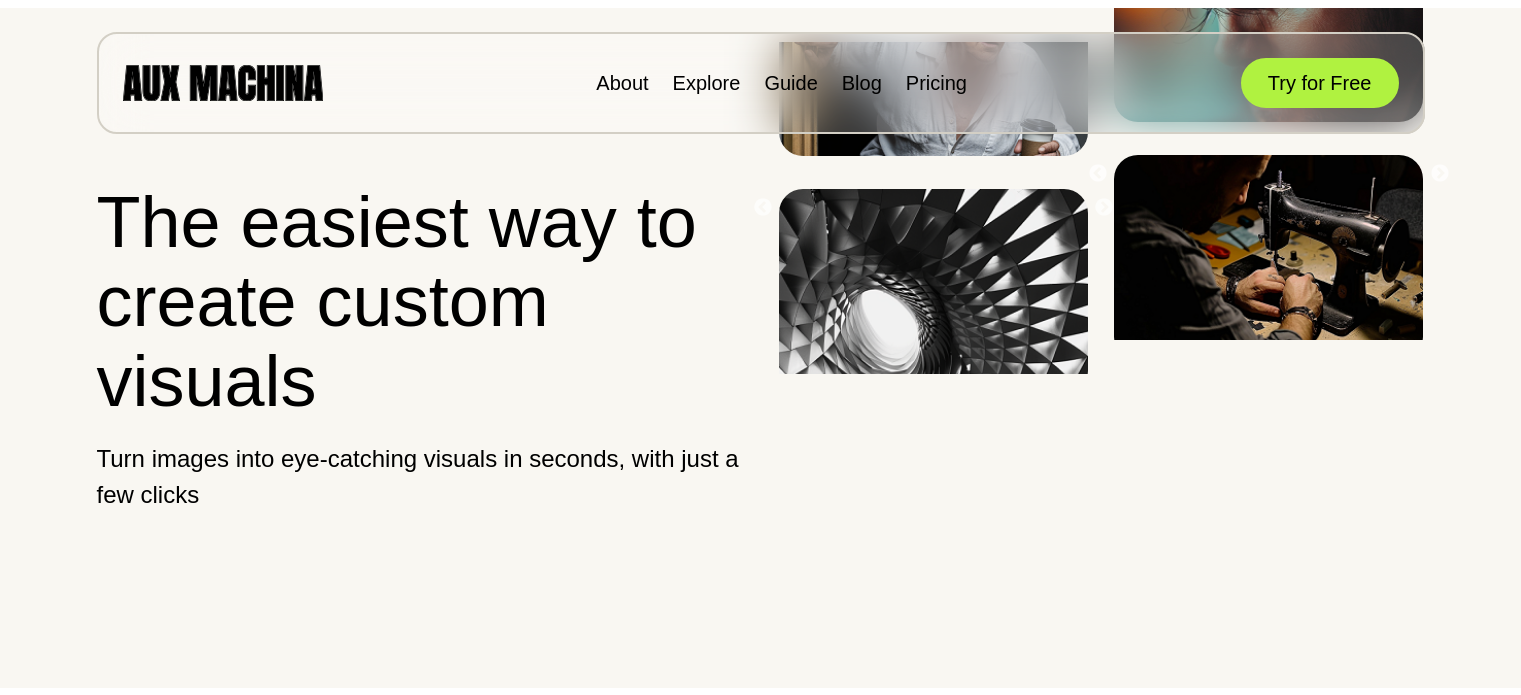 scroll, scrollTop: 0, scrollLeft: 0, axis: both 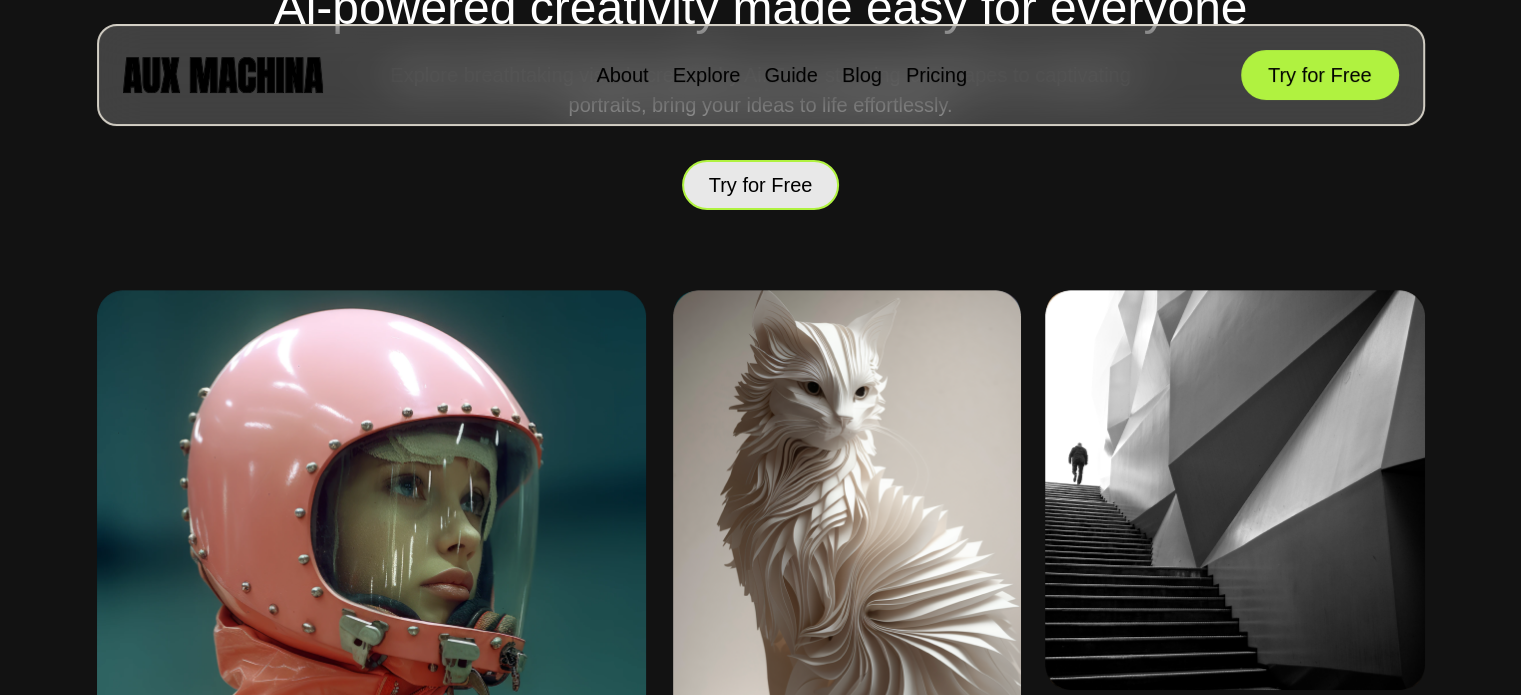click on "Try for Free" at bounding box center [761, 185] 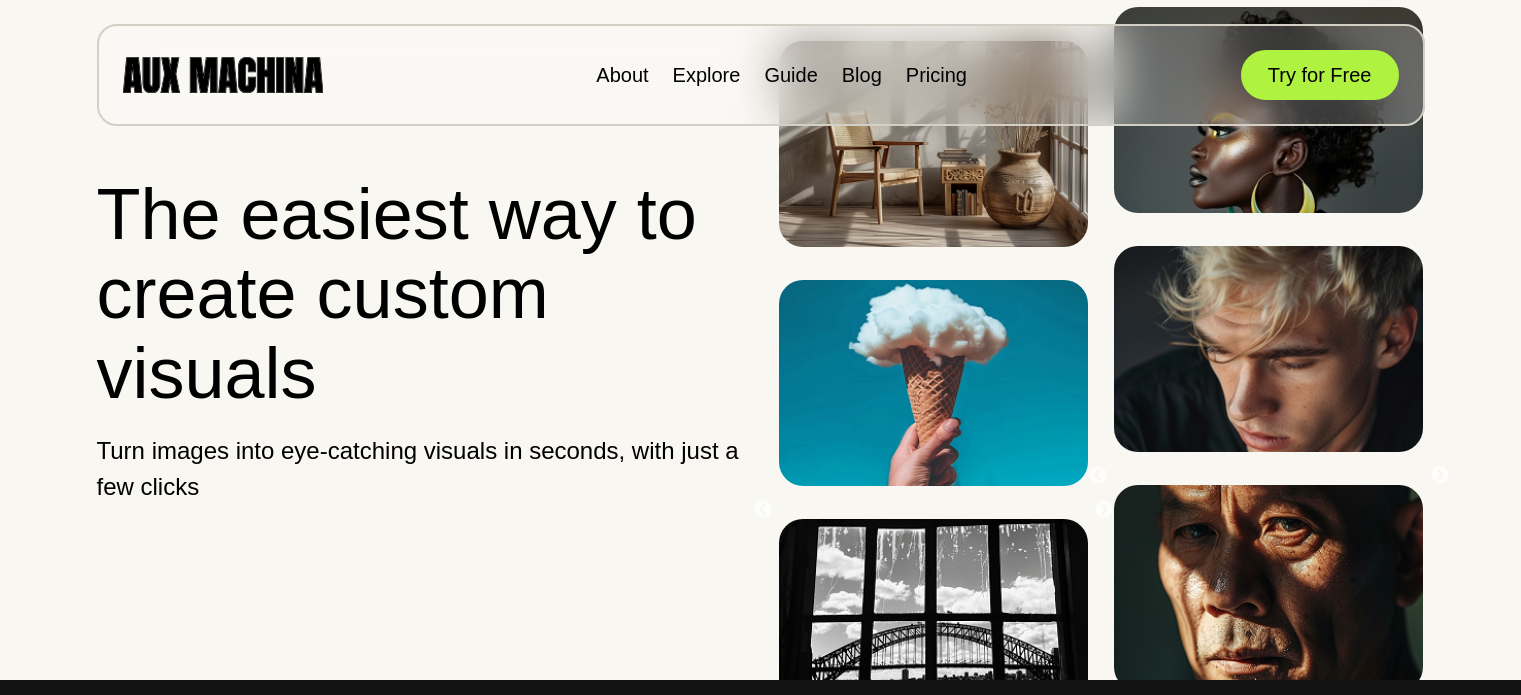 scroll, scrollTop: 0, scrollLeft: 0, axis: both 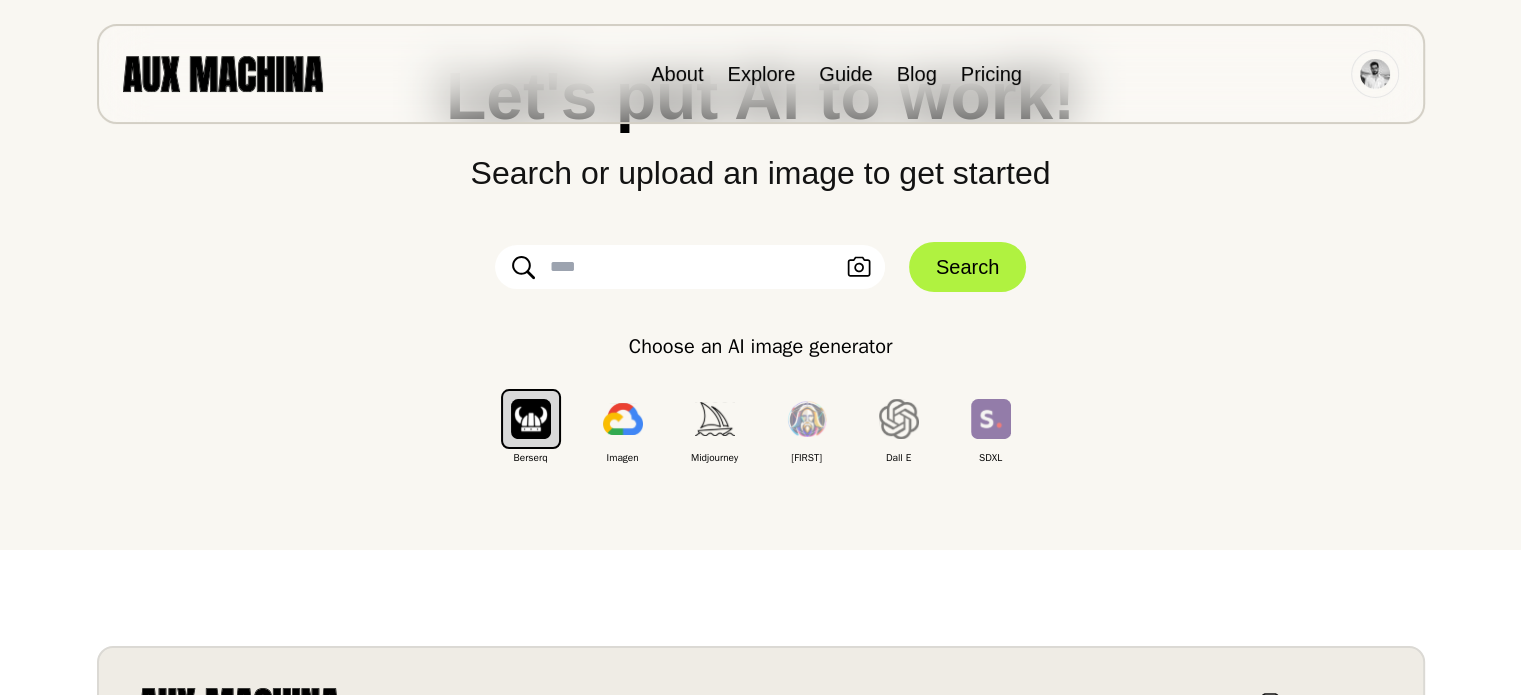 click at bounding box center (690, 267) 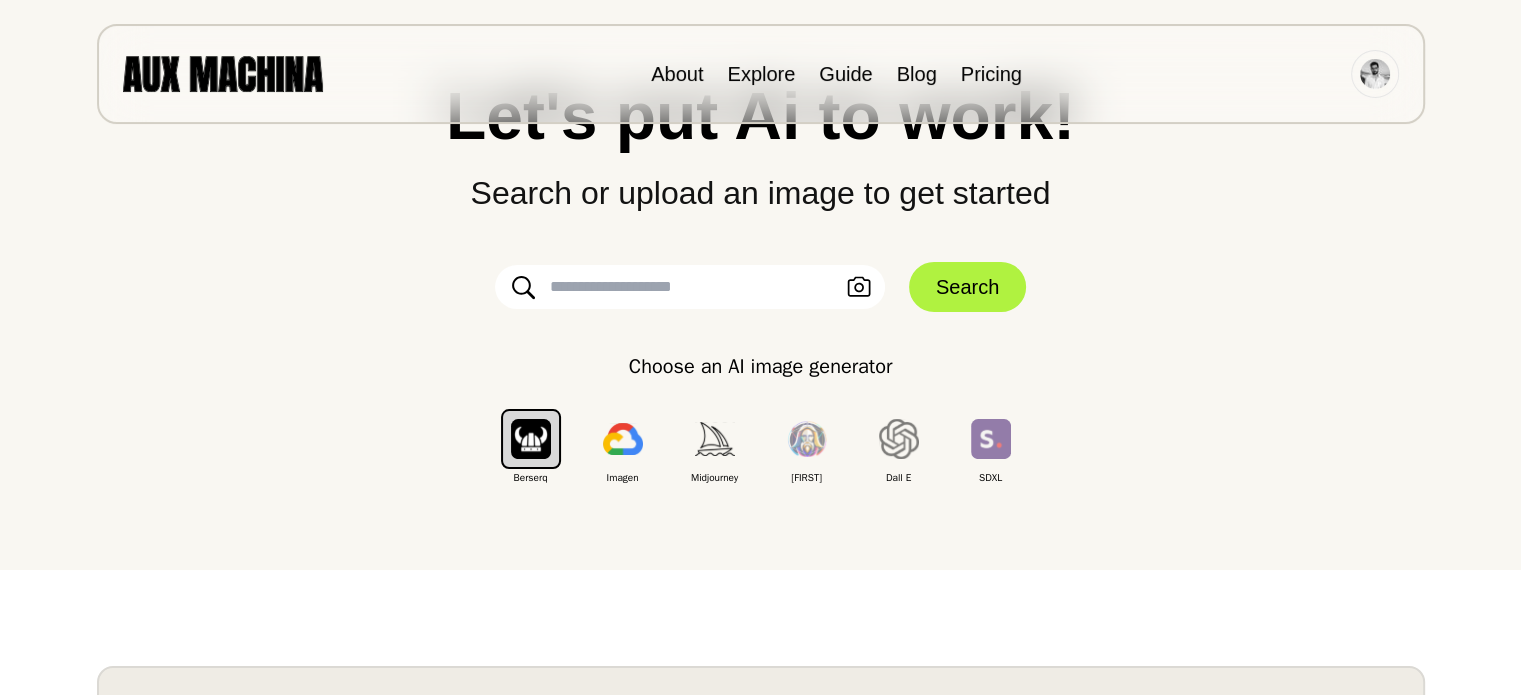 scroll, scrollTop: 115, scrollLeft: 0, axis: vertical 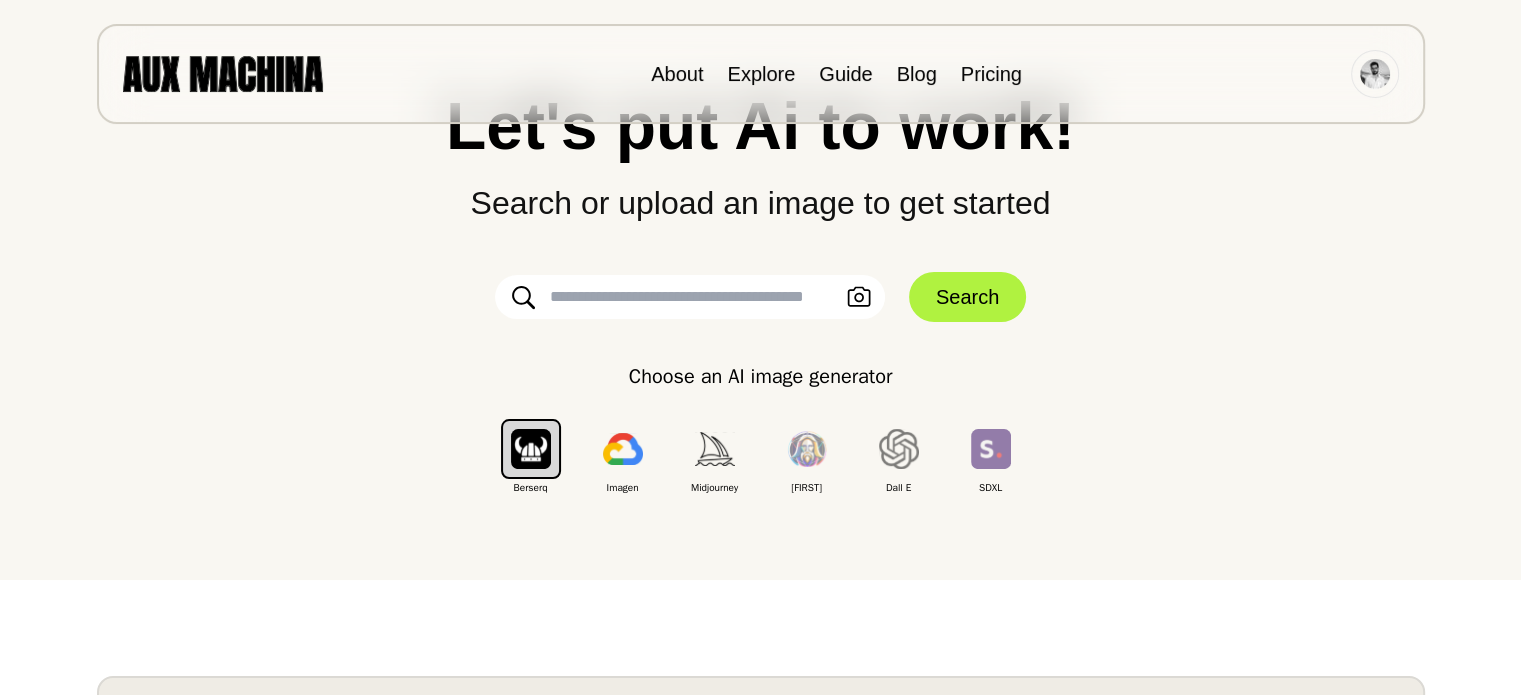 click at bounding box center [690, 297] 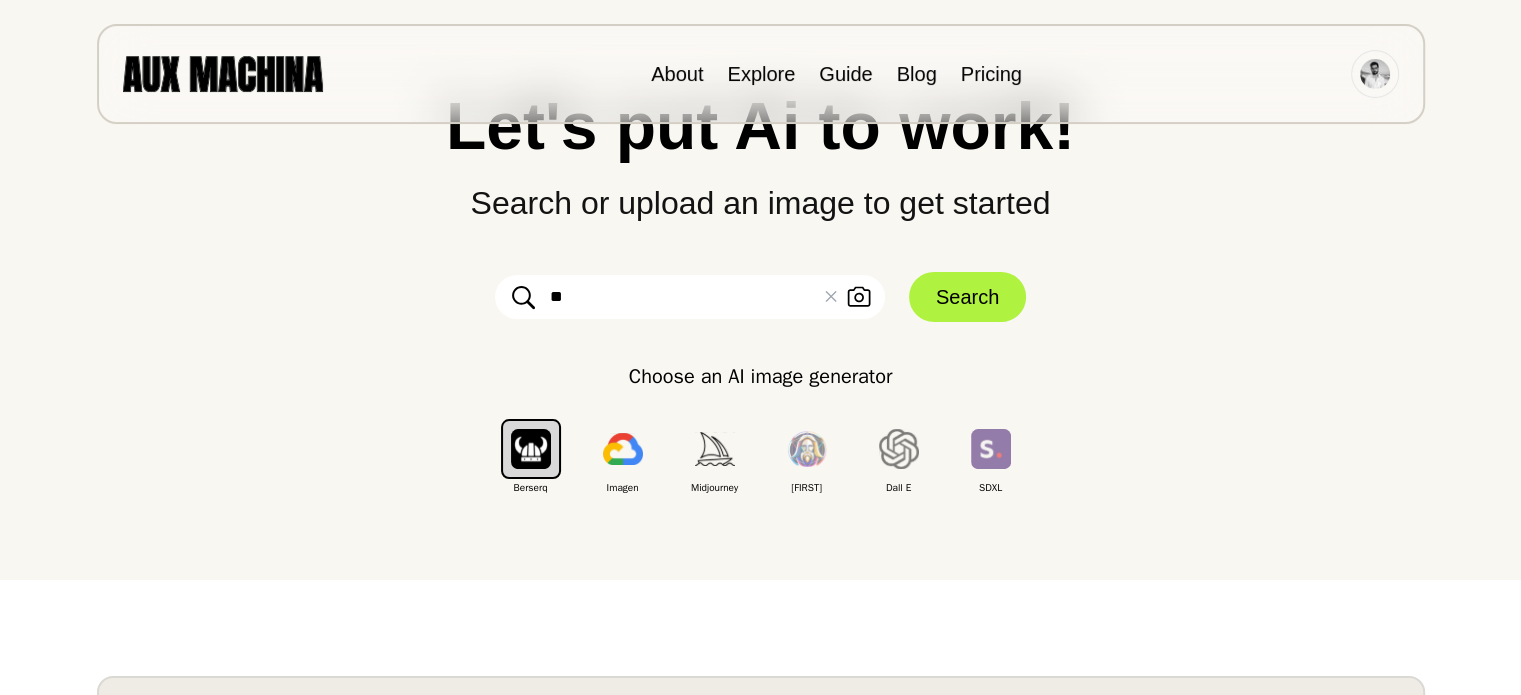 type on "*" 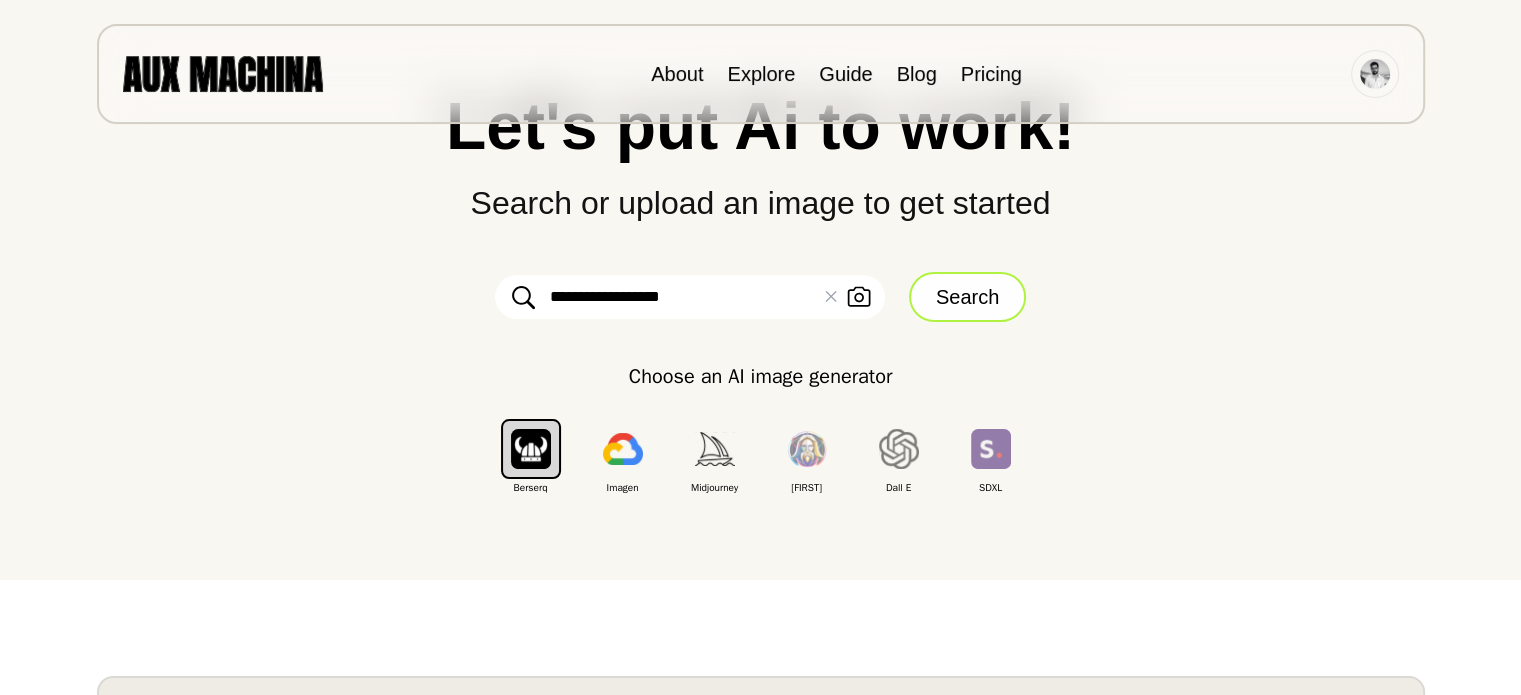 type on "**********" 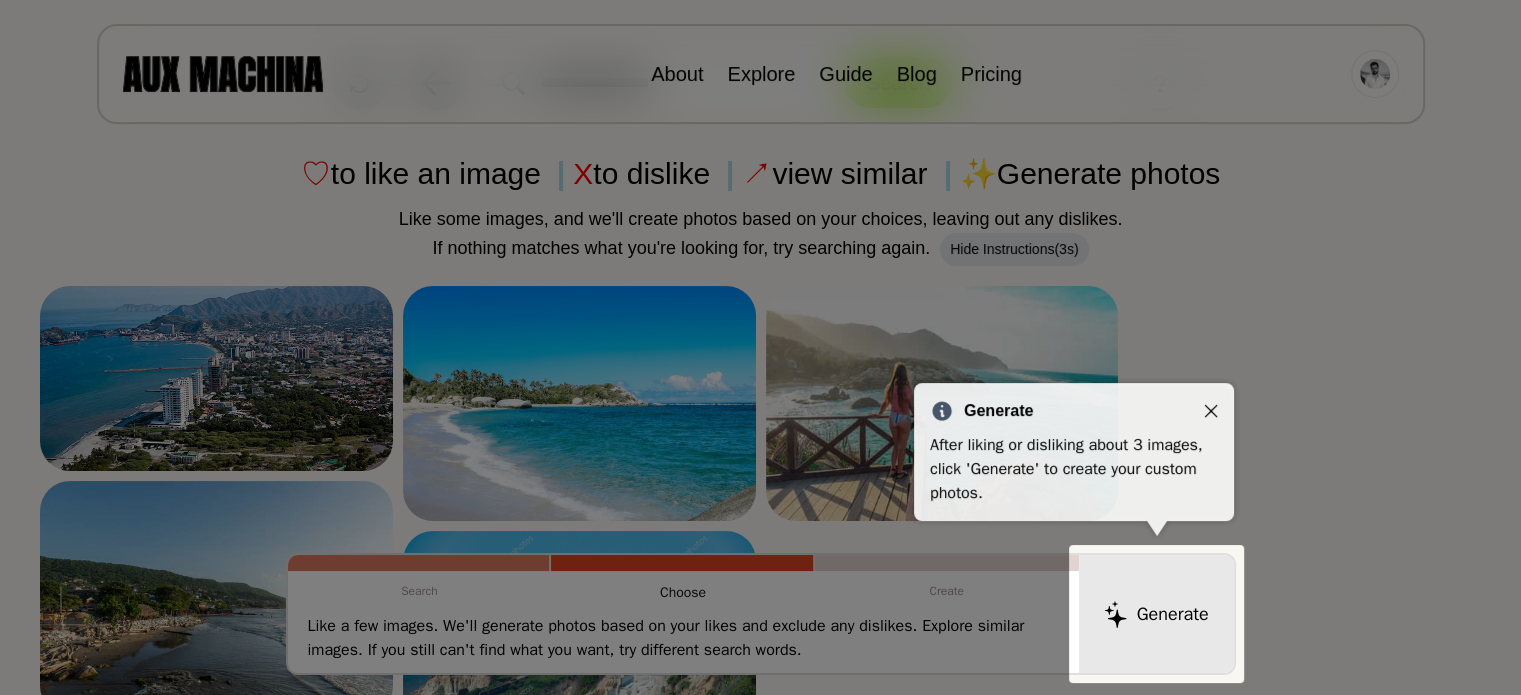 click 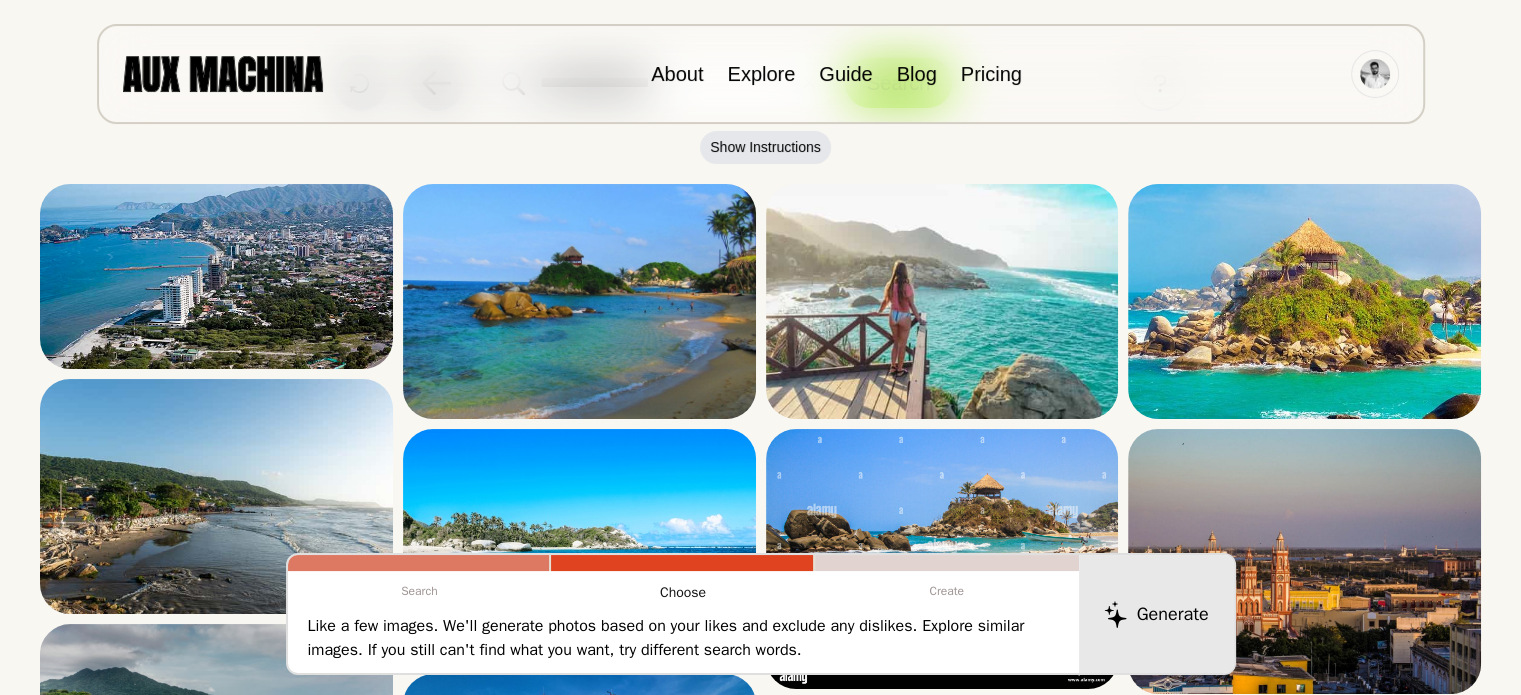 scroll, scrollTop: 121, scrollLeft: 0, axis: vertical 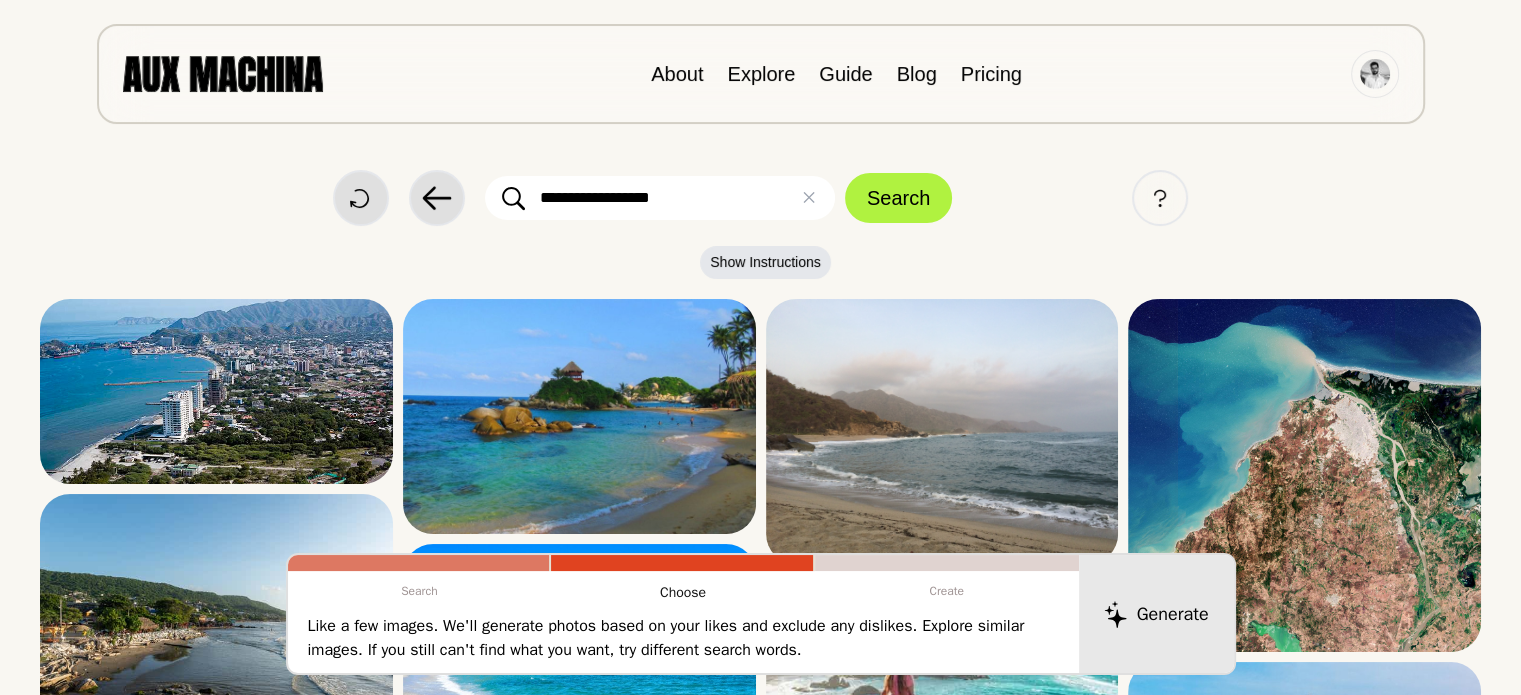 drag, startPoint x: 708, startPoint y: 203, endPoint x: 496, endPoint y: 250, distance: 217.14742 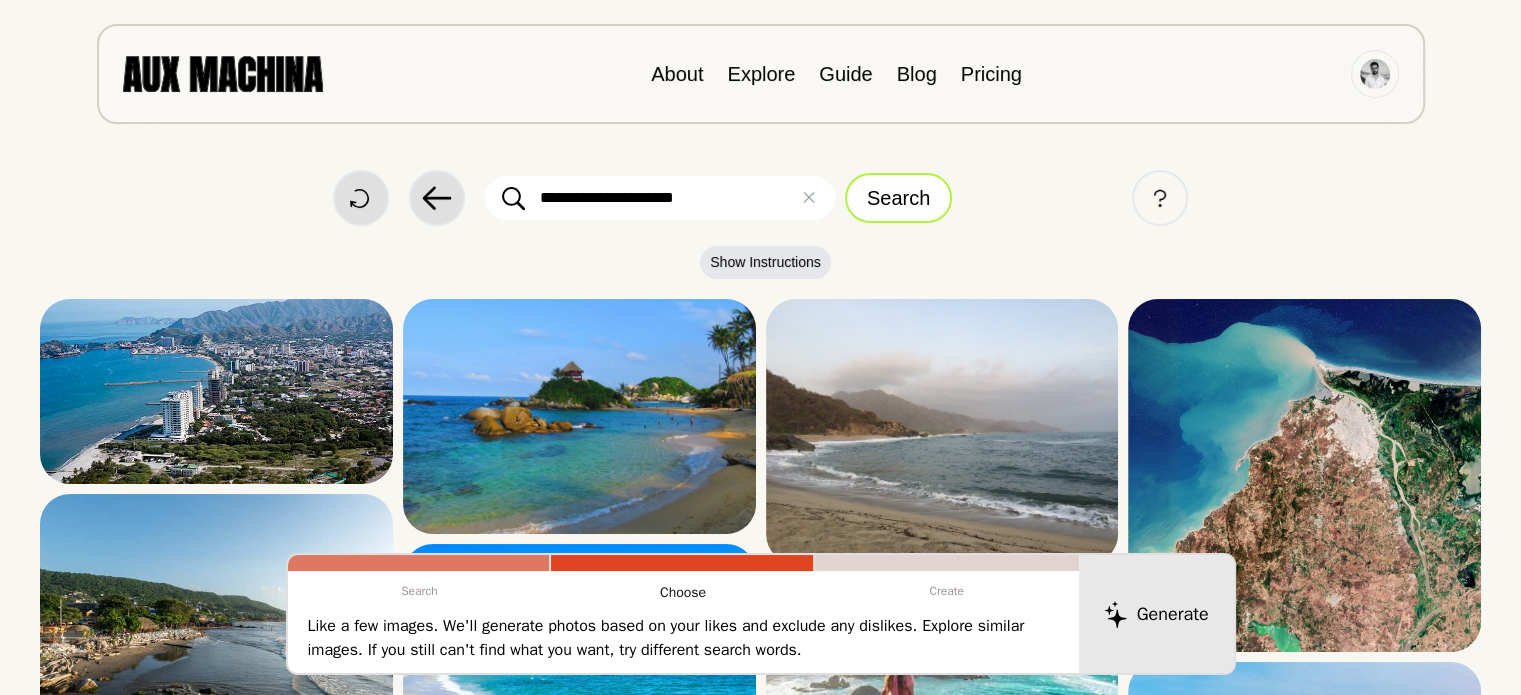 type on "**********" 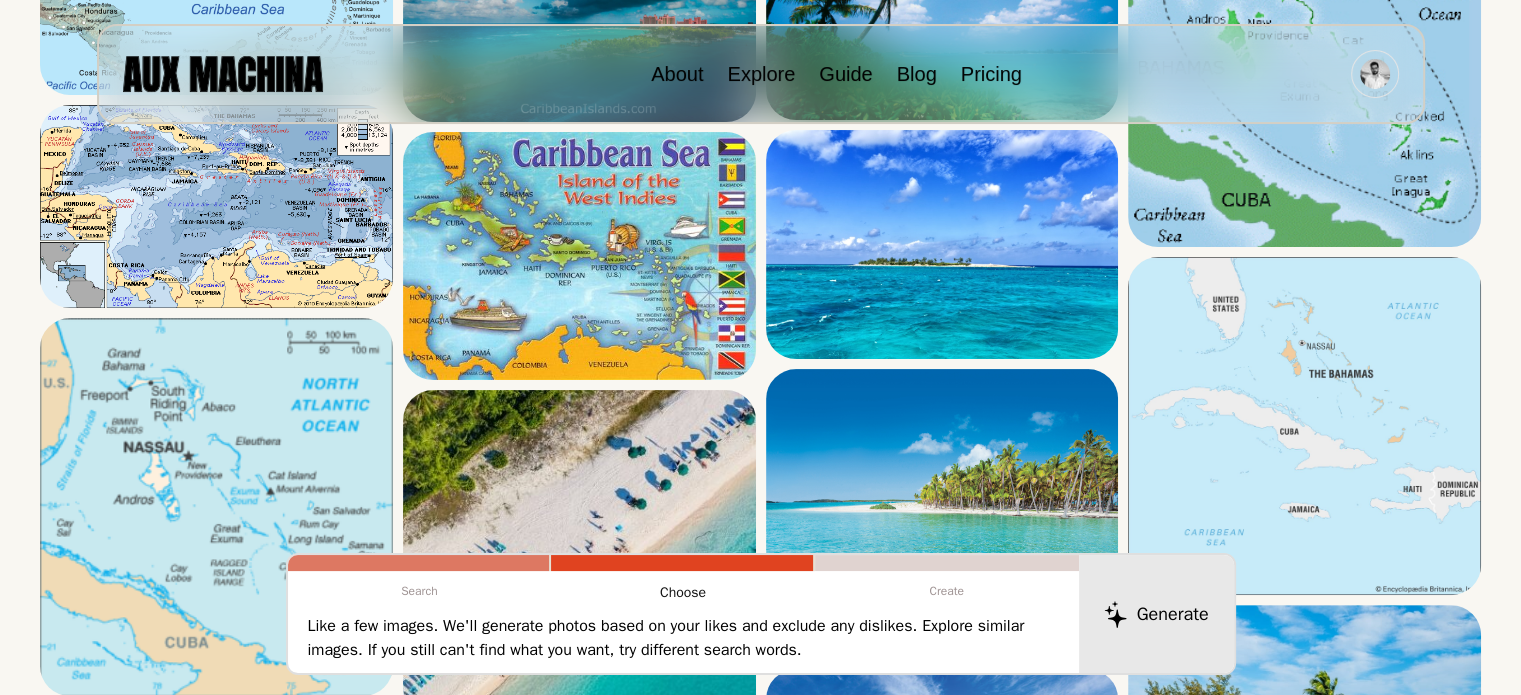 scroll, scrollTop: 378, scrollLeft: 0, axis: vertical 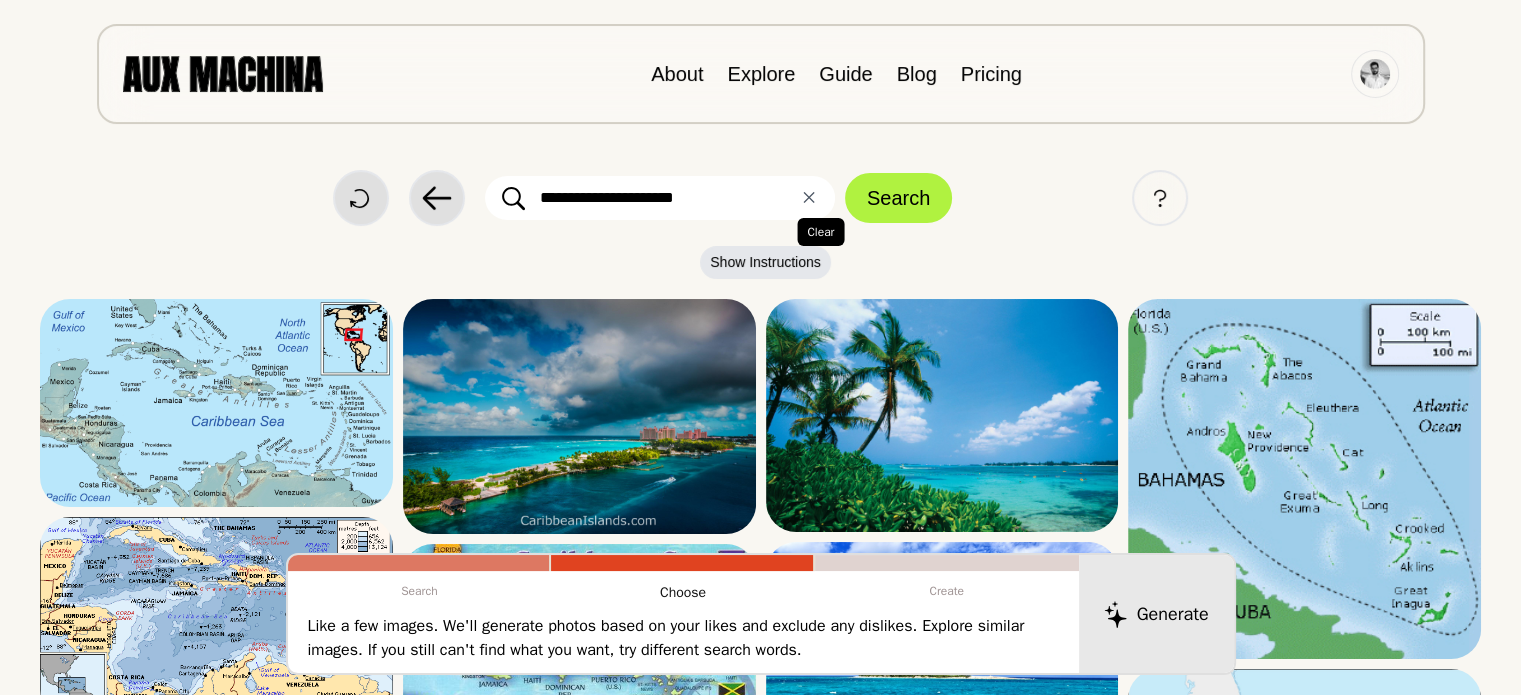 click on "✕ Clear" at bounding box center [809, 198] 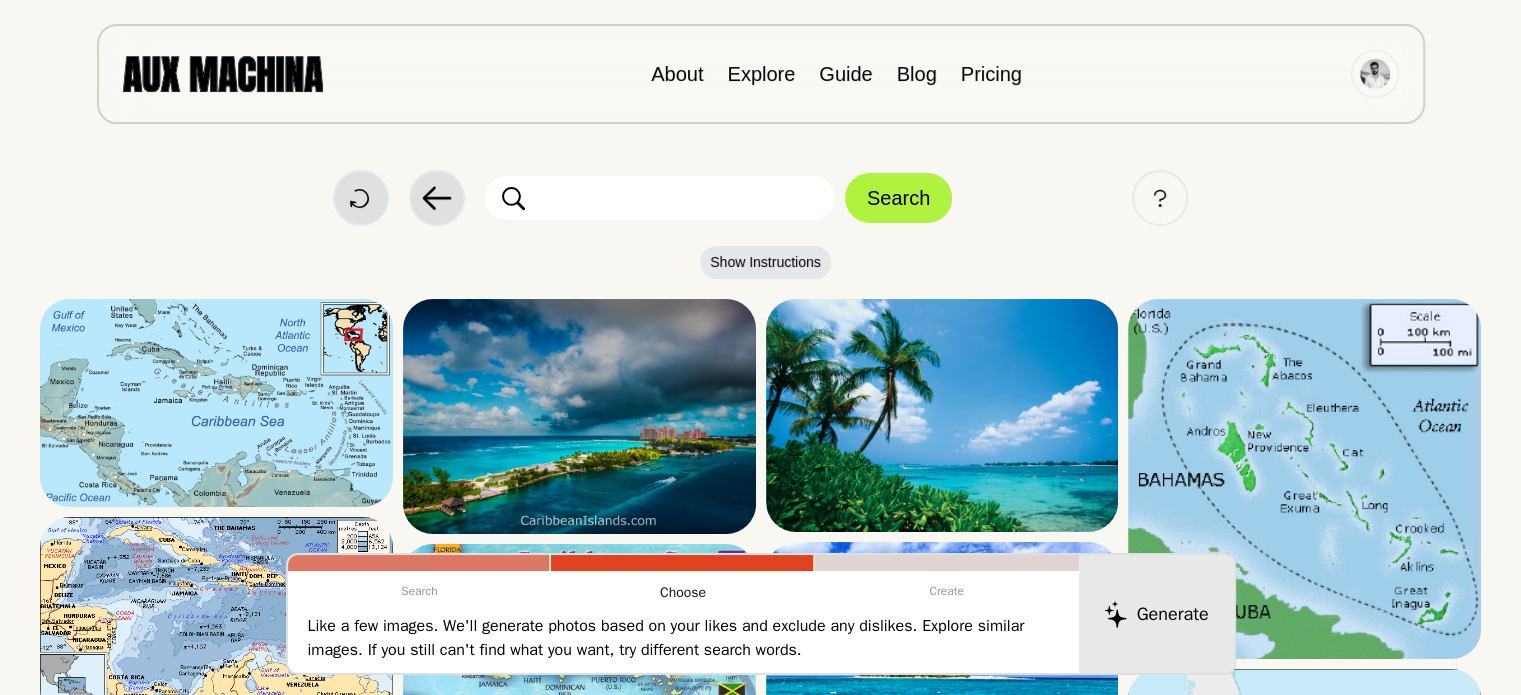 click at bounding box center [660, 198] 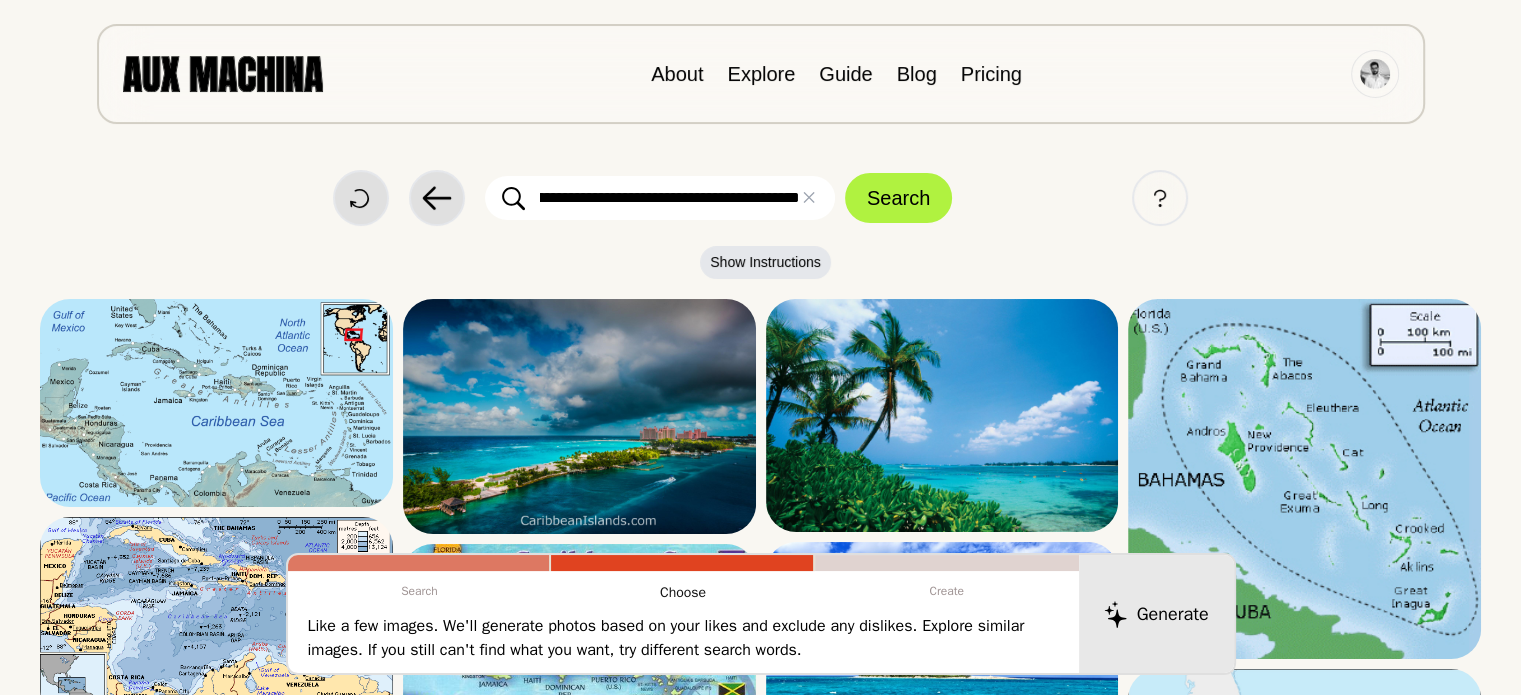 scroll, scrollTop: 0, scrollLeft: 171, axis: horizontal 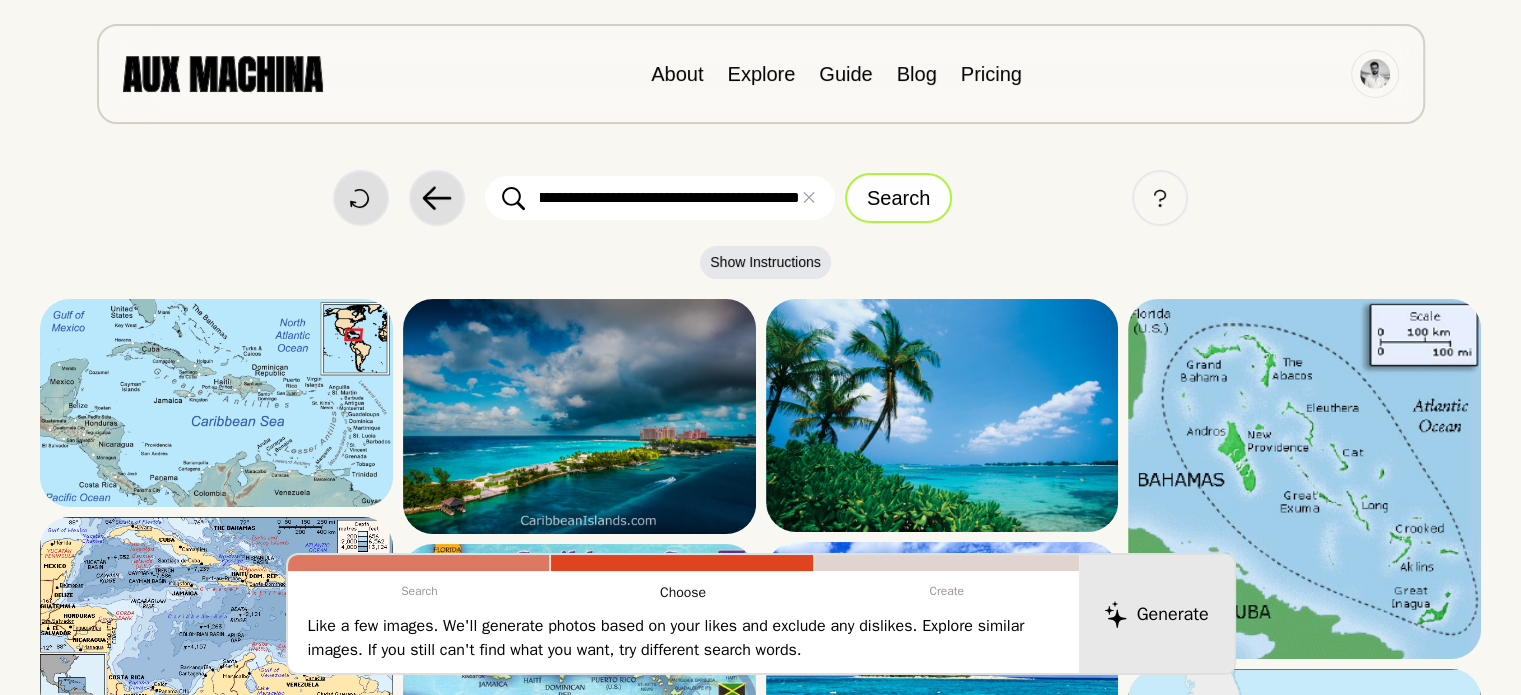 type on "**********" 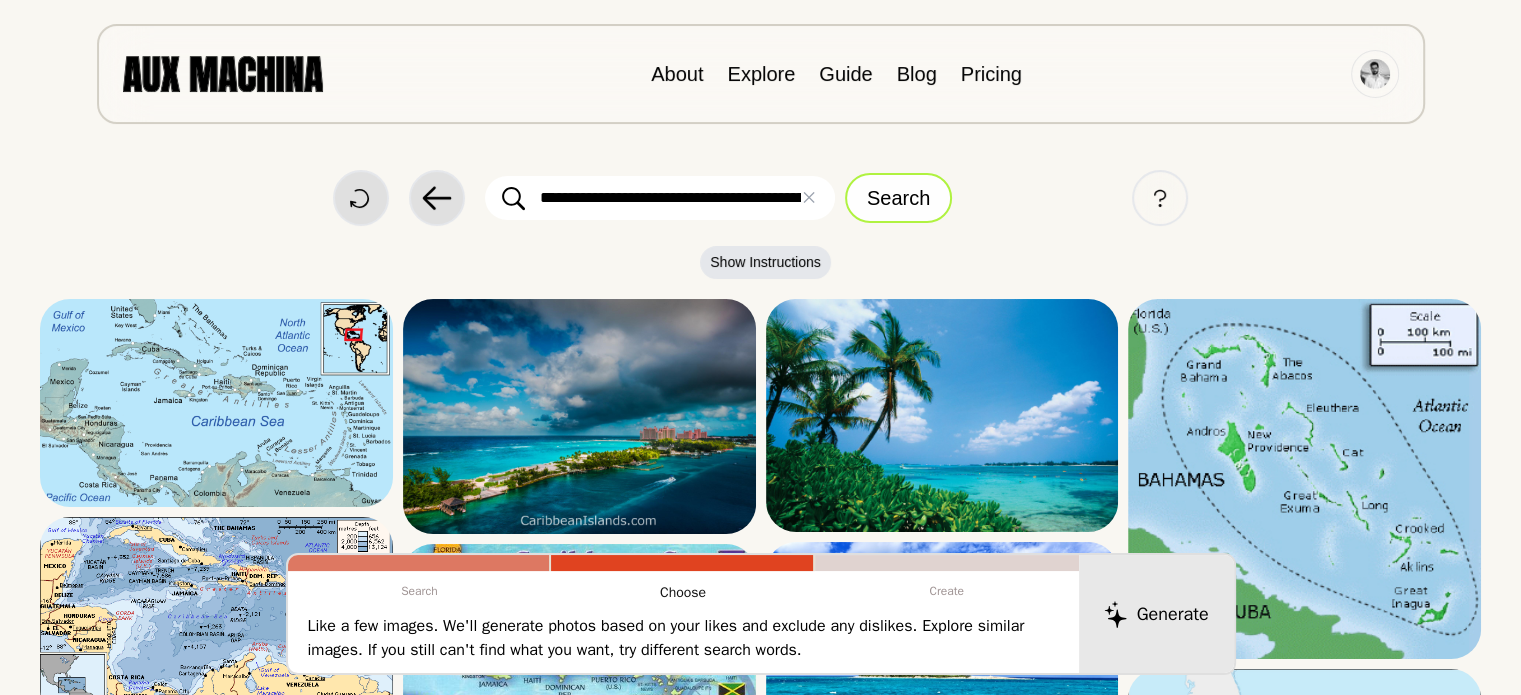 click on "Search" at bounding box center (898, 198) 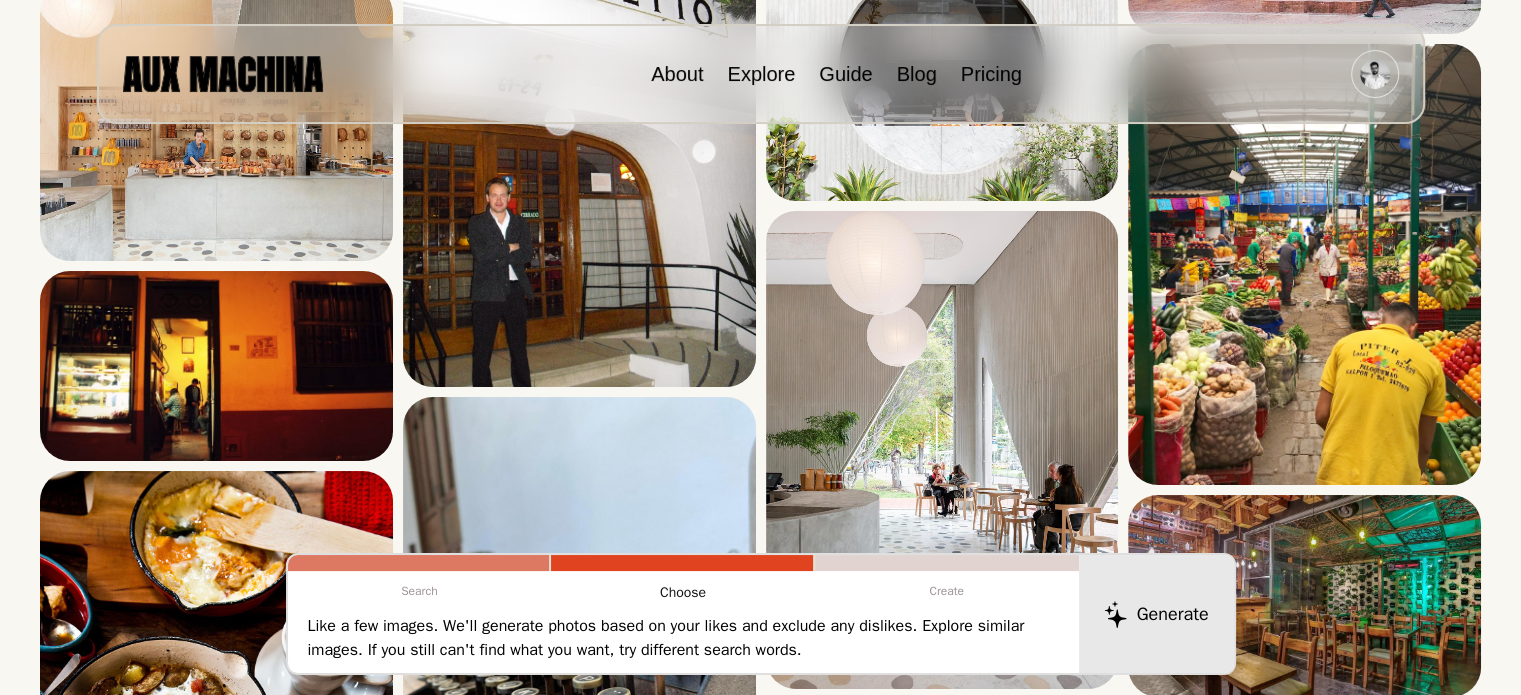 scroll, scrollTop: 1155, scrollLeft: 0, axis: vertical 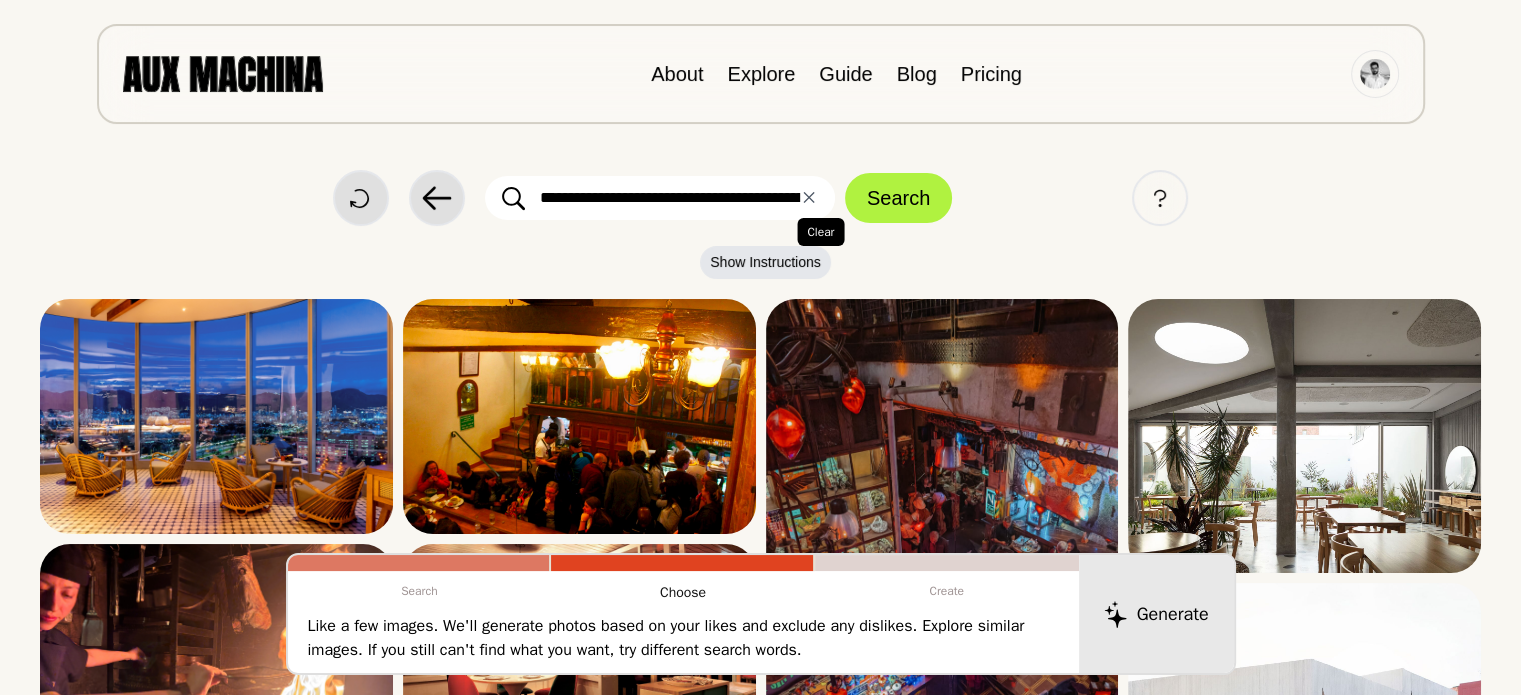click on "✕ Clear" at bounding box center (809, 198) 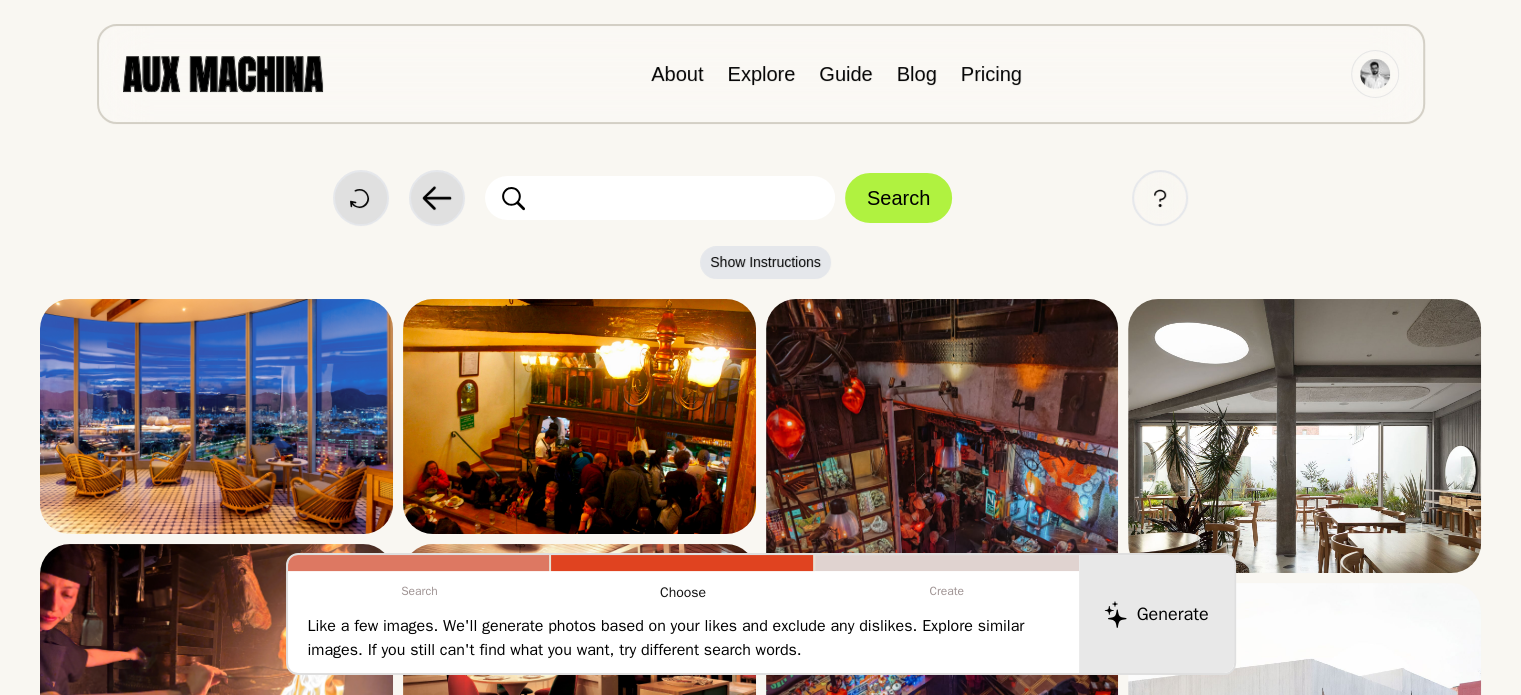 click at bounding box center [660, 198] 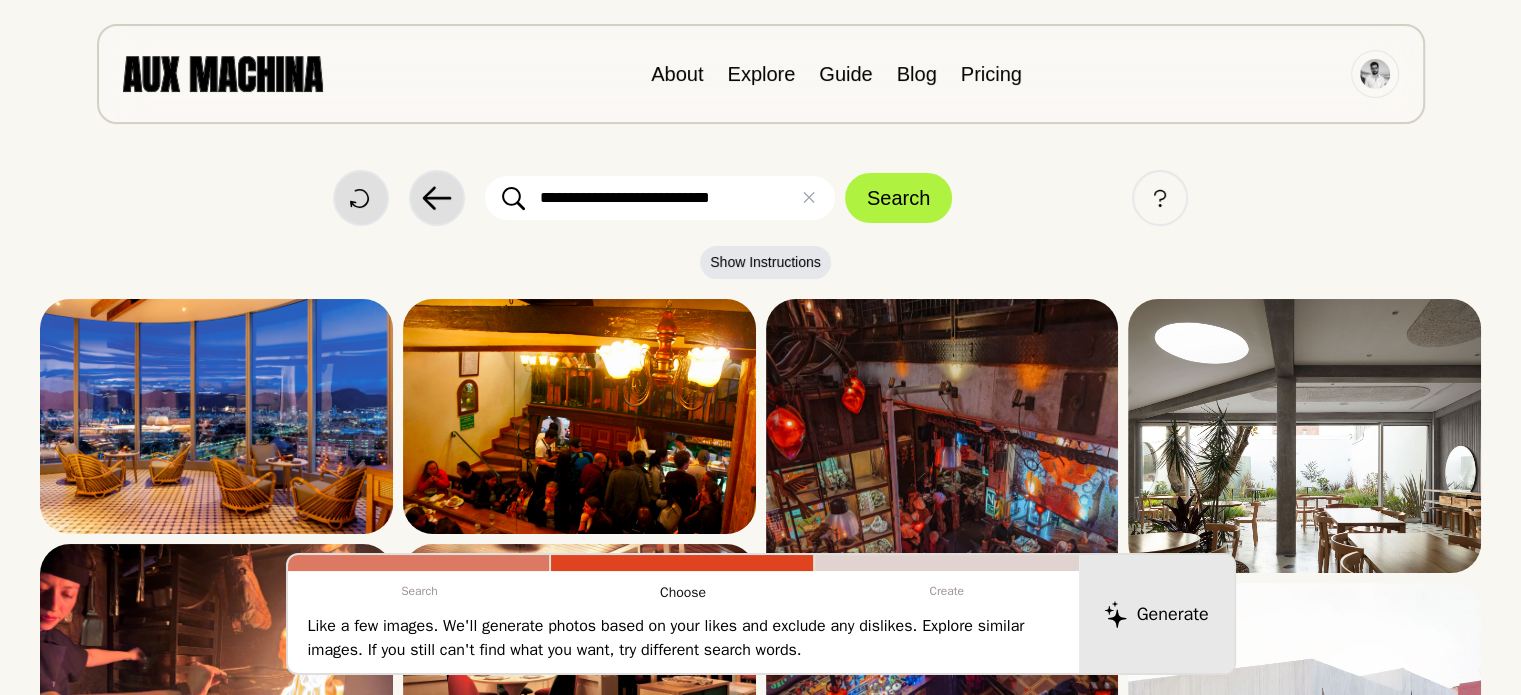 type on "**********" 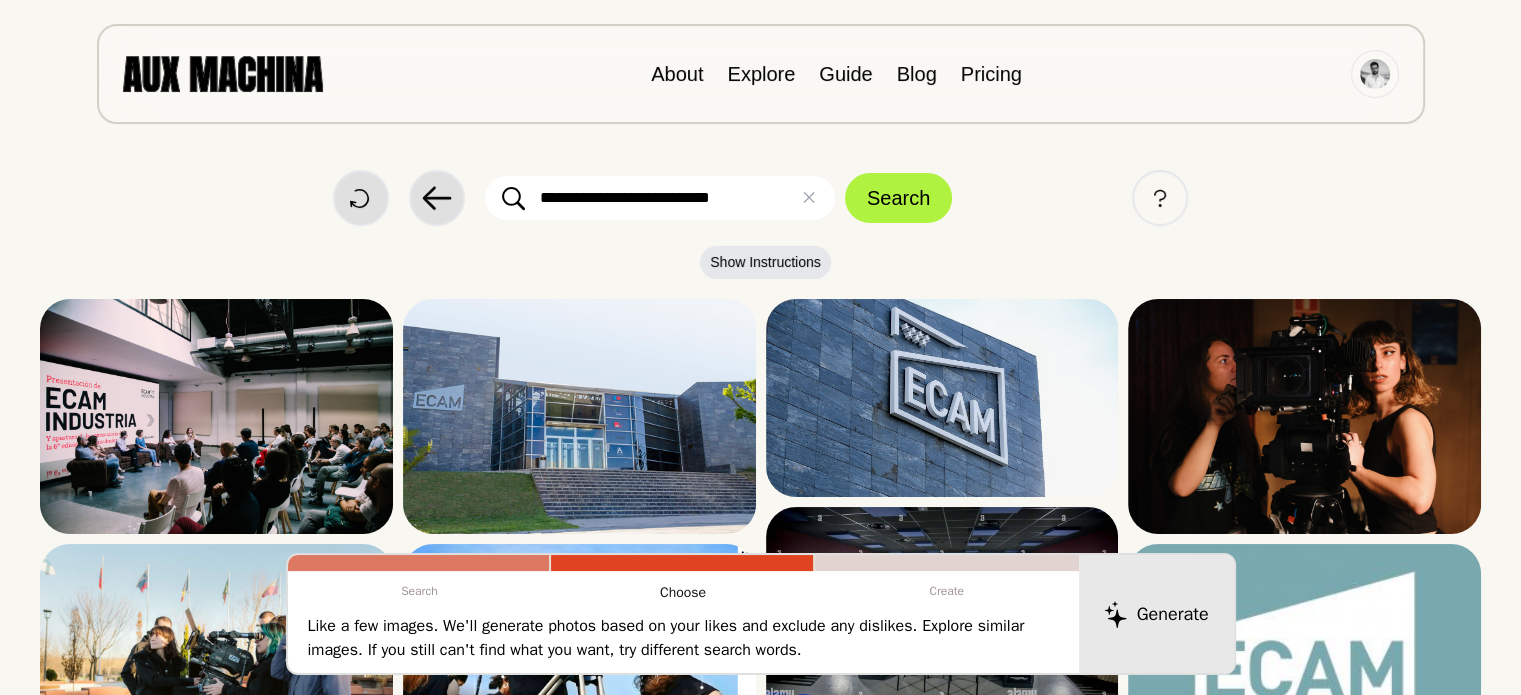 scroll, scrollTop: 144, scrollLeft: 0, axis: vertical 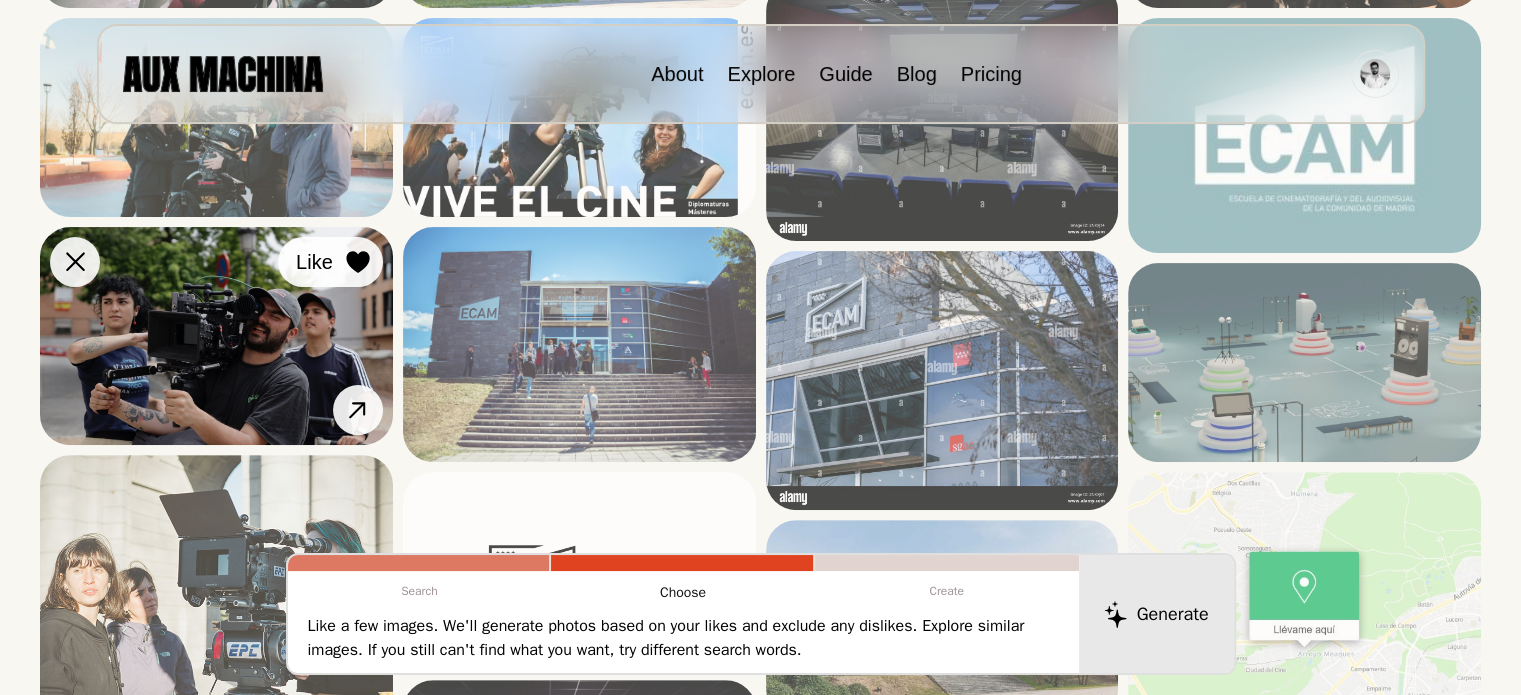 click 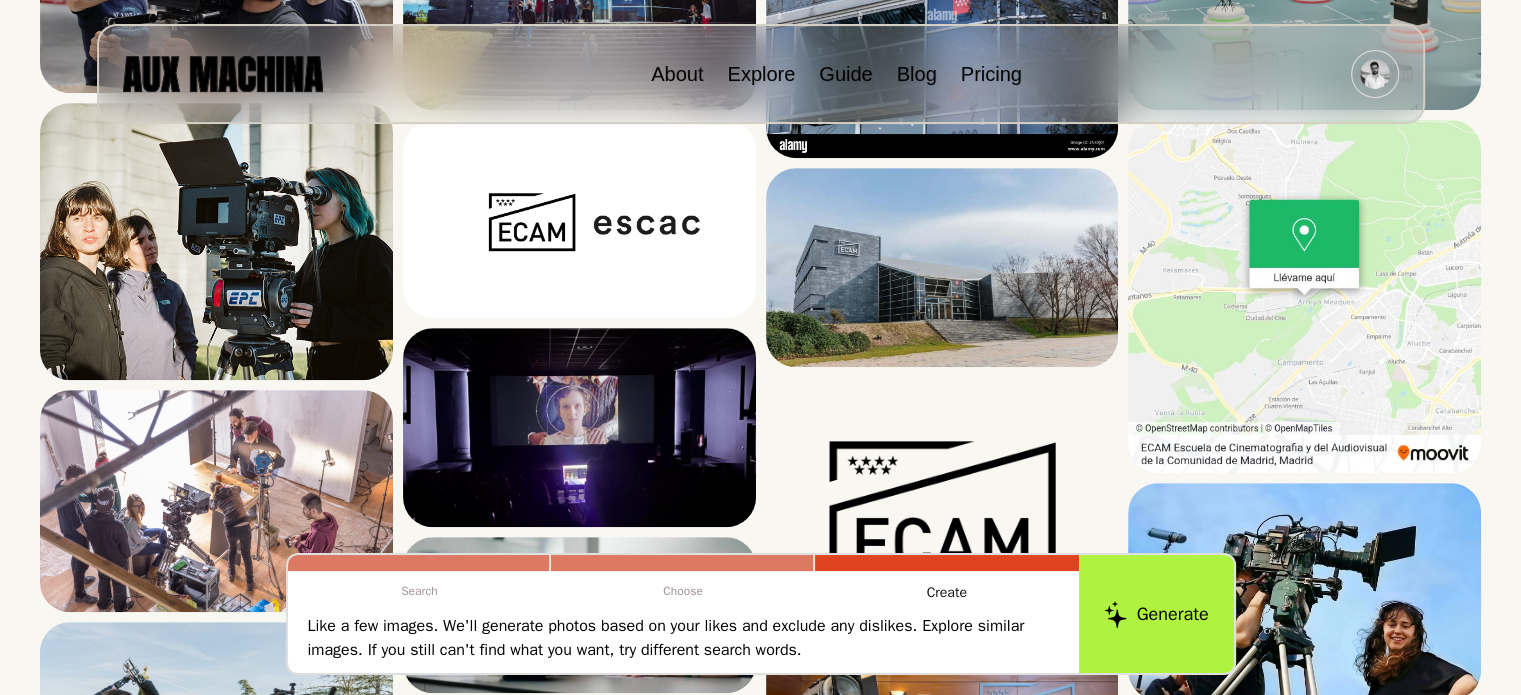 scroll, scrollTop: 885, scrollLeft: 0, axis: vertical 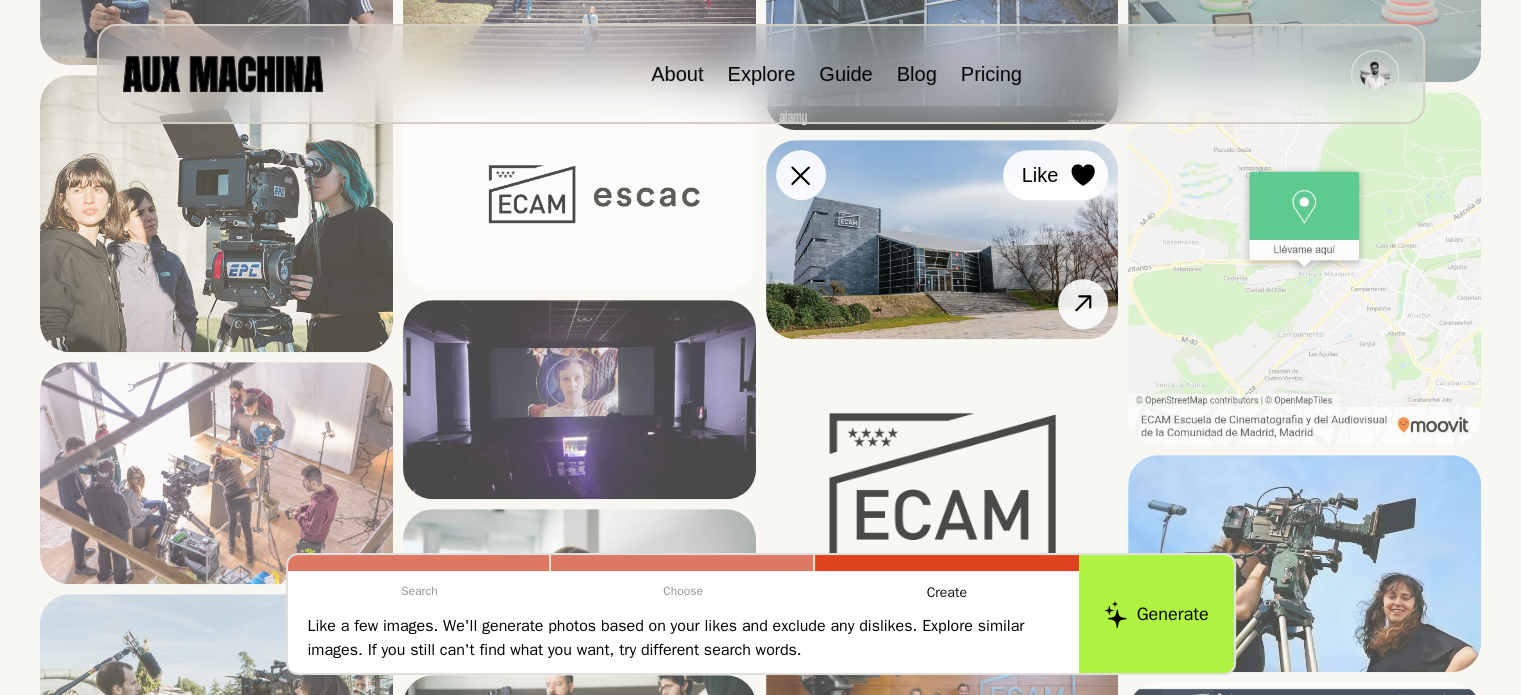 click 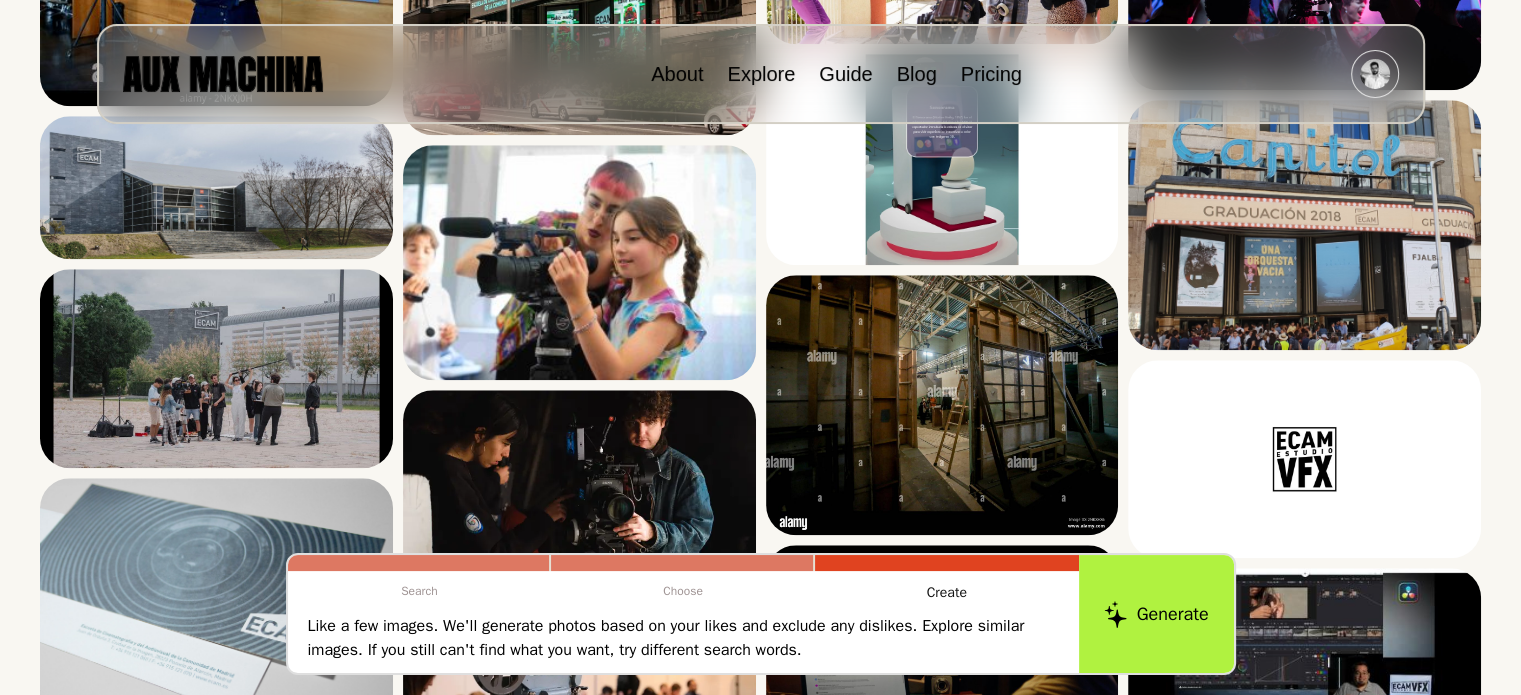 scroll, scrollTop: 1896, scrollLeft: 0, axis: vertical 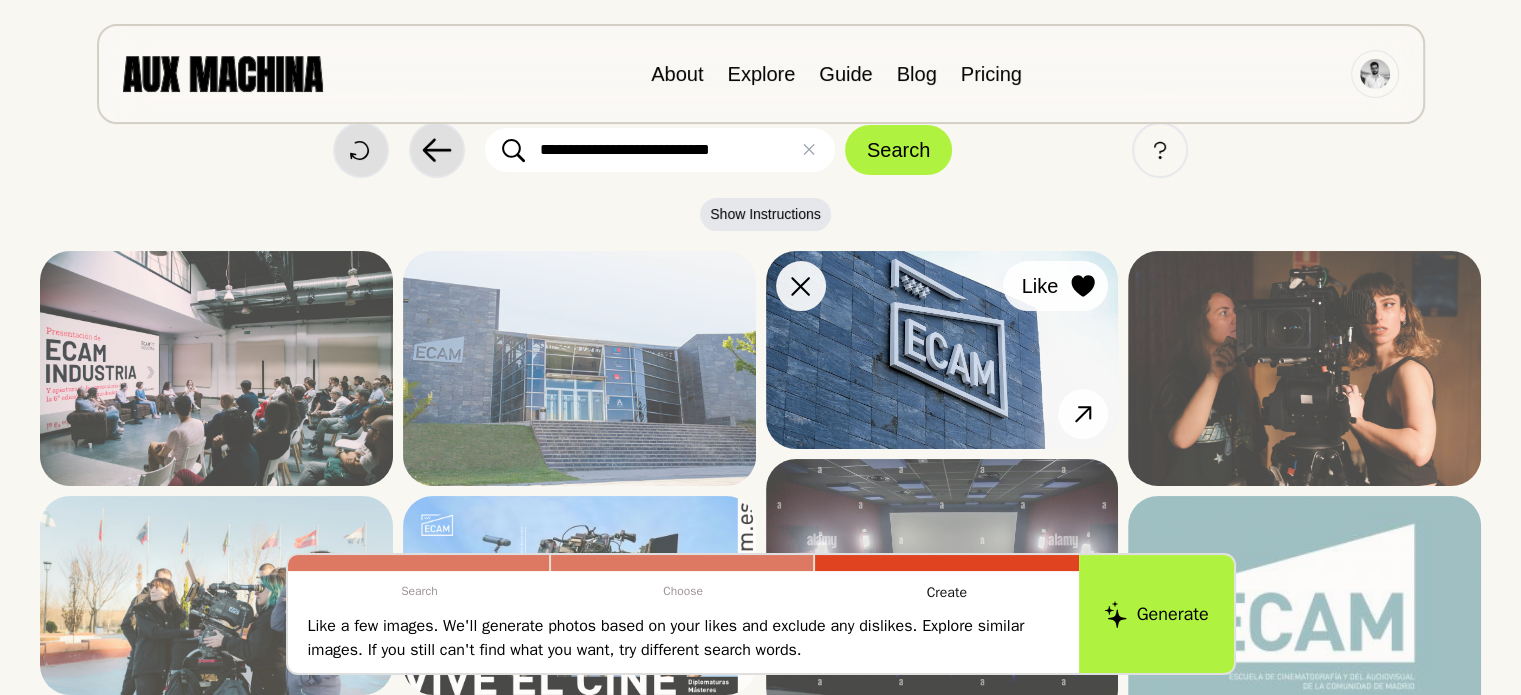 click 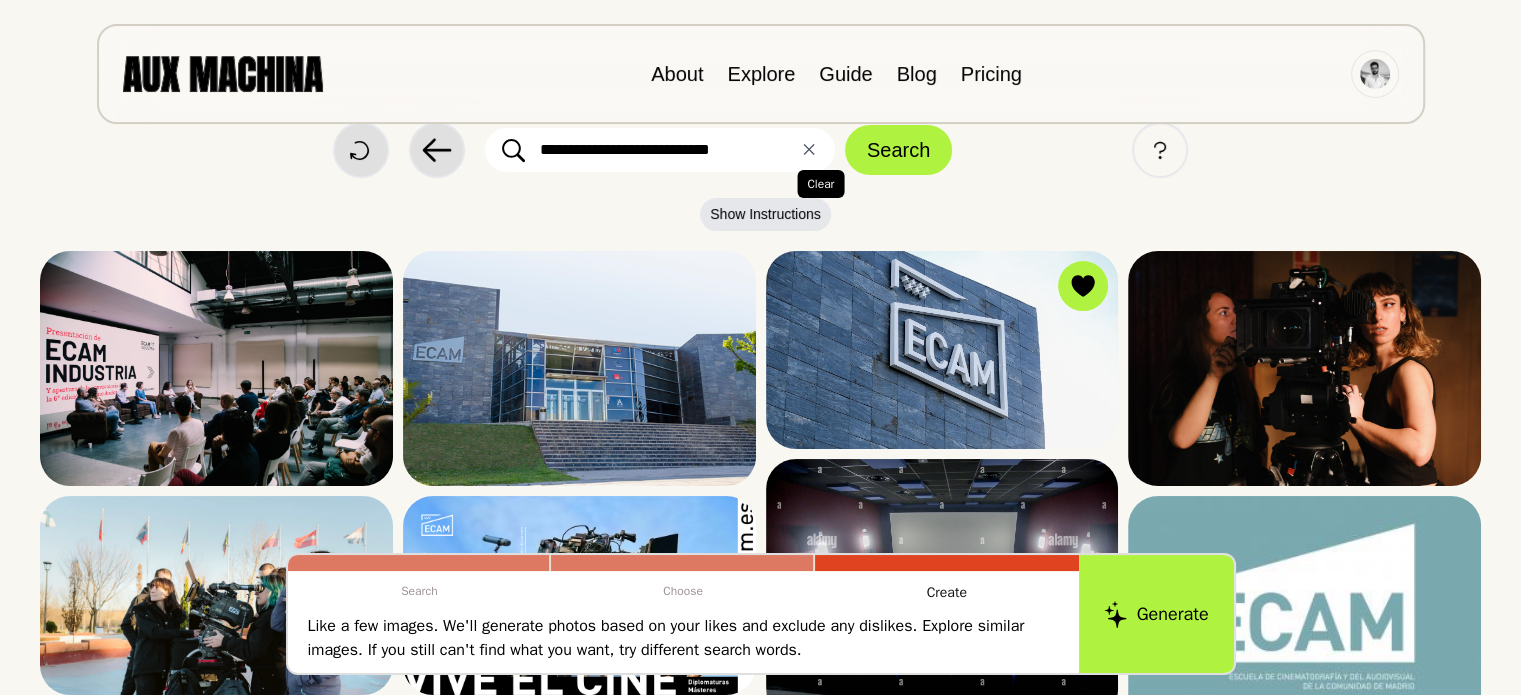 click on "✕ Clear" at bounding box center [809, 150] 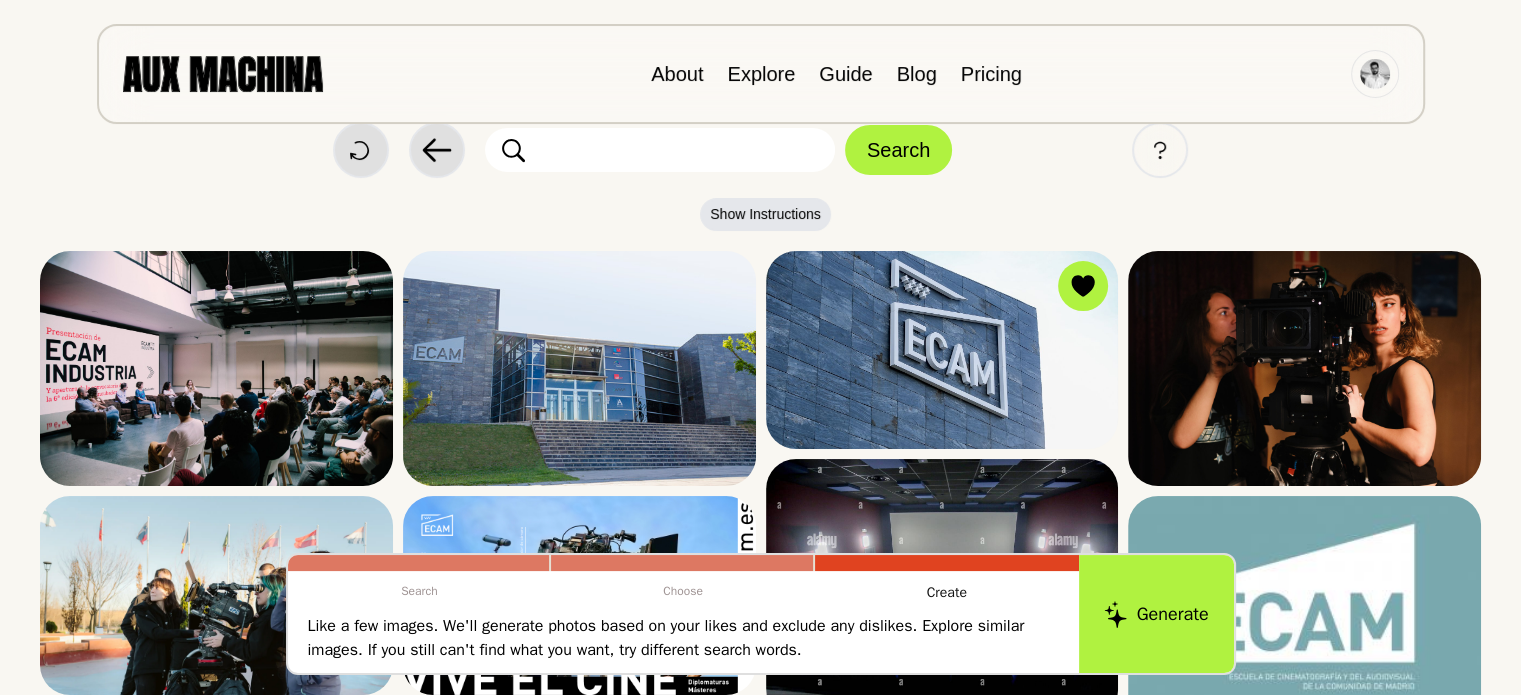 click at bounding box center (660, 150) 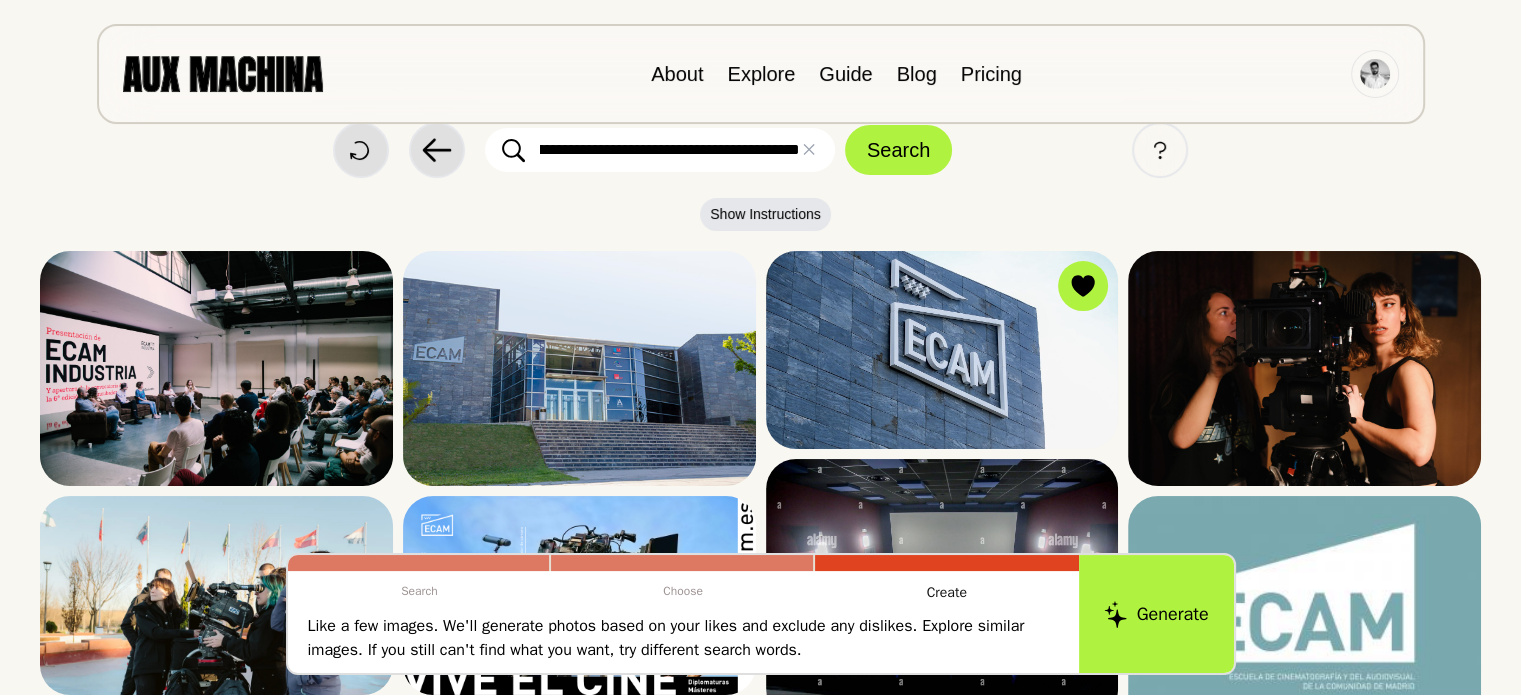 scroll, scrollTop: 0, scrollLeft: 191, axis: horizontal 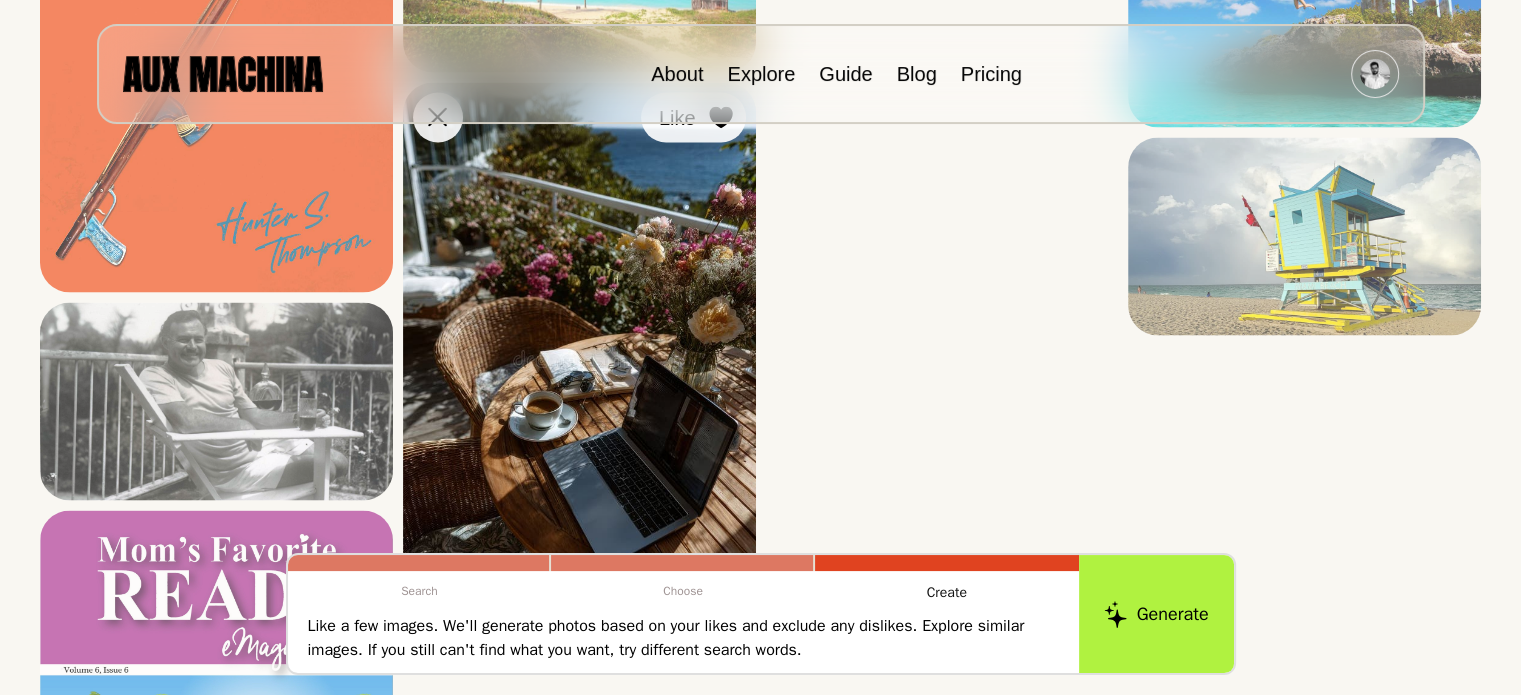 click on "Like" at bounding box center (693, 118) 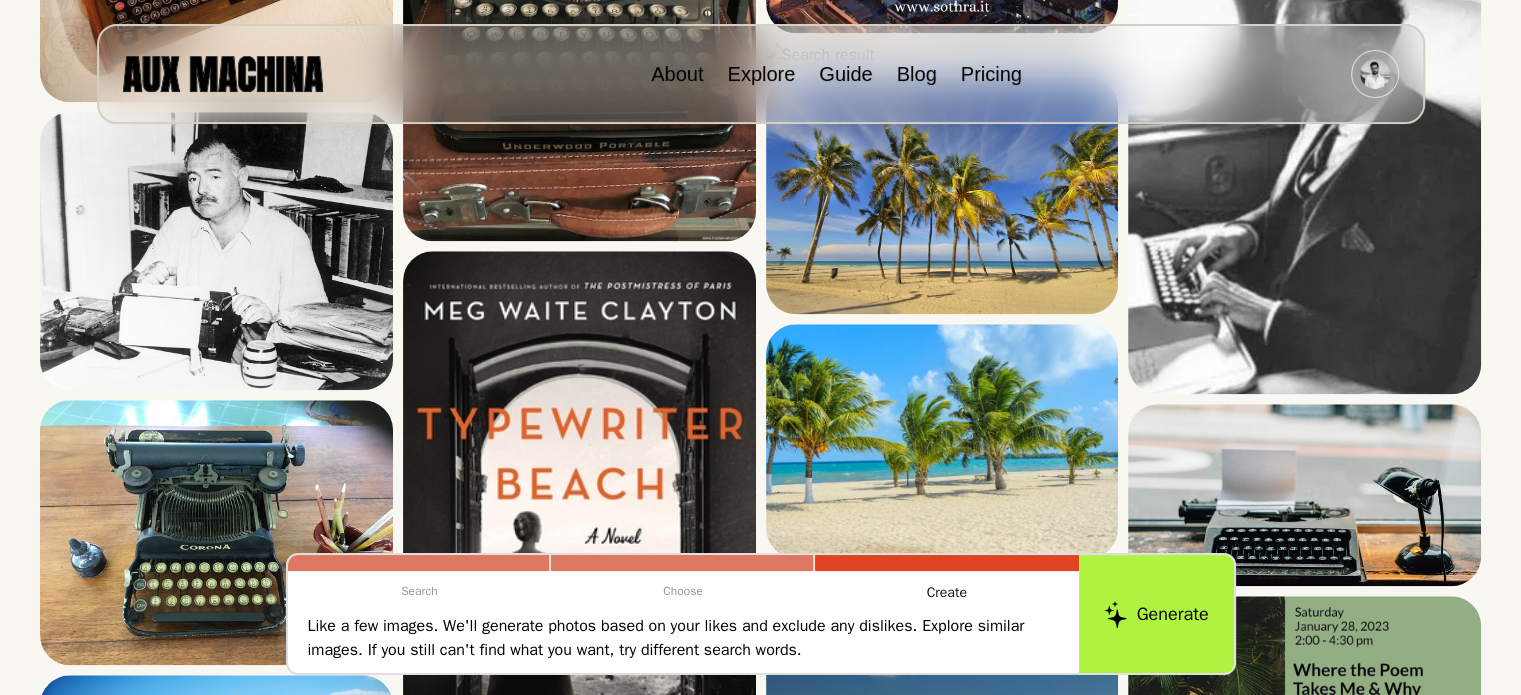 scroll, scrollTop: 1806, scrollLeft: 0, axis: vertical 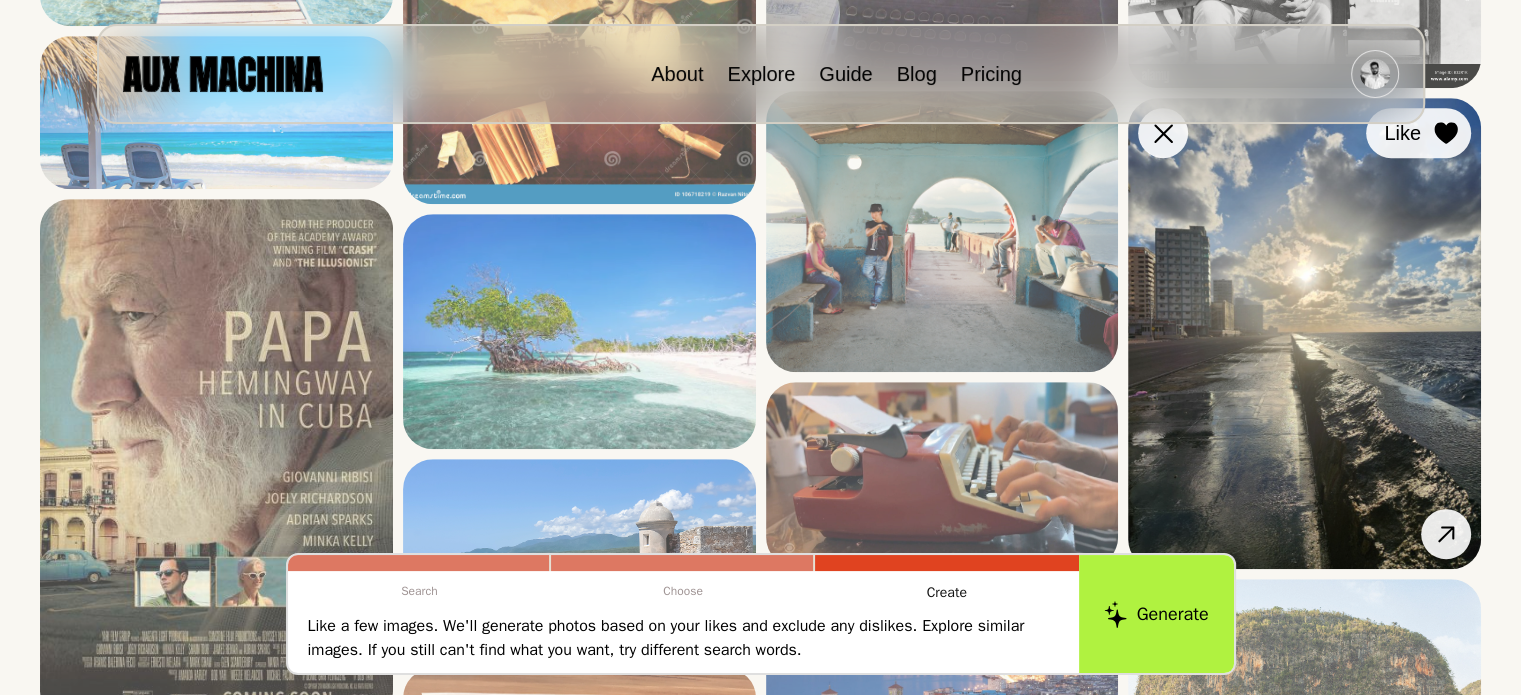 click 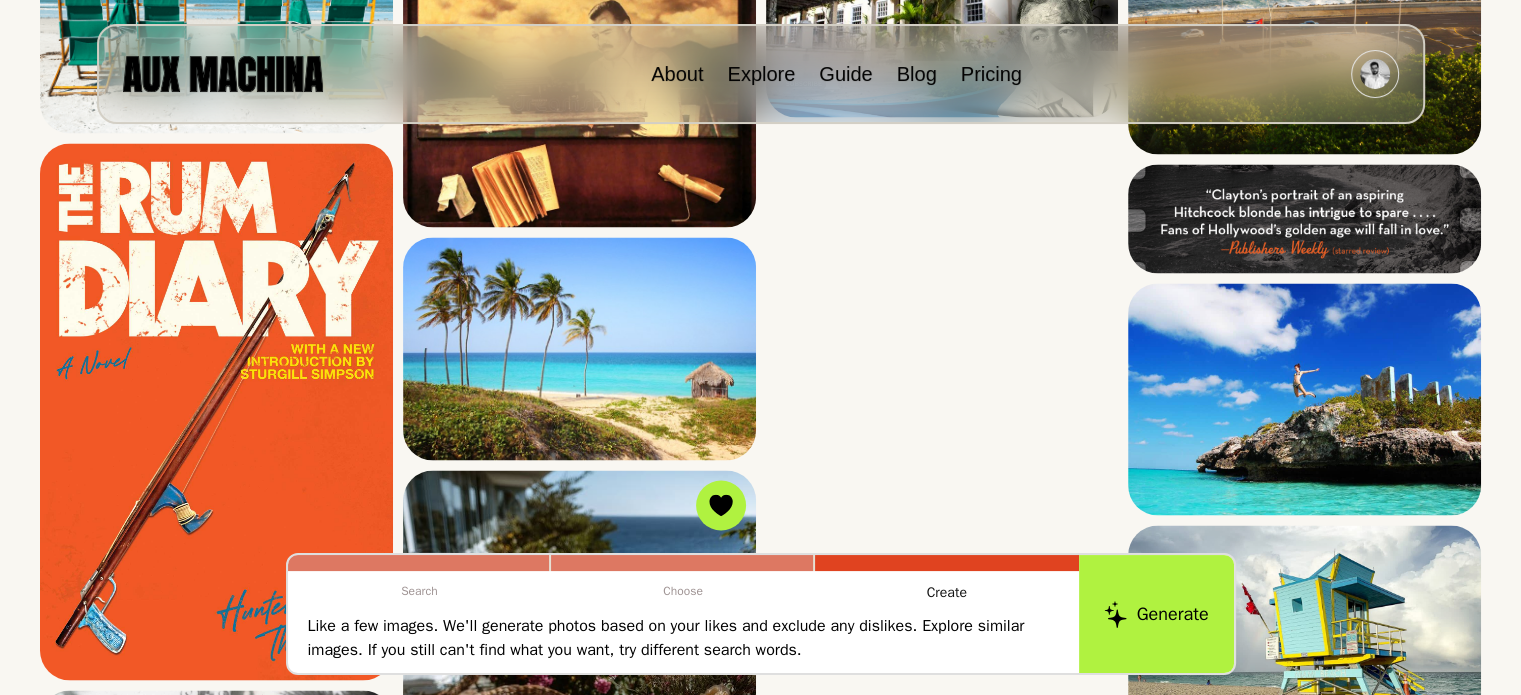 scroll, scrollTop: 3424, scrollLeft: 0, axis: vertical 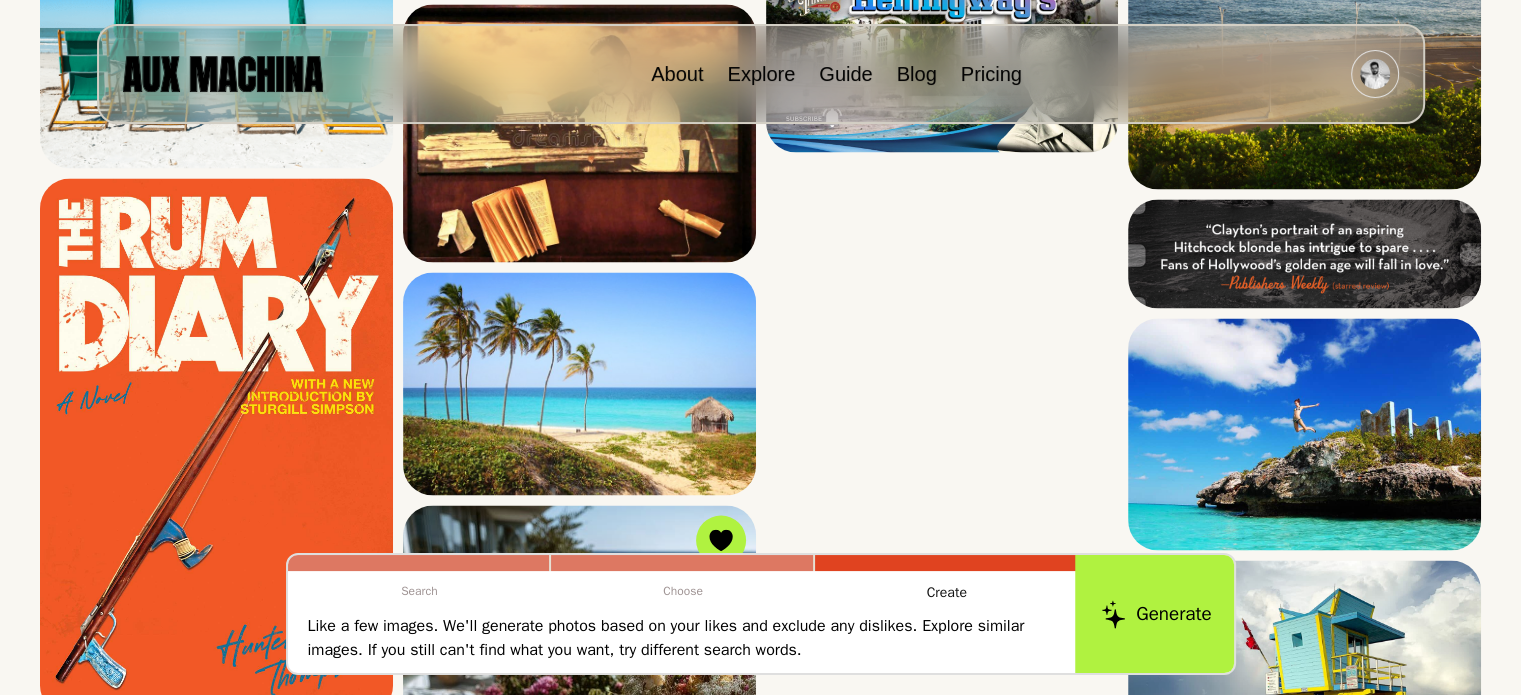 click on "Generate" at bounding box center [1156, 614] 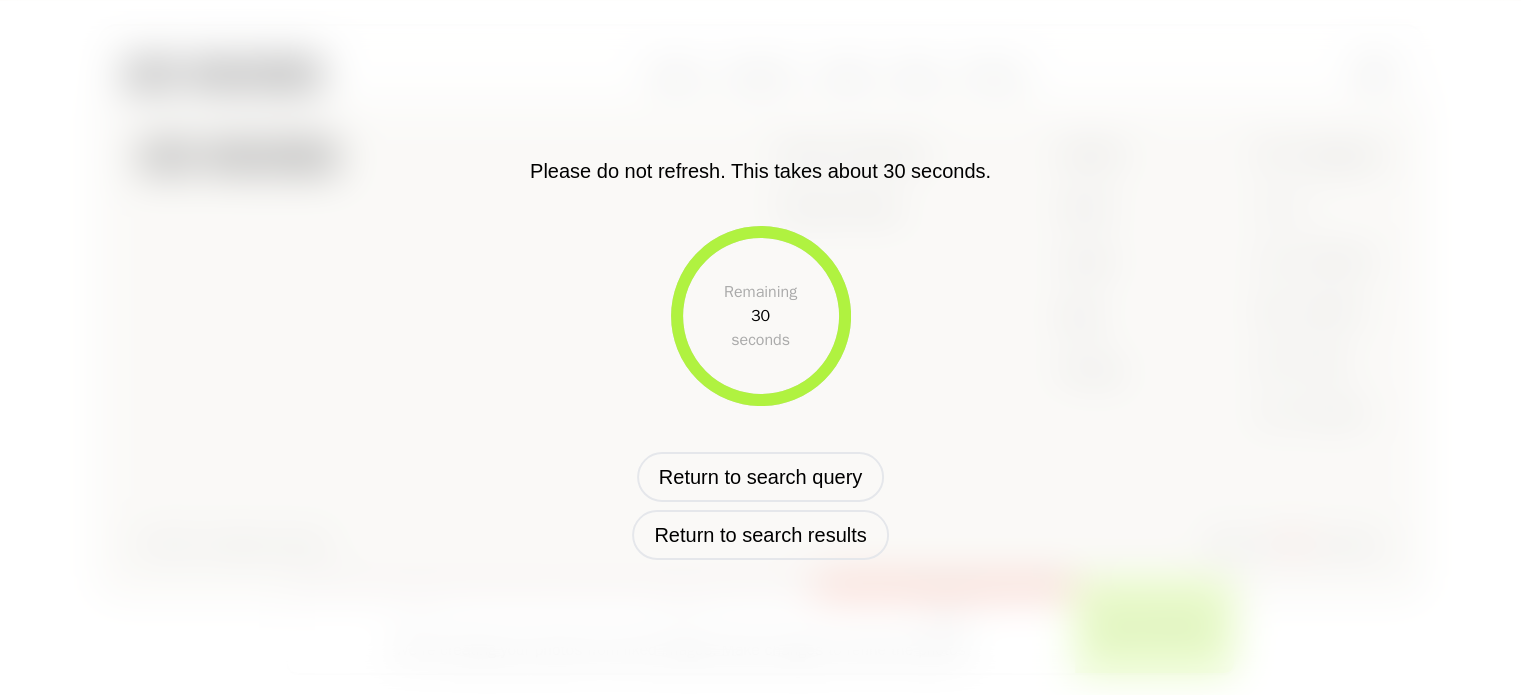 scroll, scrollTop: 809, scrollLeft: 0, axis: vertical 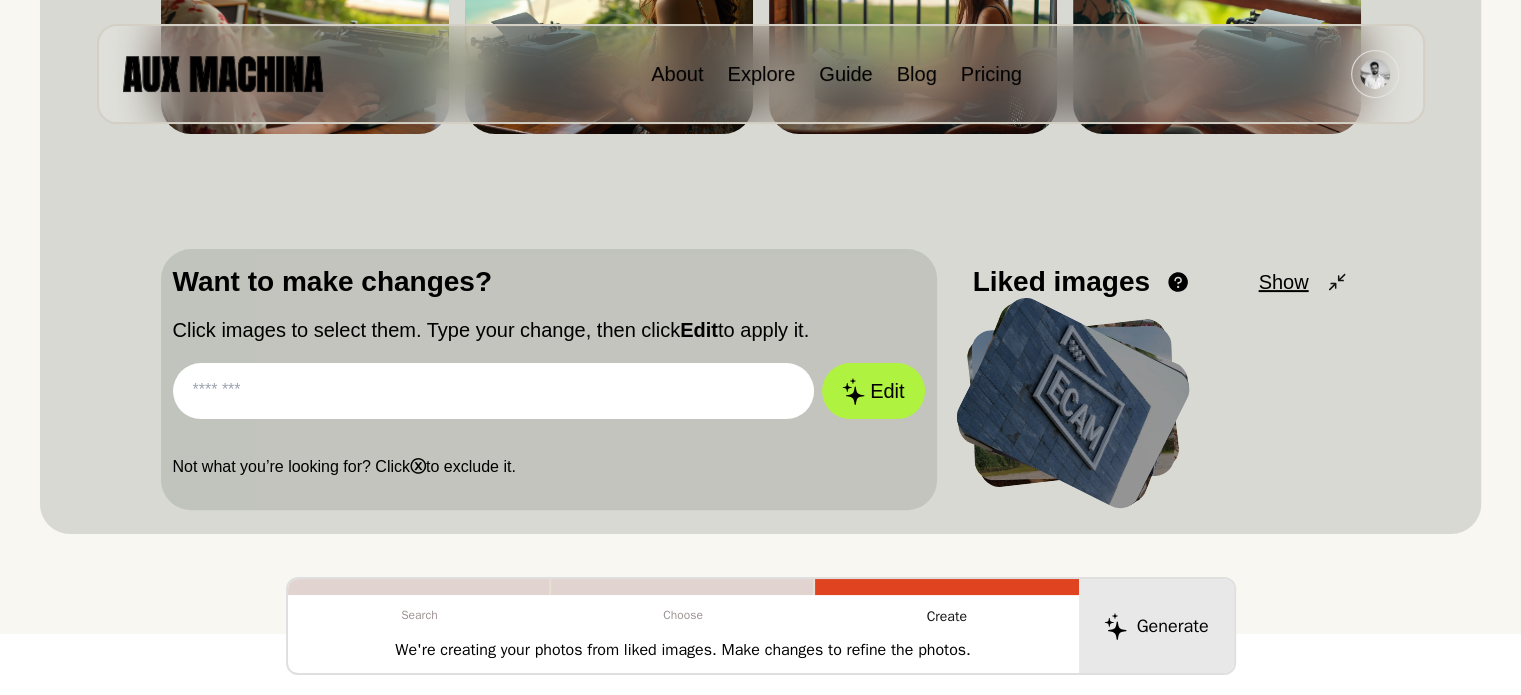 click at bounding box center (1072, 403) 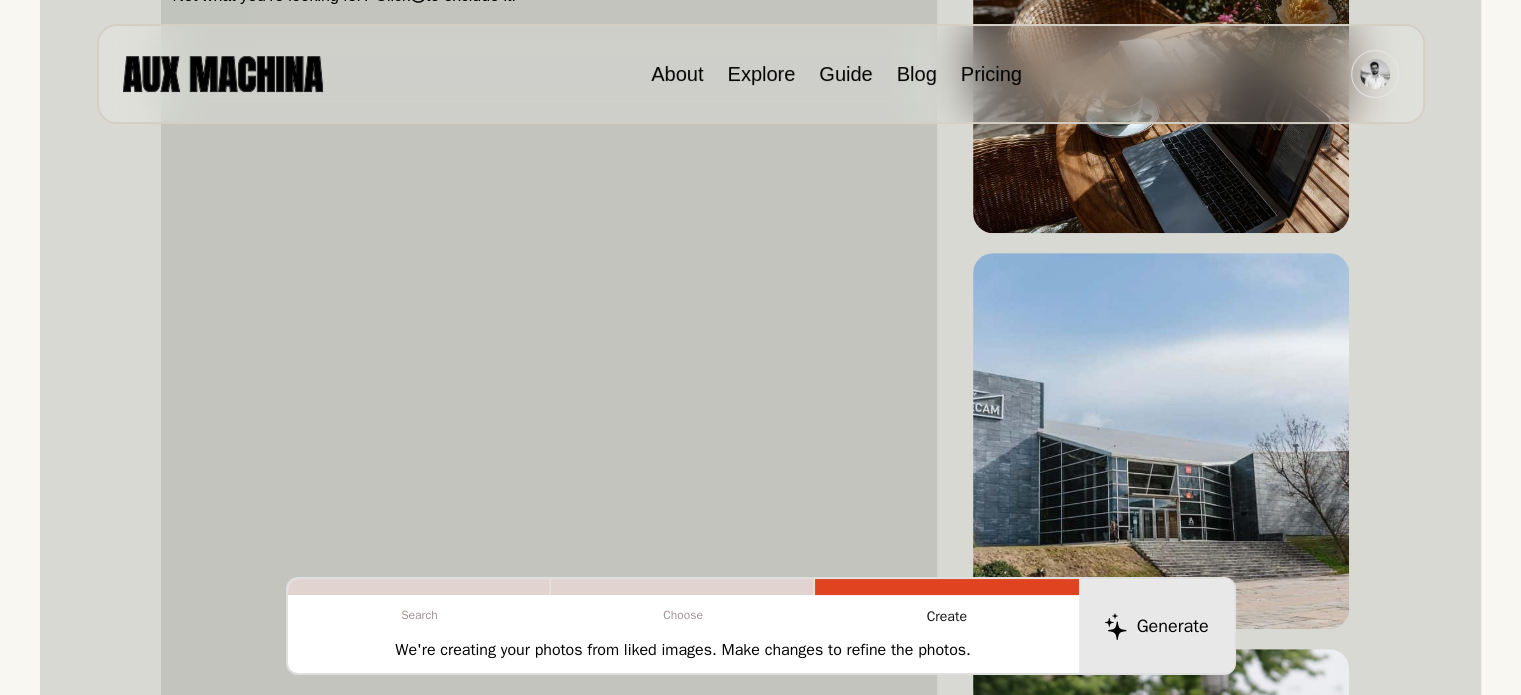 scroll, scrollTop: 933, scrollLeft: 0, axis: vertical 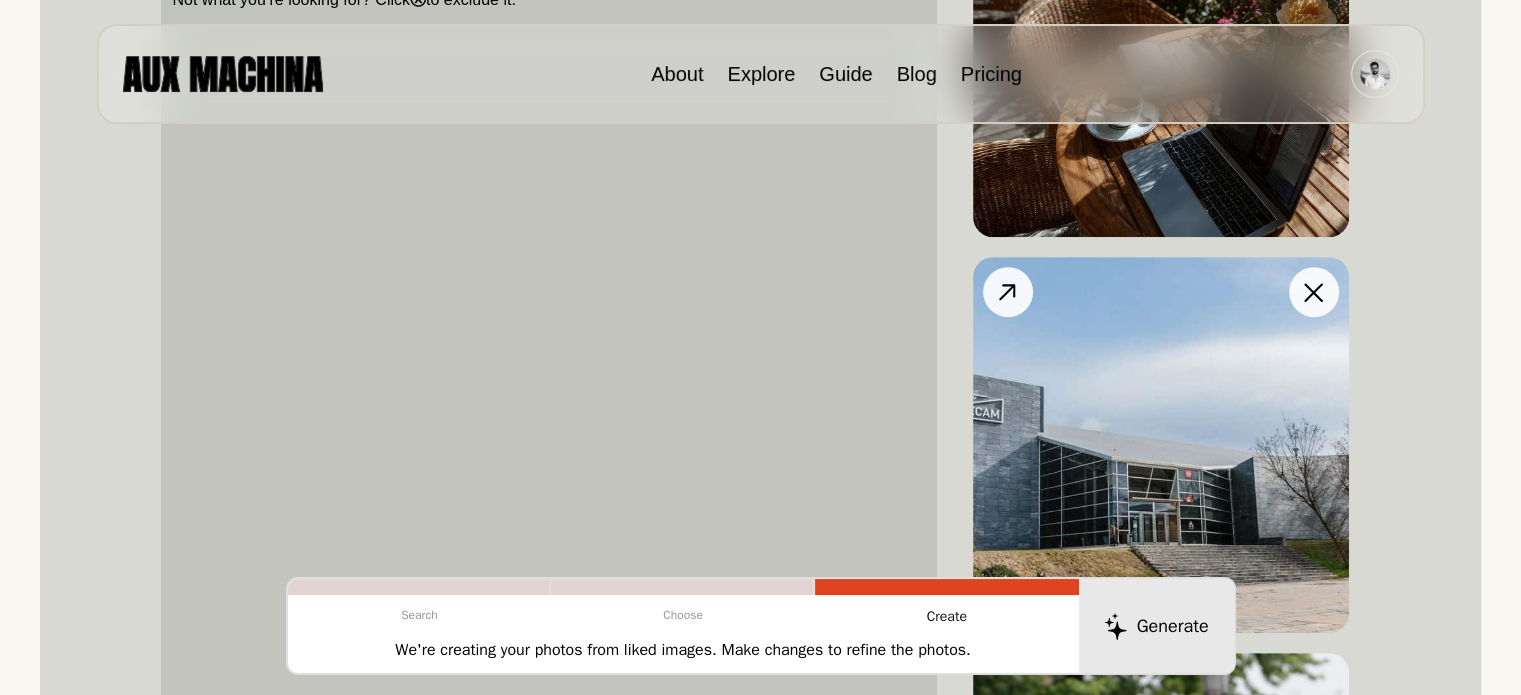 click 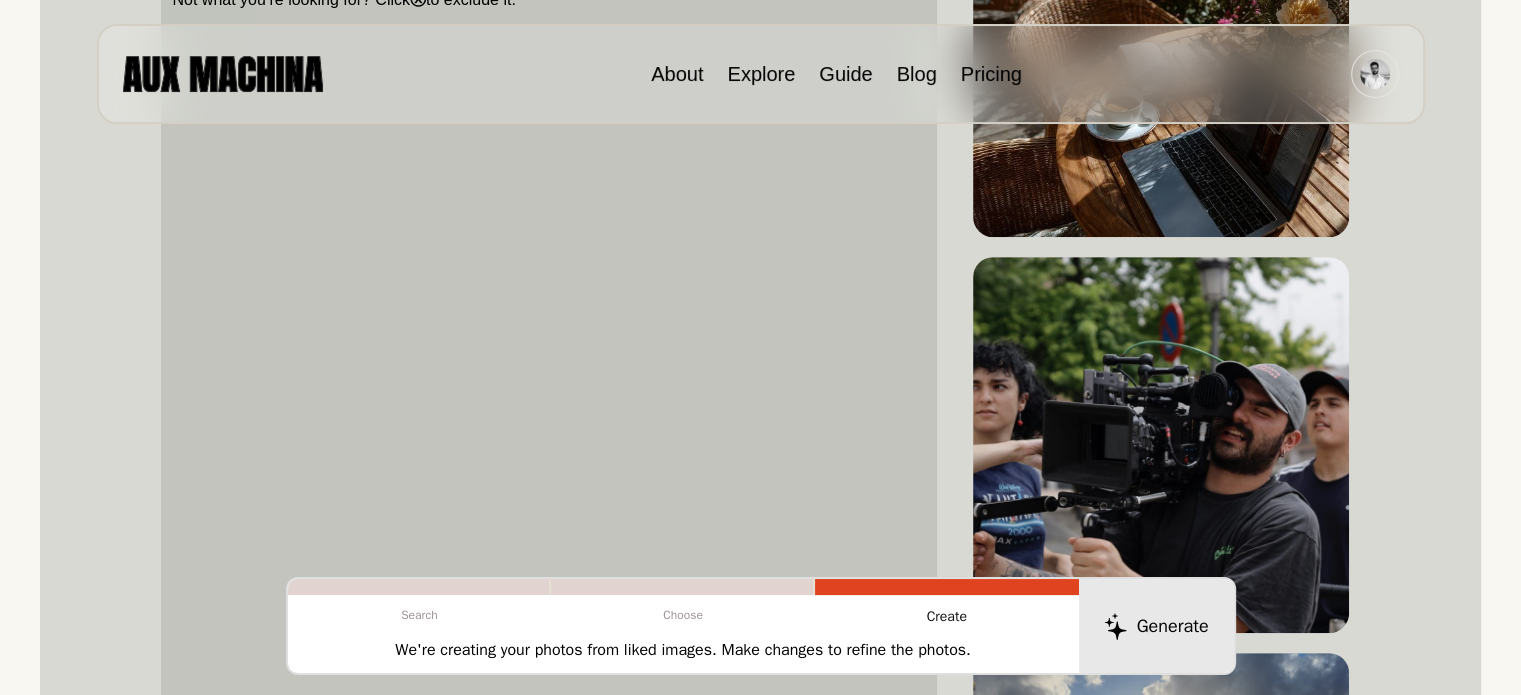 click 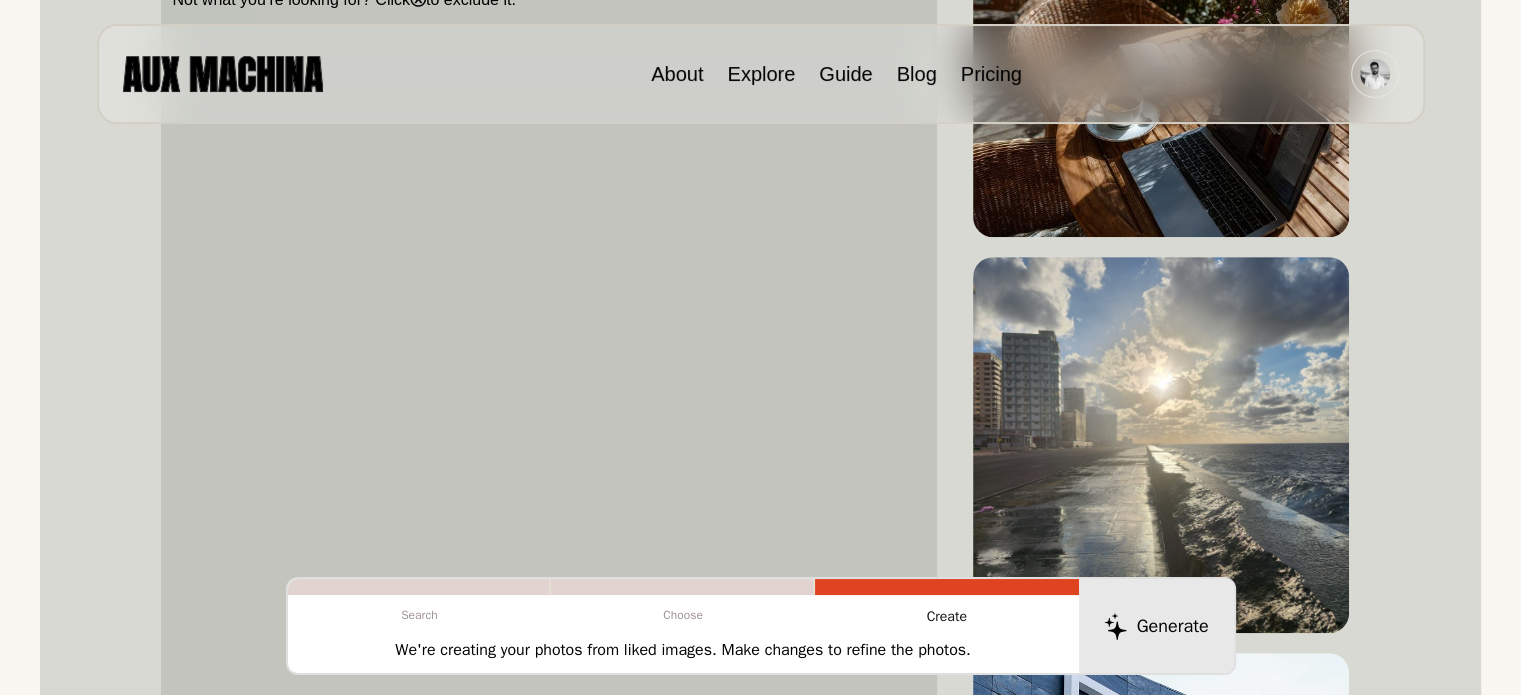 click 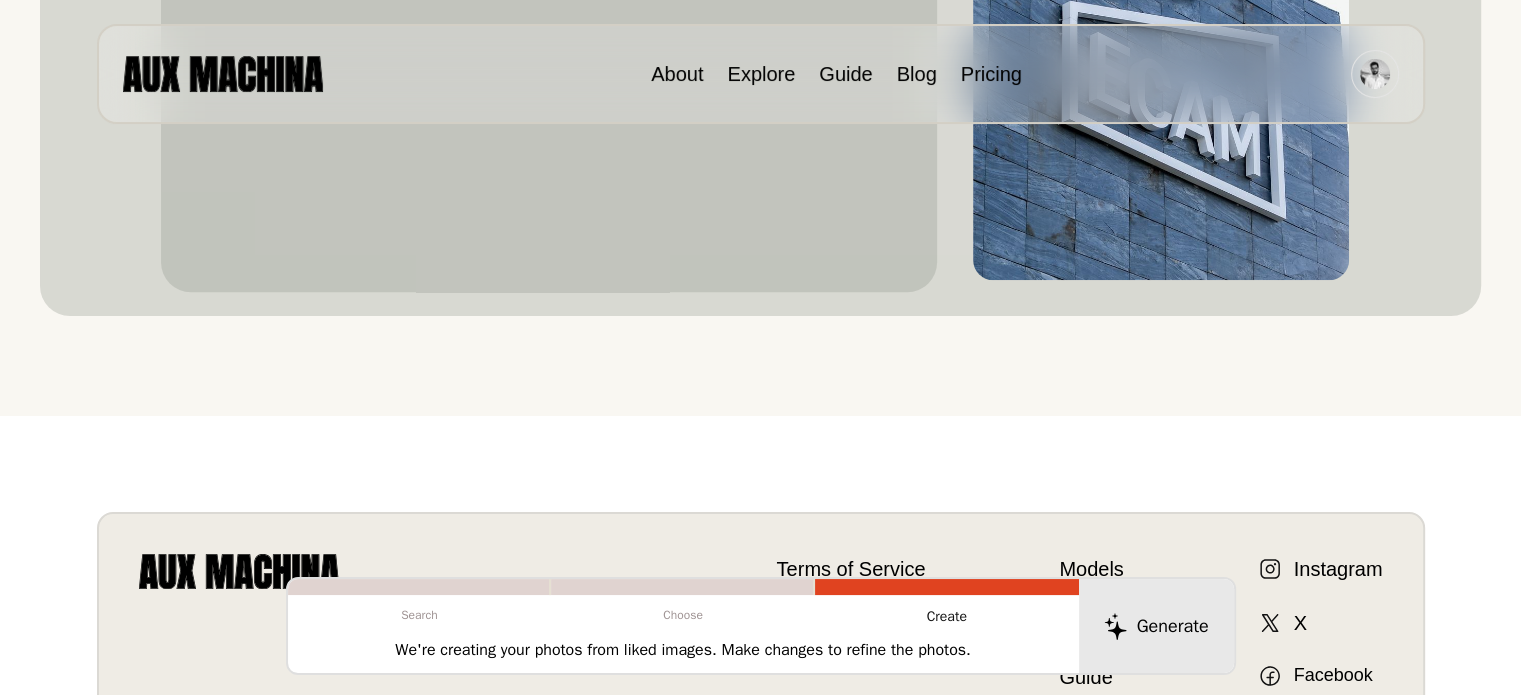 scroll, scrollTop: 901, scrollLeft: 0, axis: vertical 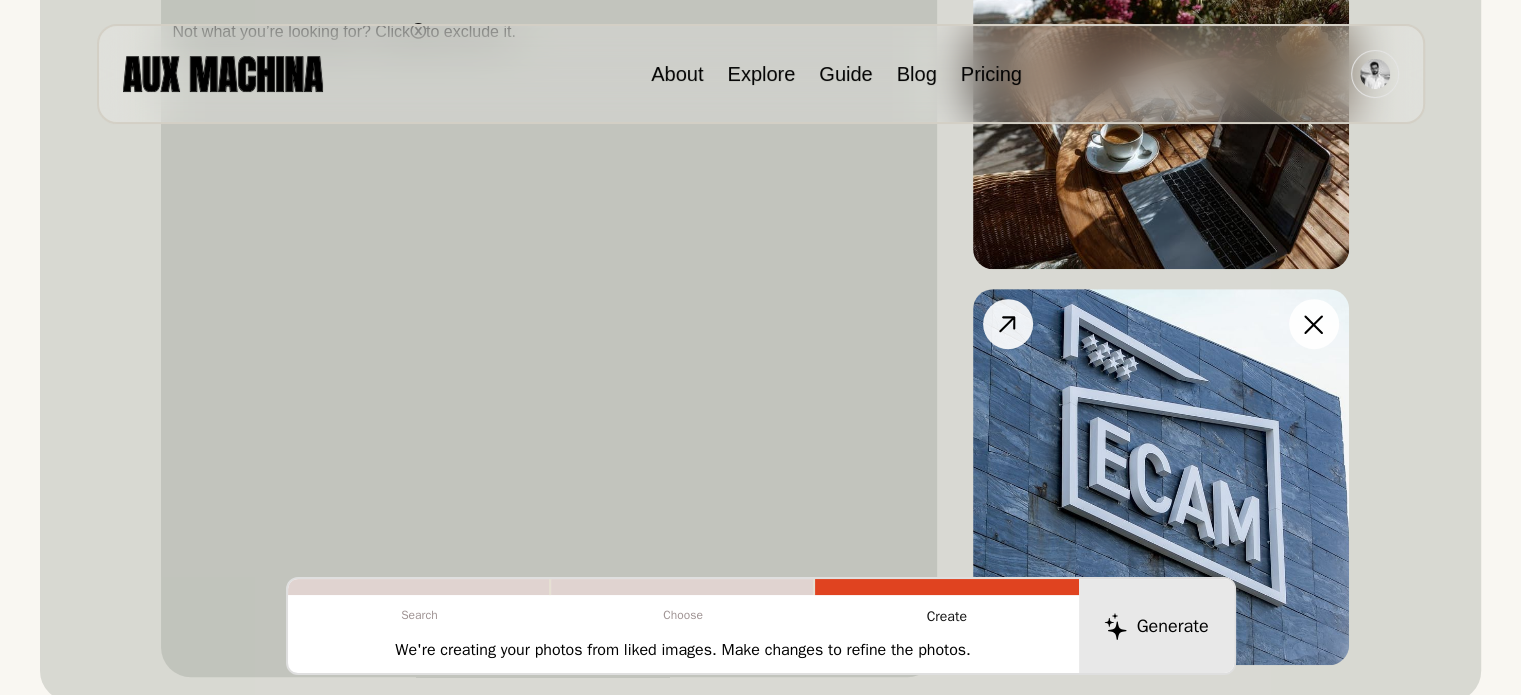 click 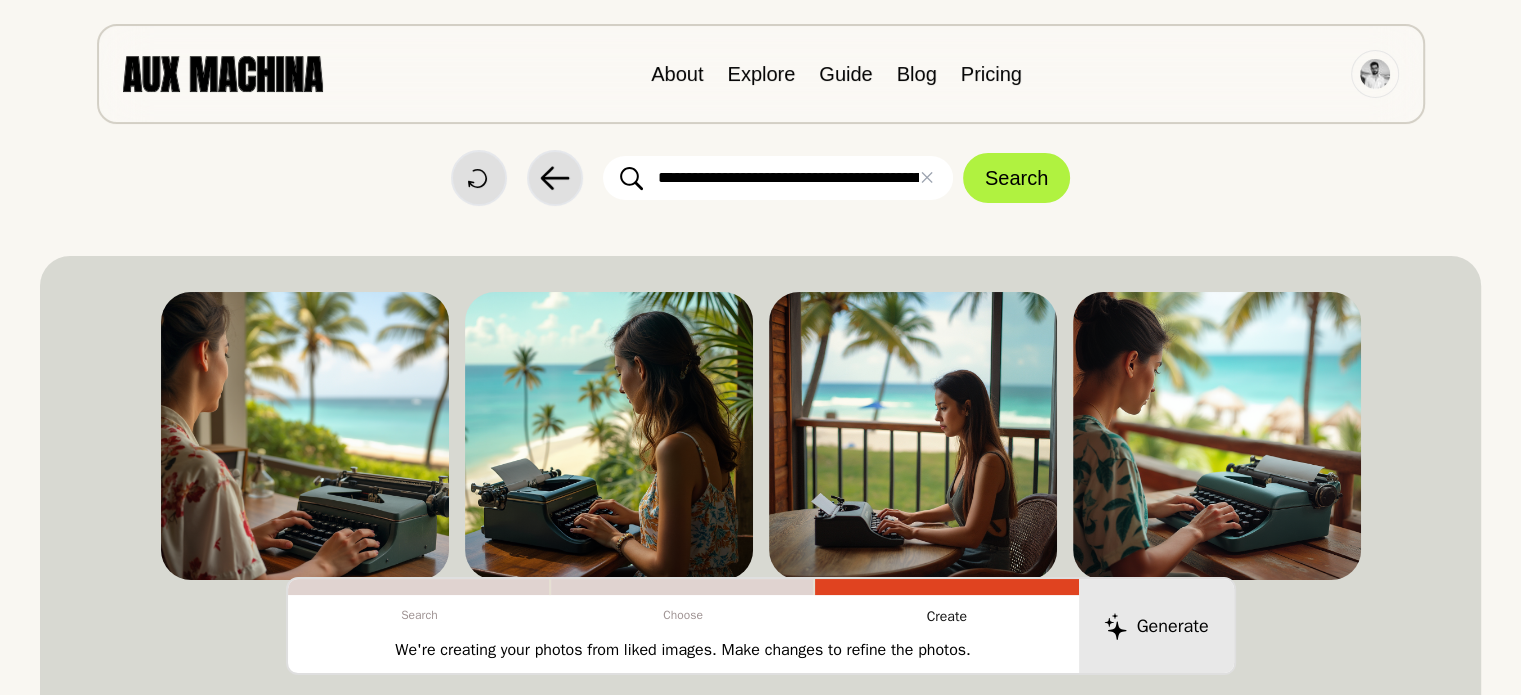 scroll, scrollTop: 0, scrollLeft: 0, axis: both 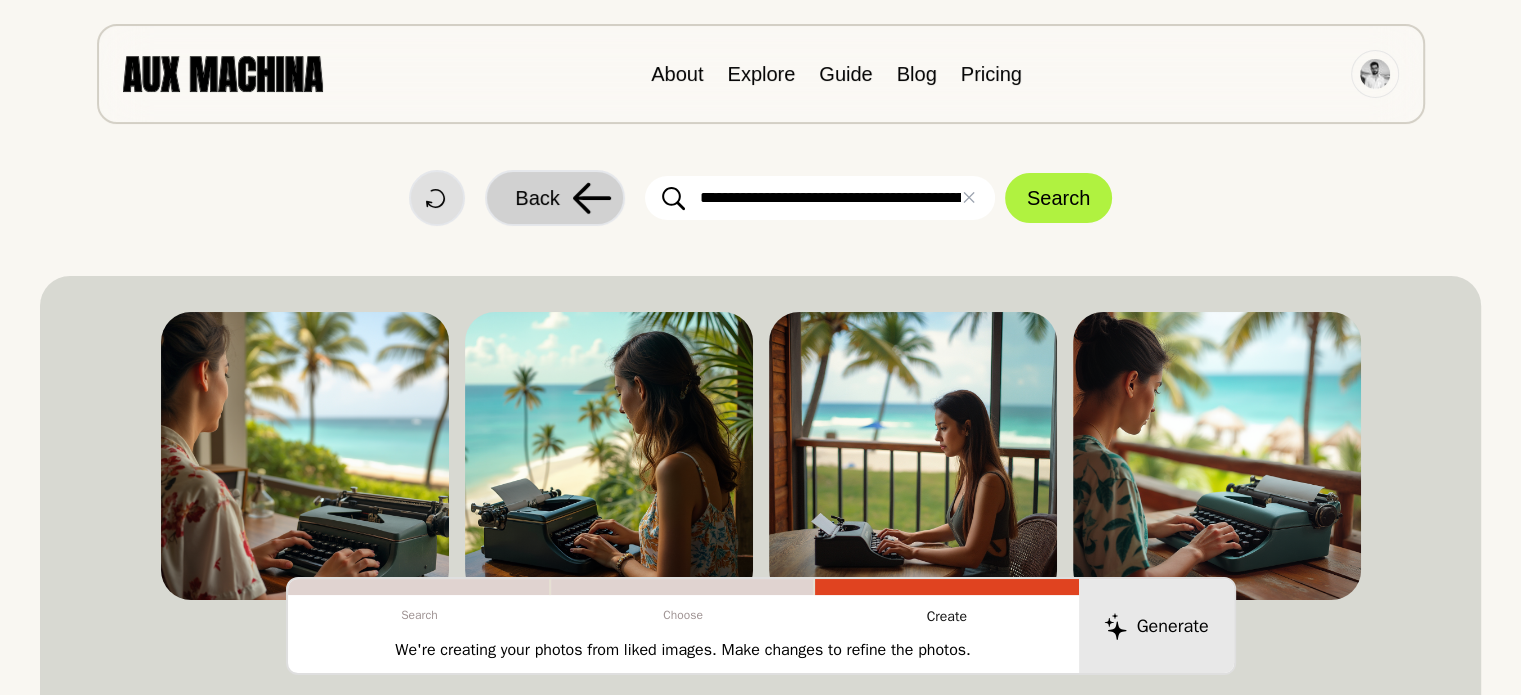 click 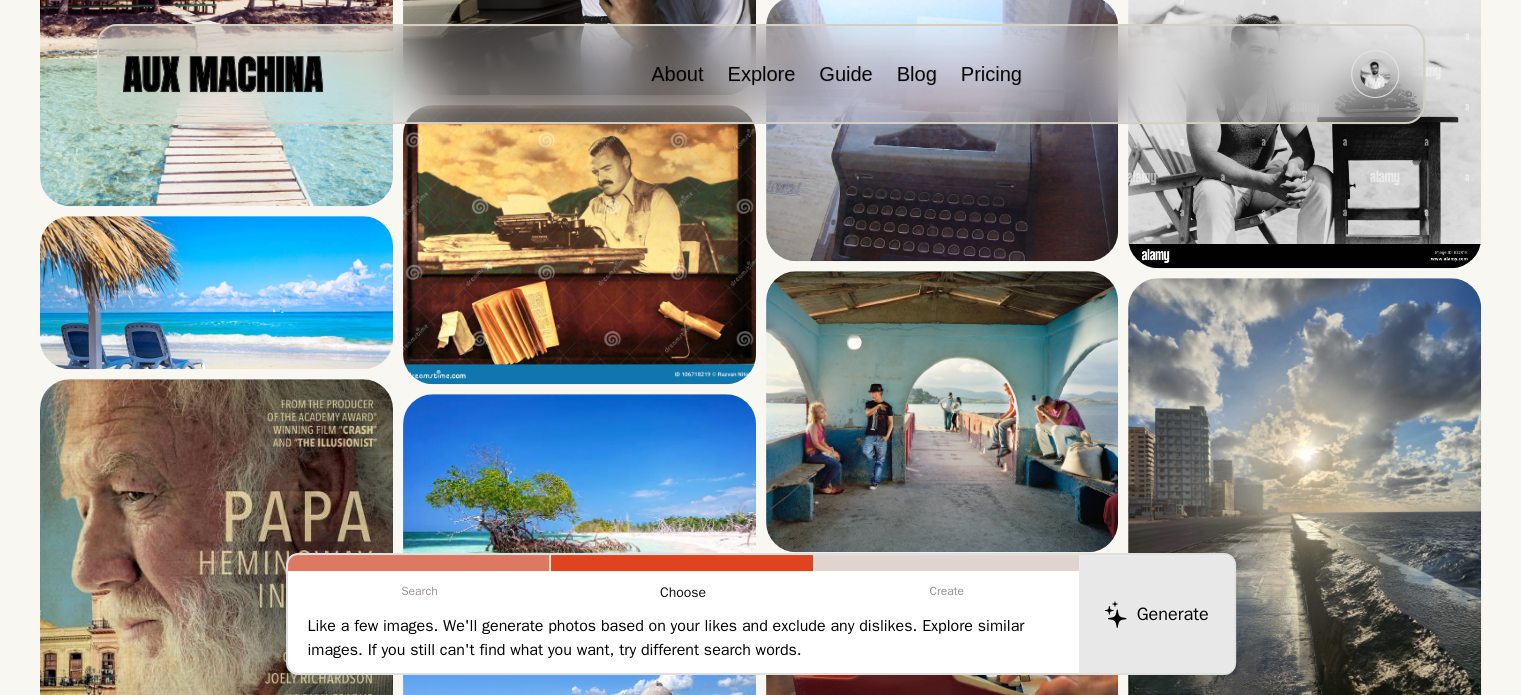 scroll, scrollTop: 940, scrollLeft: 0, axis: vertical 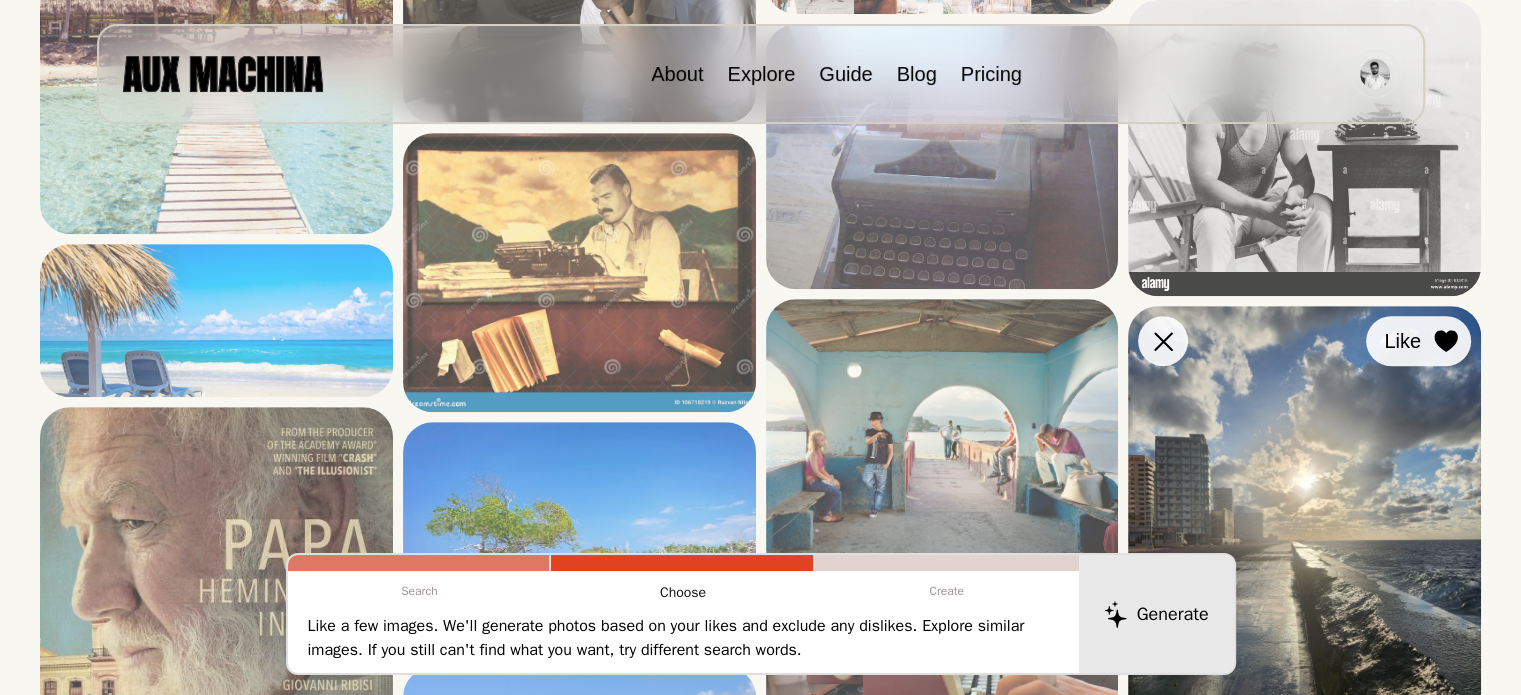 click 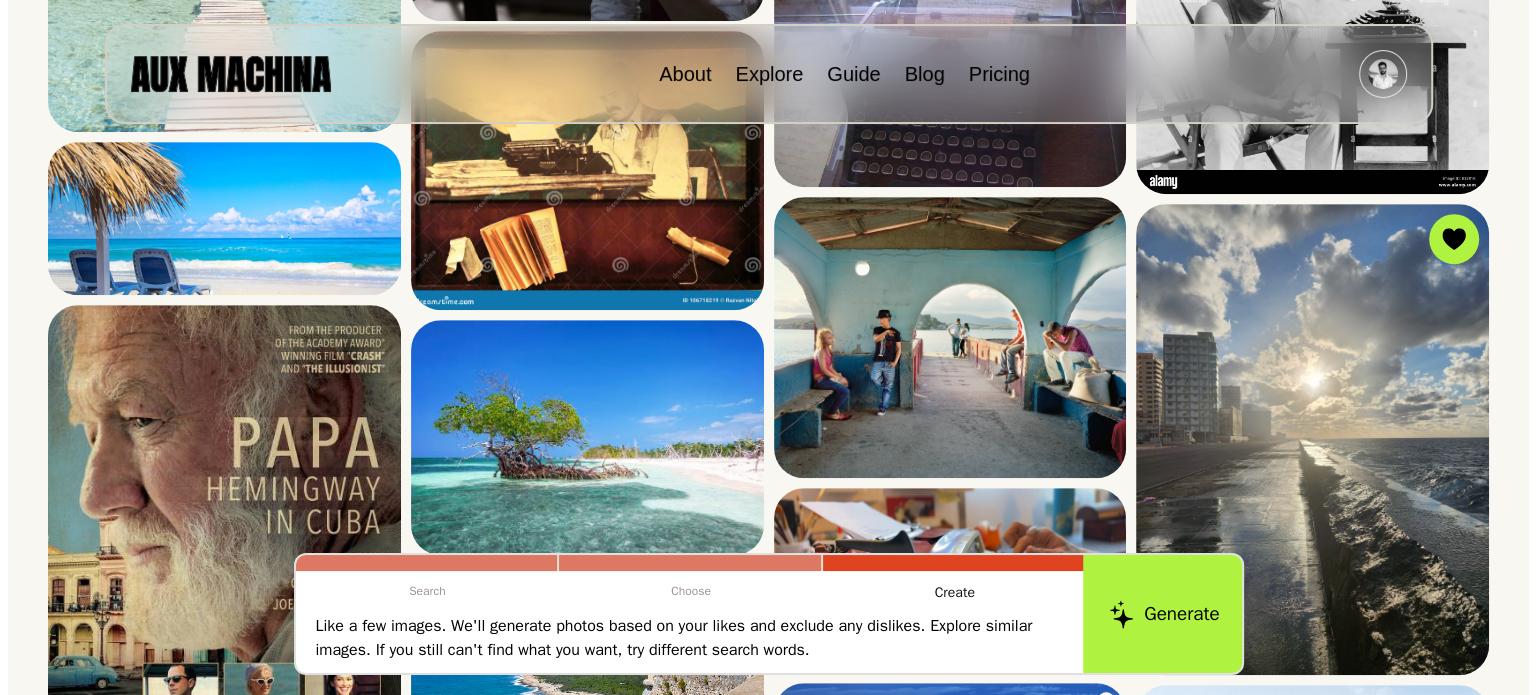 scroll, scrollTop: 838, scrollLeft: 0, axis: vertical 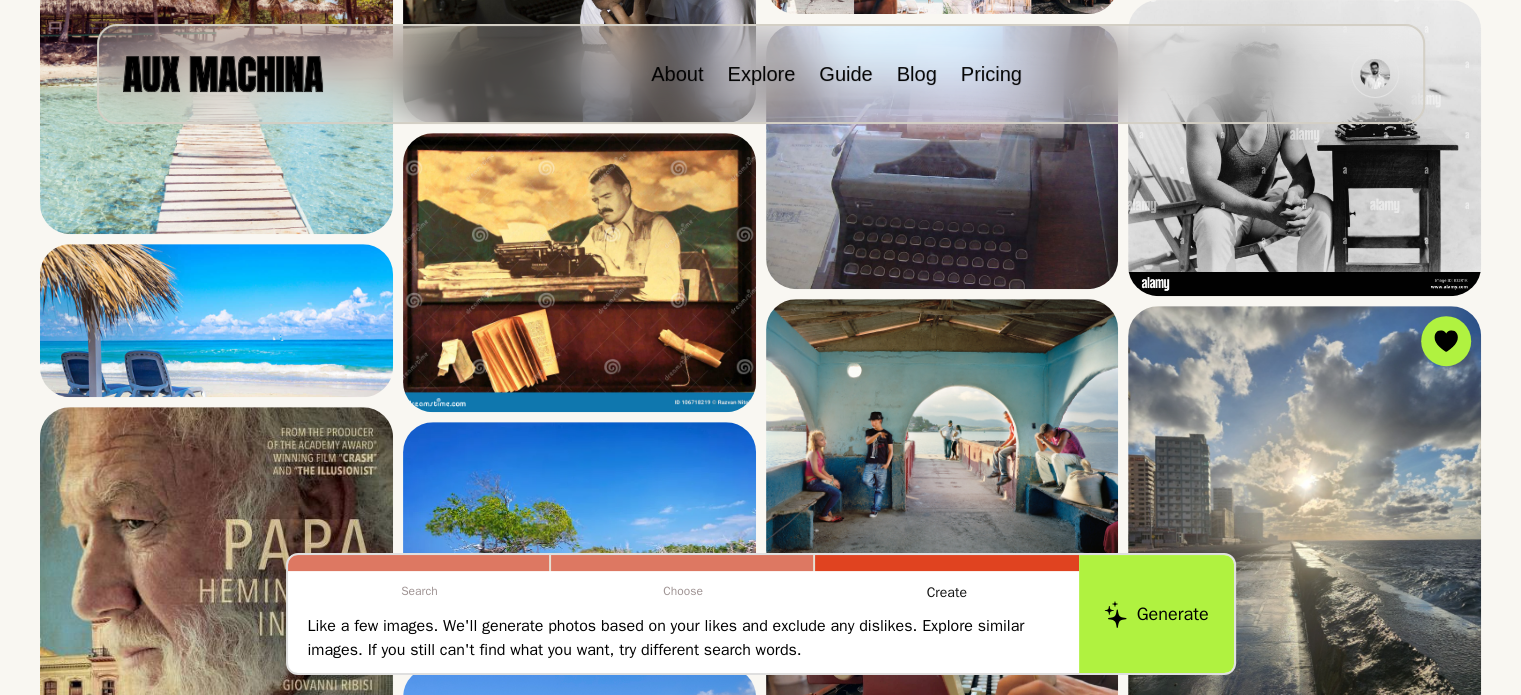 click on "Like a few images. We'll generate photos based on your likes and exclude any dislikes. Explore similar images. If you still can't find what you want, try different search words." at bounding box center (683, 638) 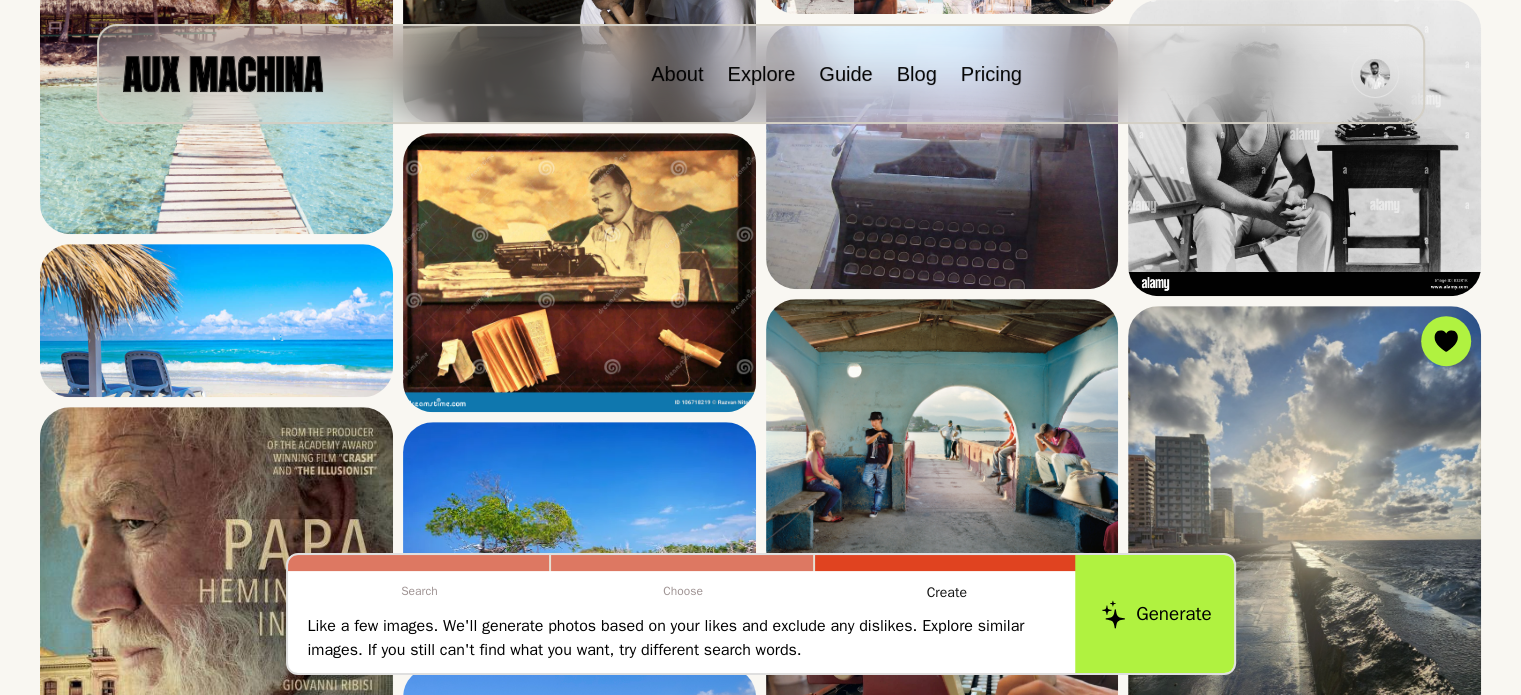 click on "Generate" at bounding box center (1156, 614) 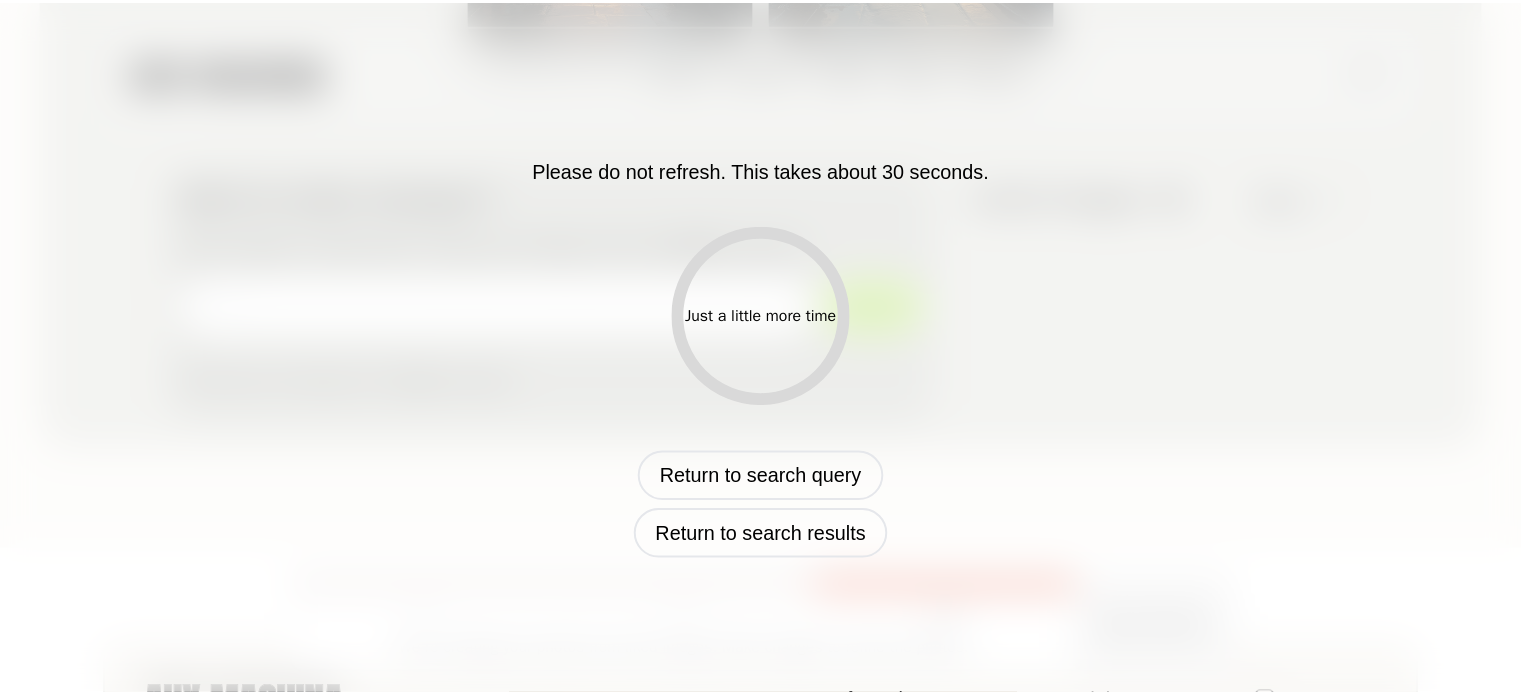 scroll, scrollTop: 838, scrollLeft: 0, axis: vertical 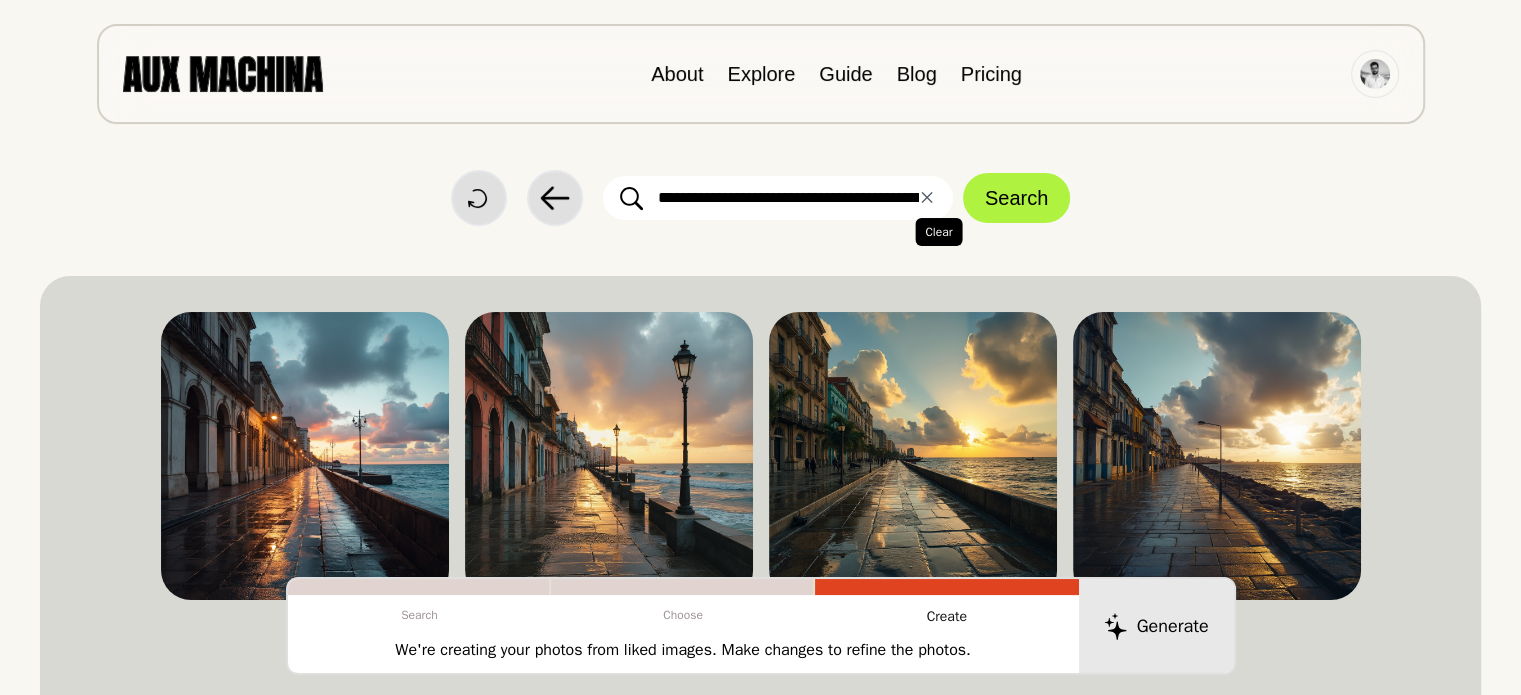 click on "✕ Clear" at bounding box center [927, 198] 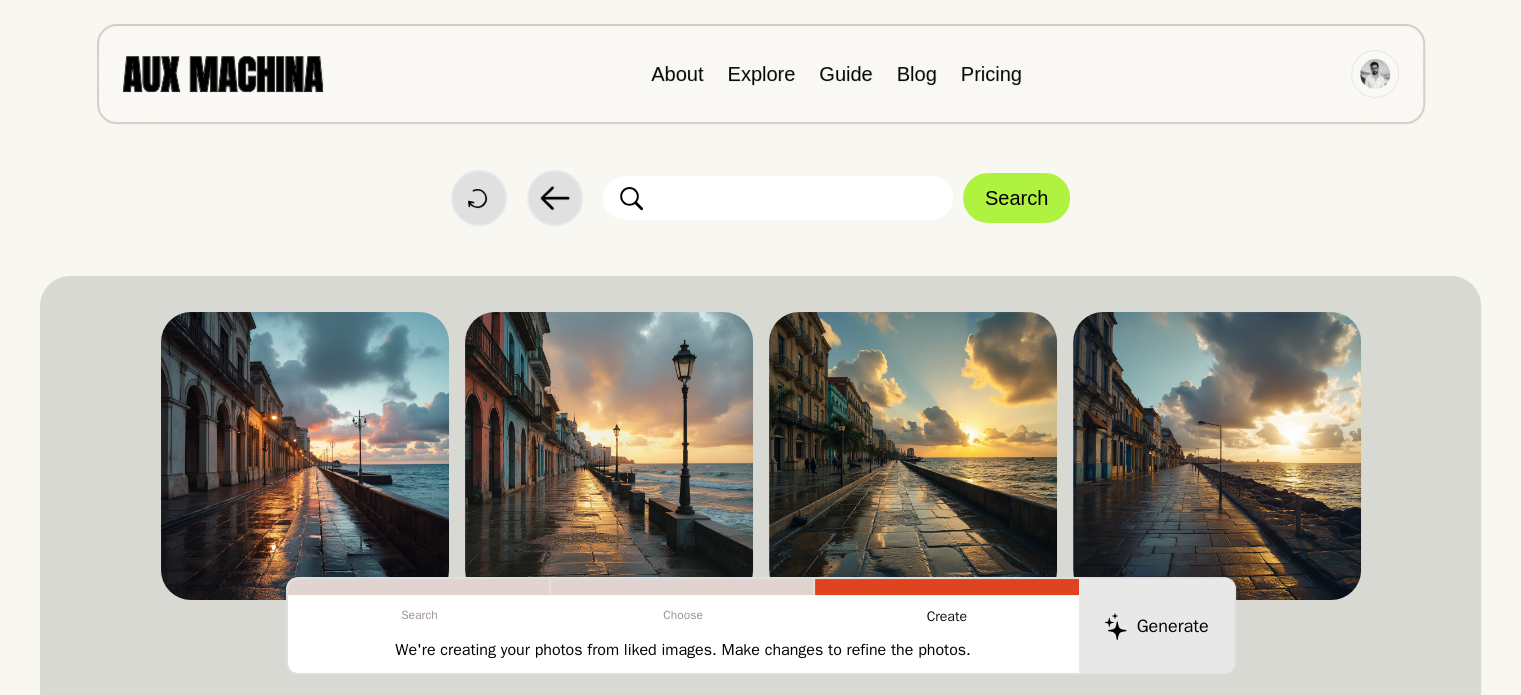 click at bounding box center (778, 198) 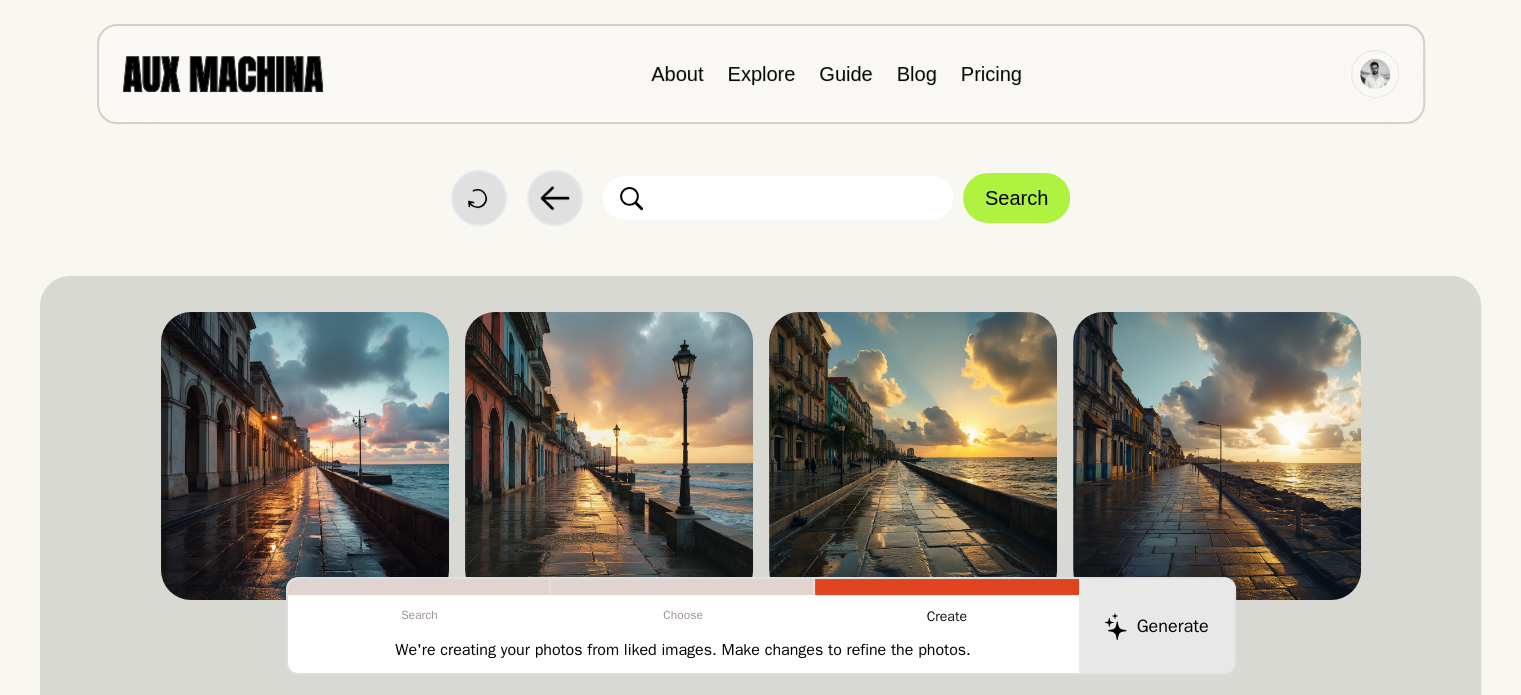 scroll, scrollTop: 114, scrollLeft: 0, axis: vertical 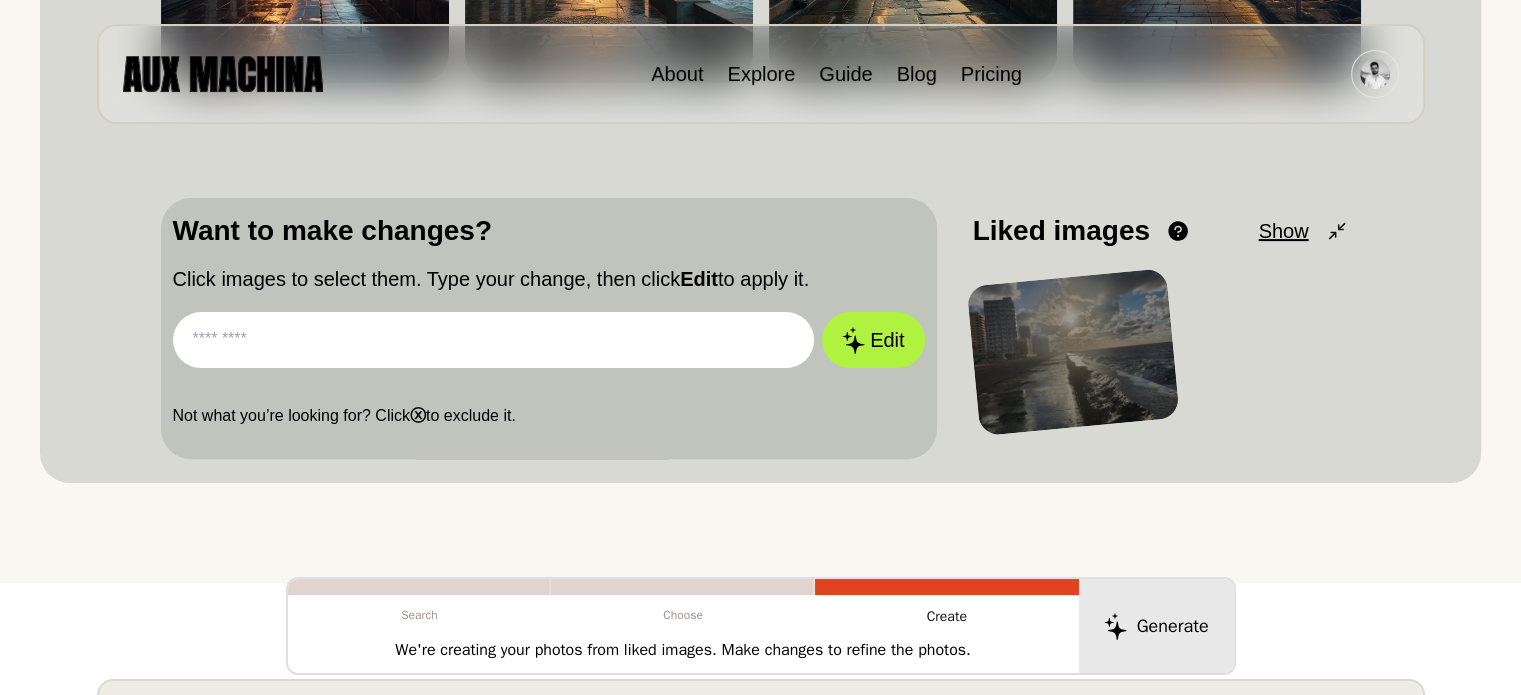 click at bounding box center (1072, 352) 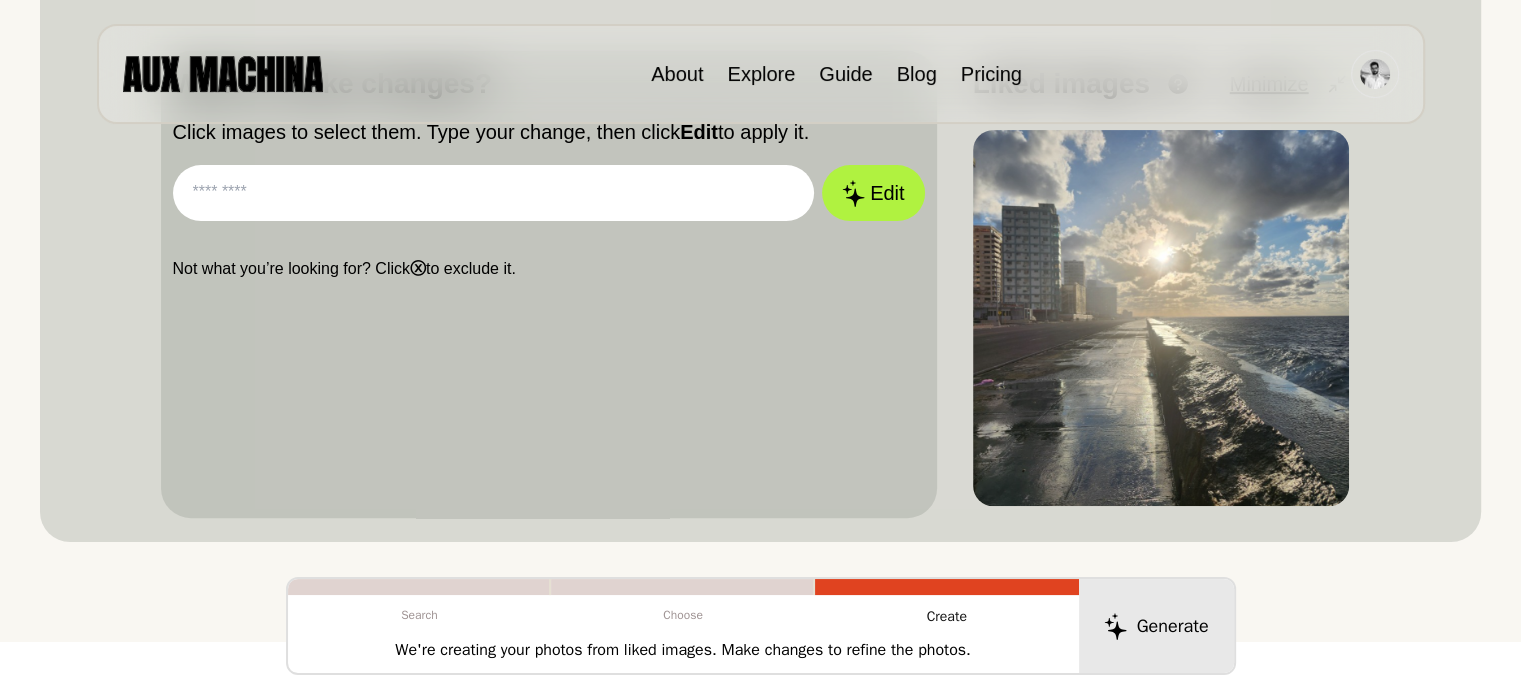 scroll, scrollTop: 647, scrollLeft: 0, axis: vertical 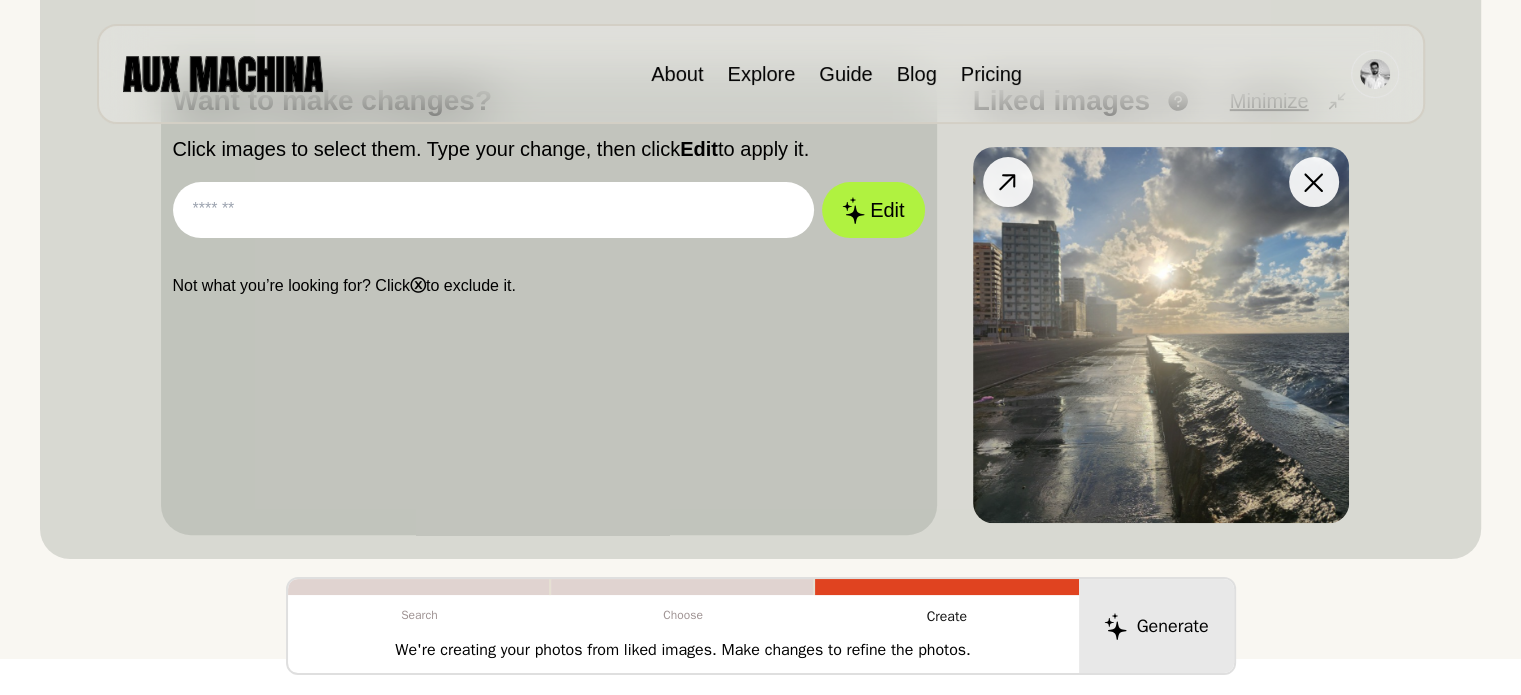 click at bounding box center [1161, 335] 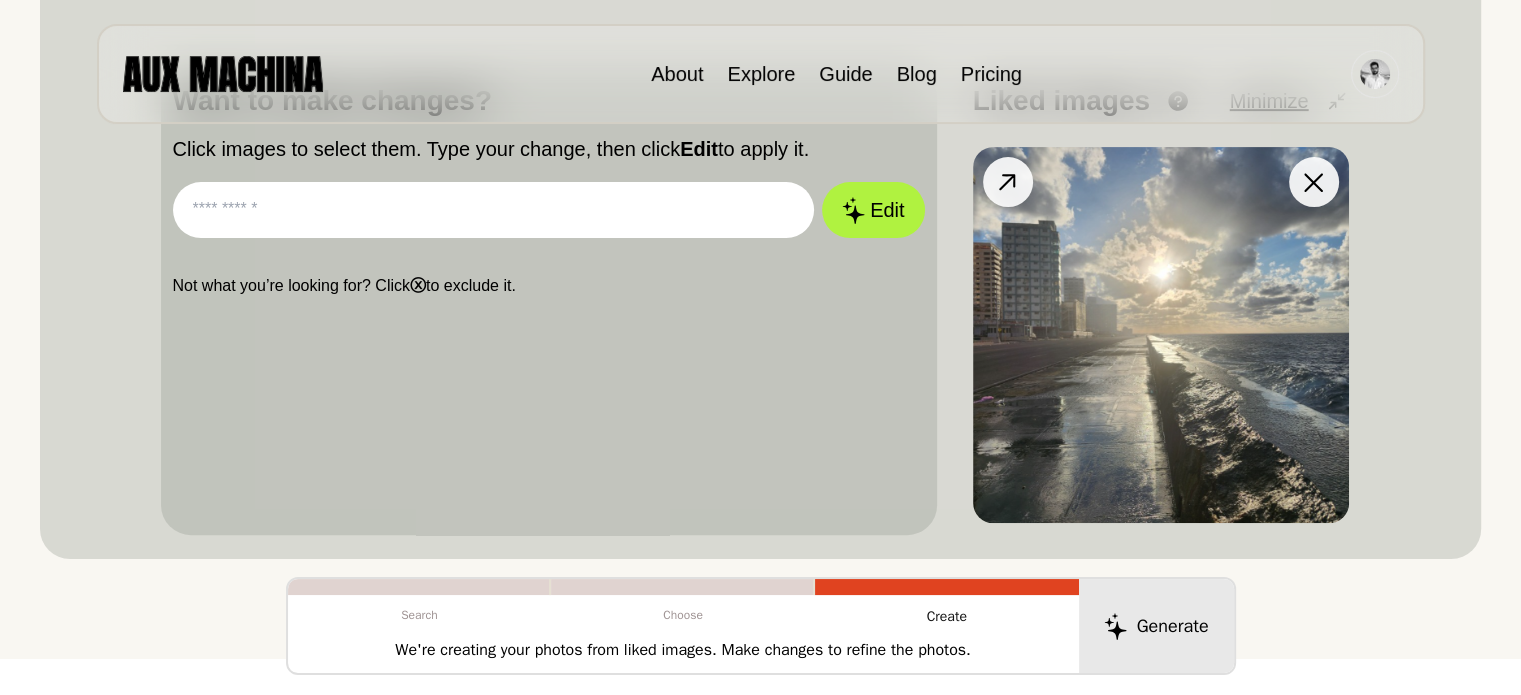 click at bounding box center (1161, 335) 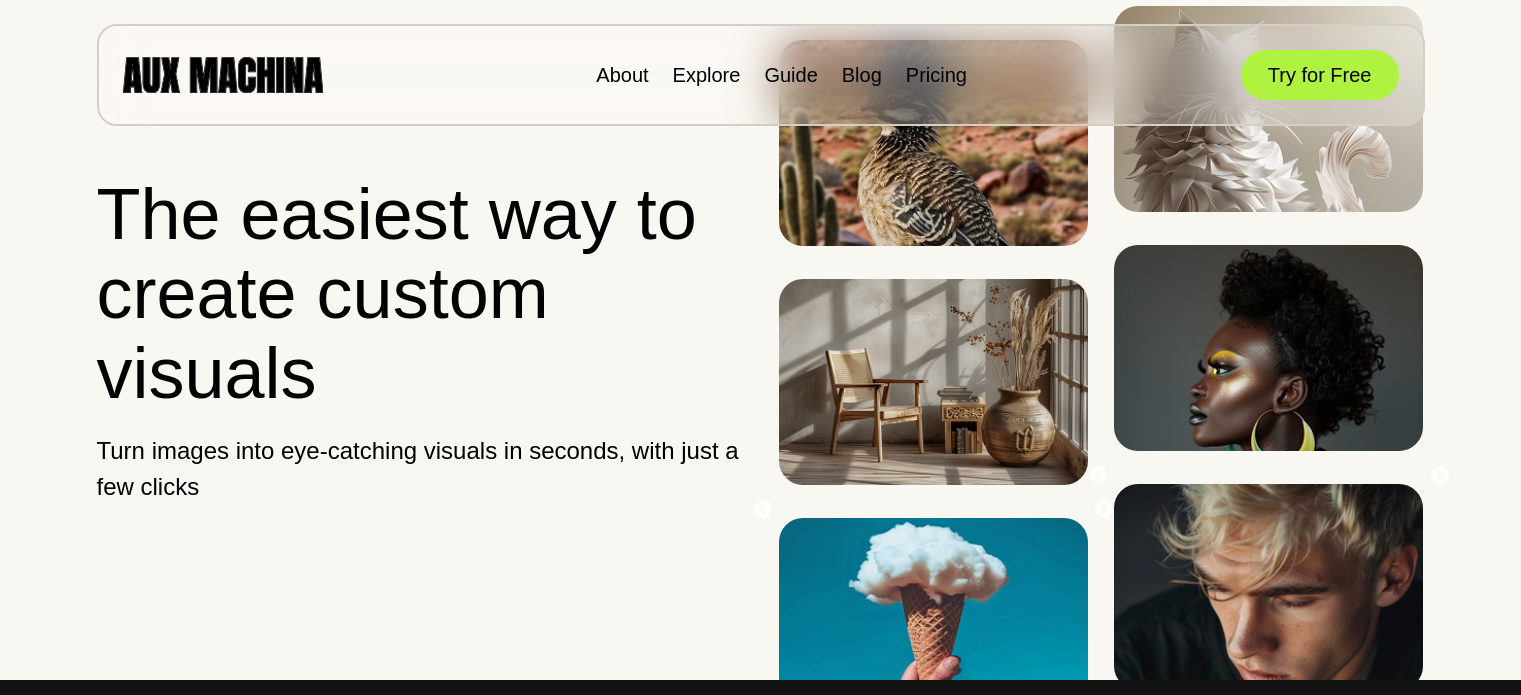 scroll, scrollTop: 2496, scrollLeft: 0, axis: vertical 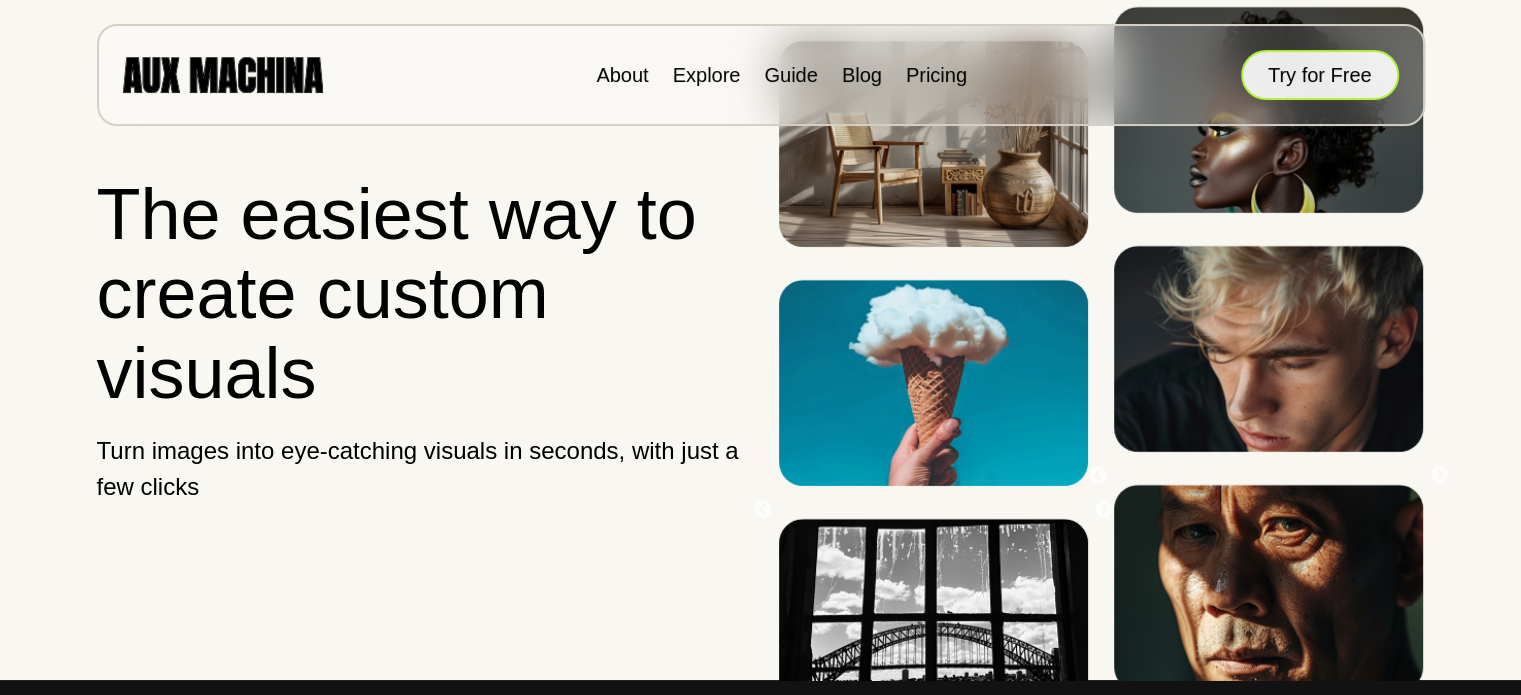 click on "Try for Free" at bounding box center (1320, 75) 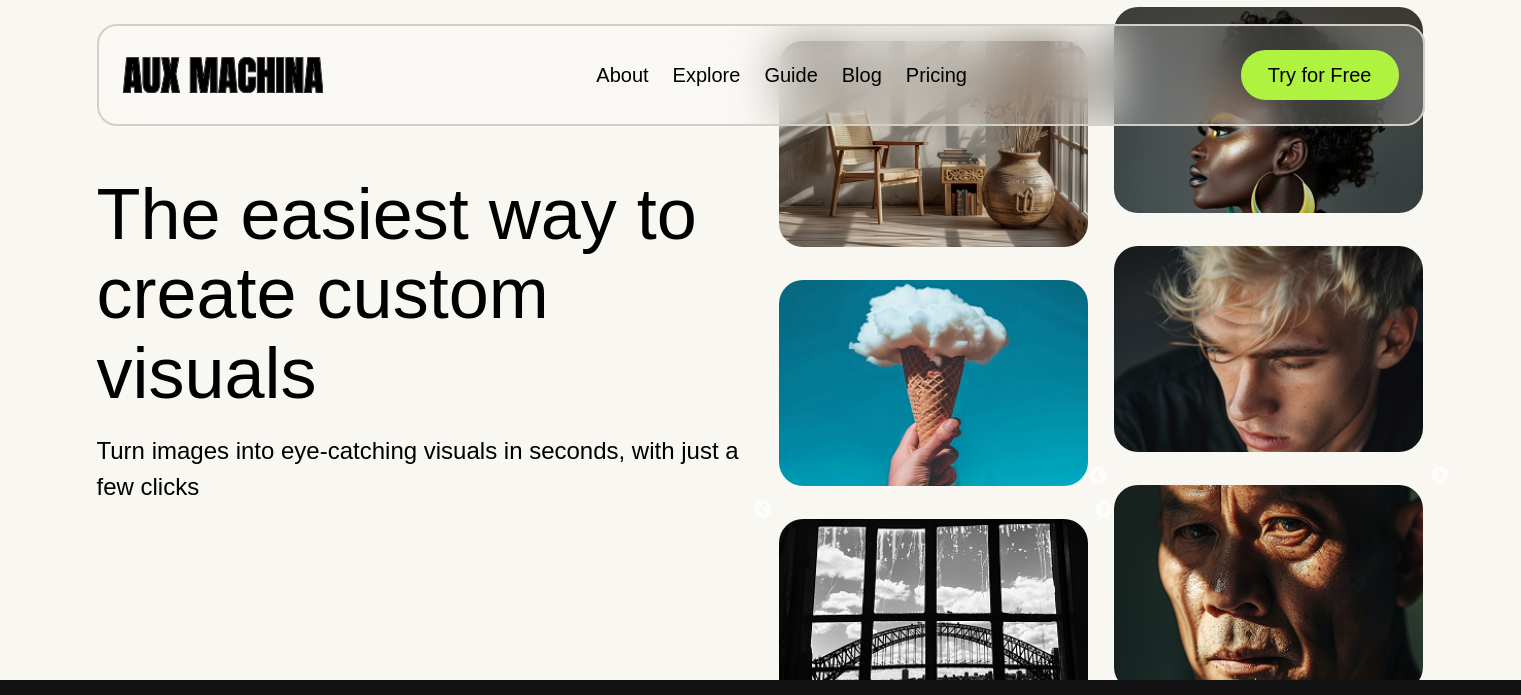 scroll, scrollTop: 0, scrollLeft: 0, axis: both 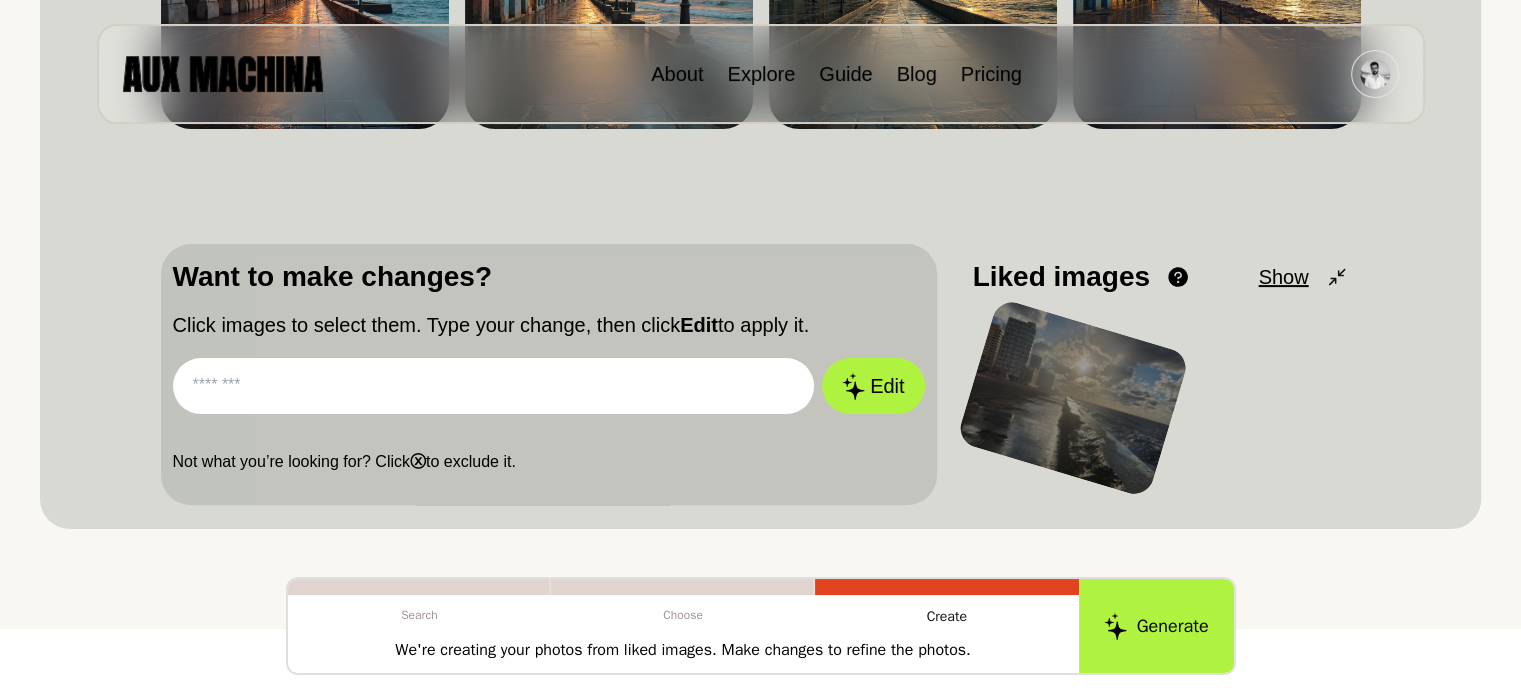click at bounding box center (1072, 398) 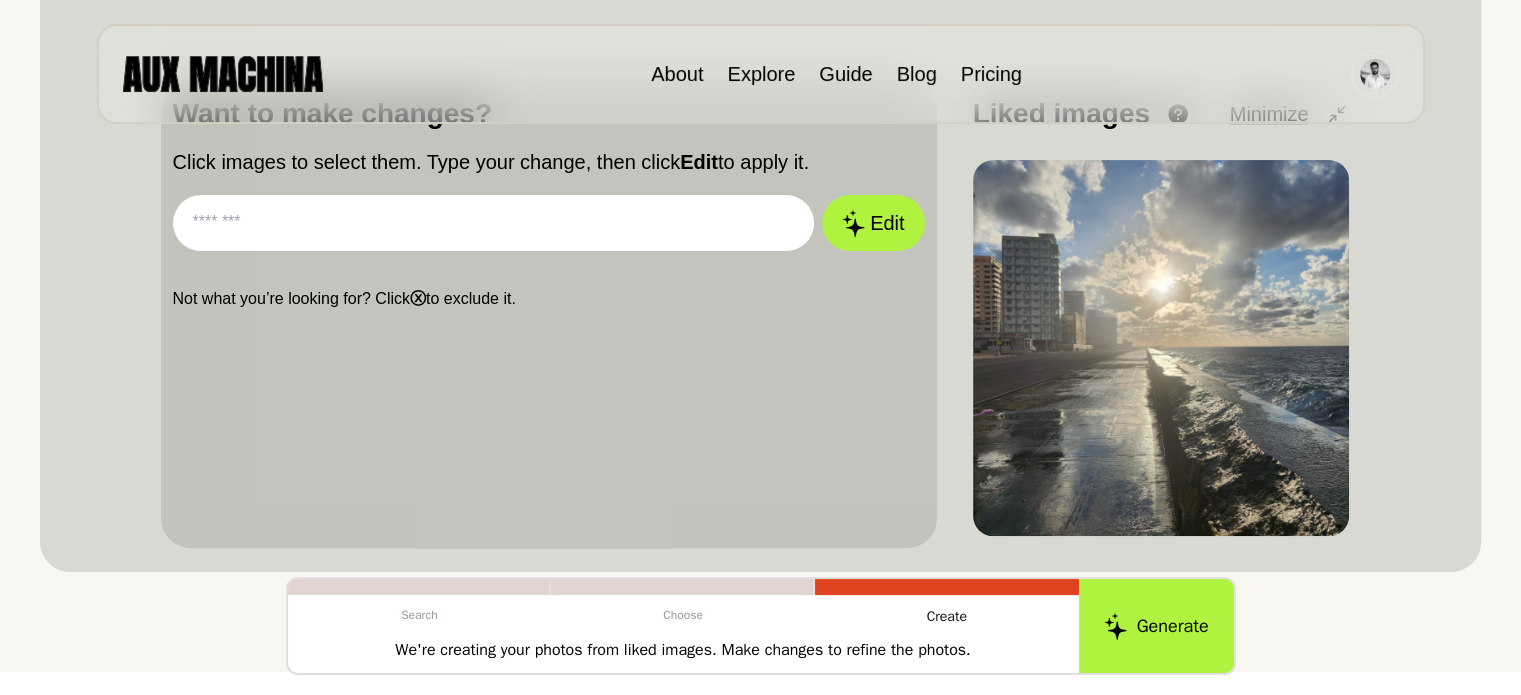 scroll, scrollTop: 678, scrollLeft: 0, axis: vertical 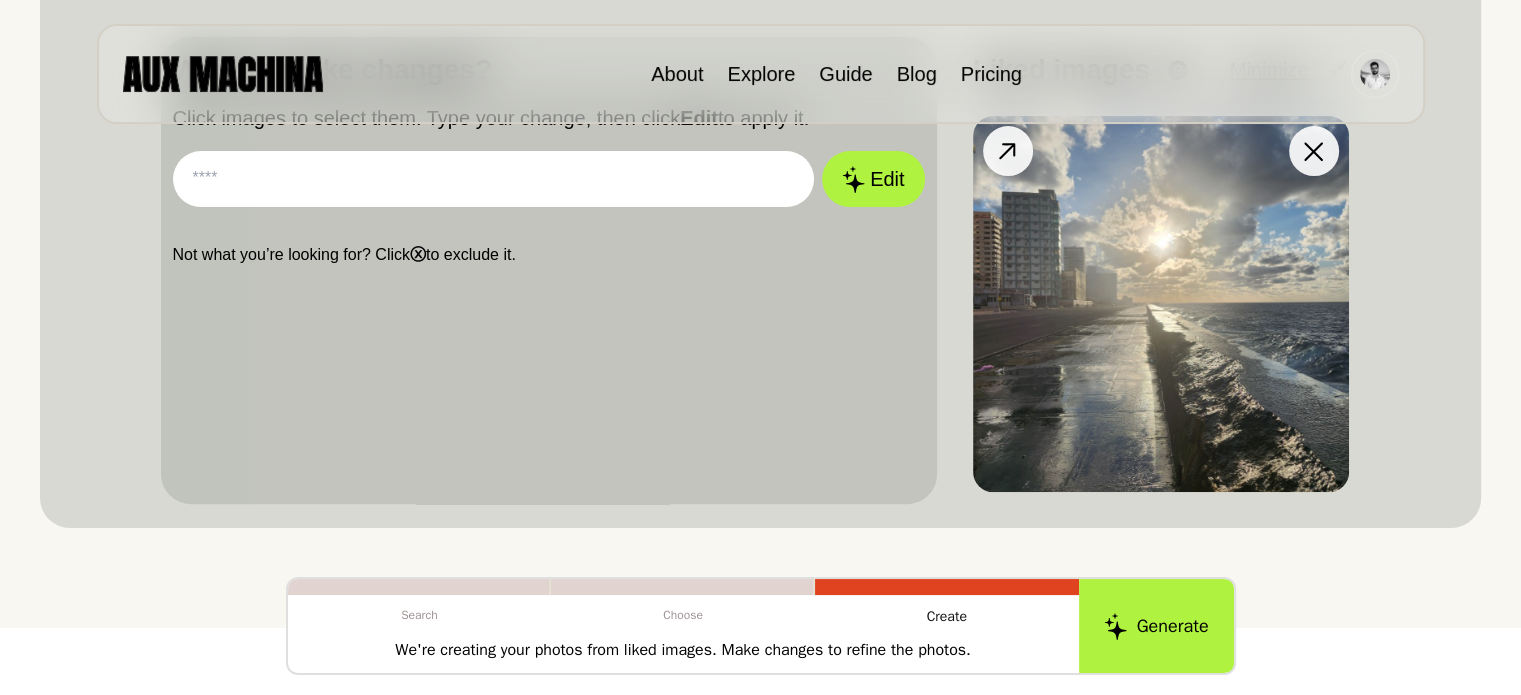 click 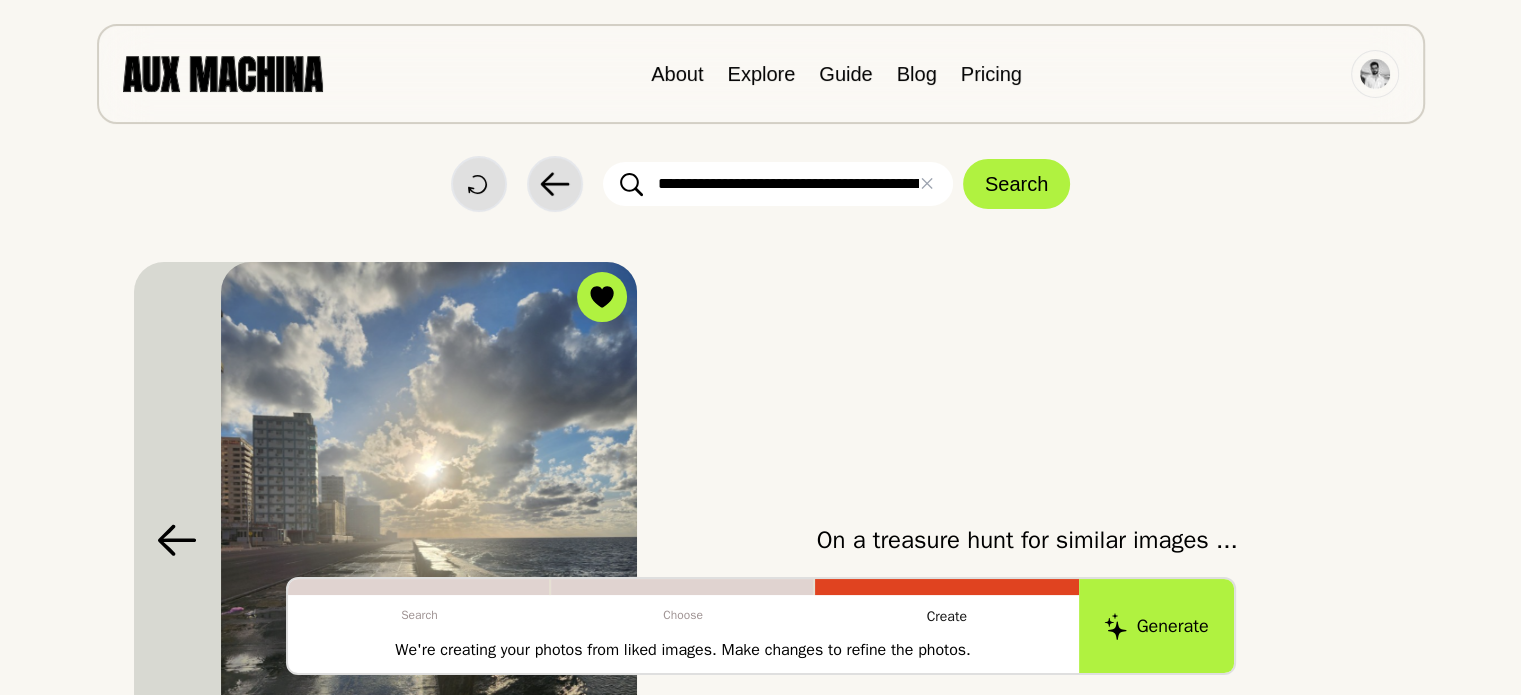 scroll, scrollTop: 162, scrollLeft: 0, axis: vertical 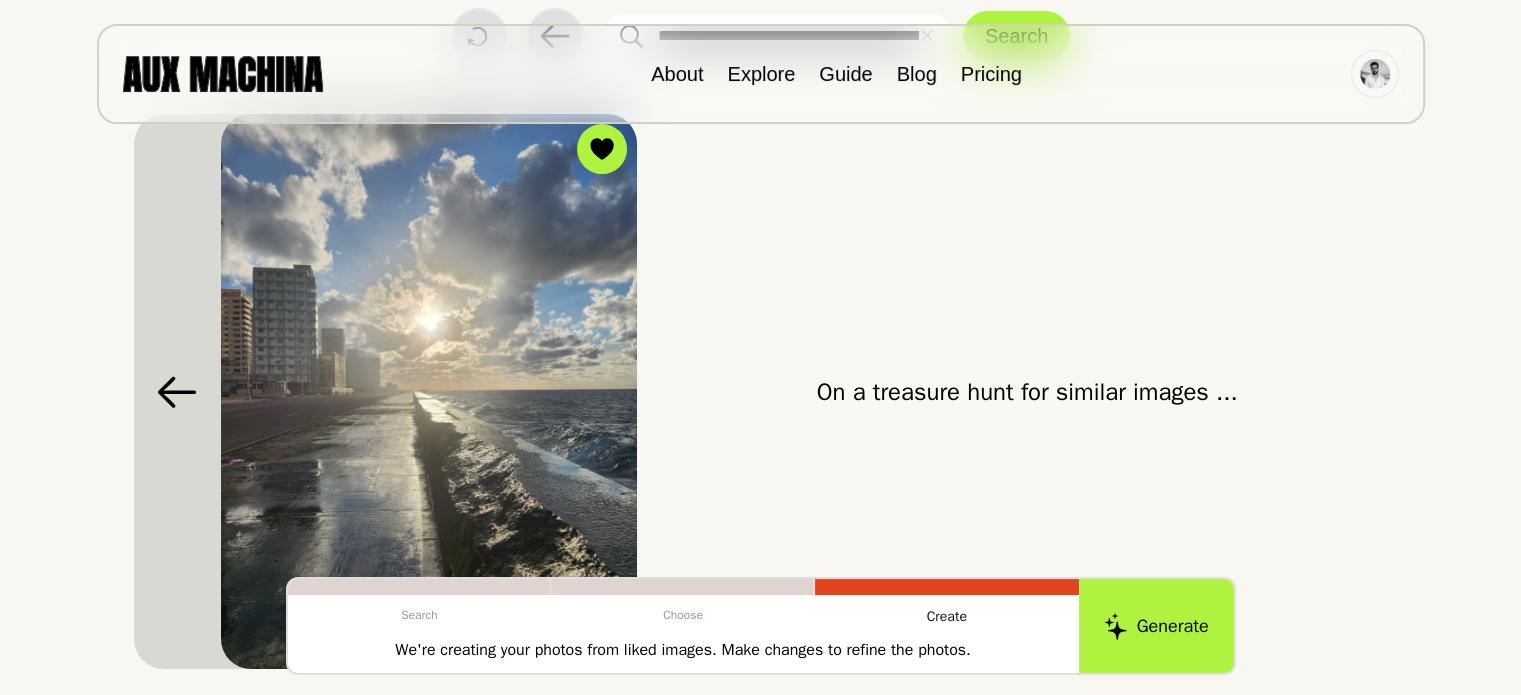 click at bounding box center (429, 391) 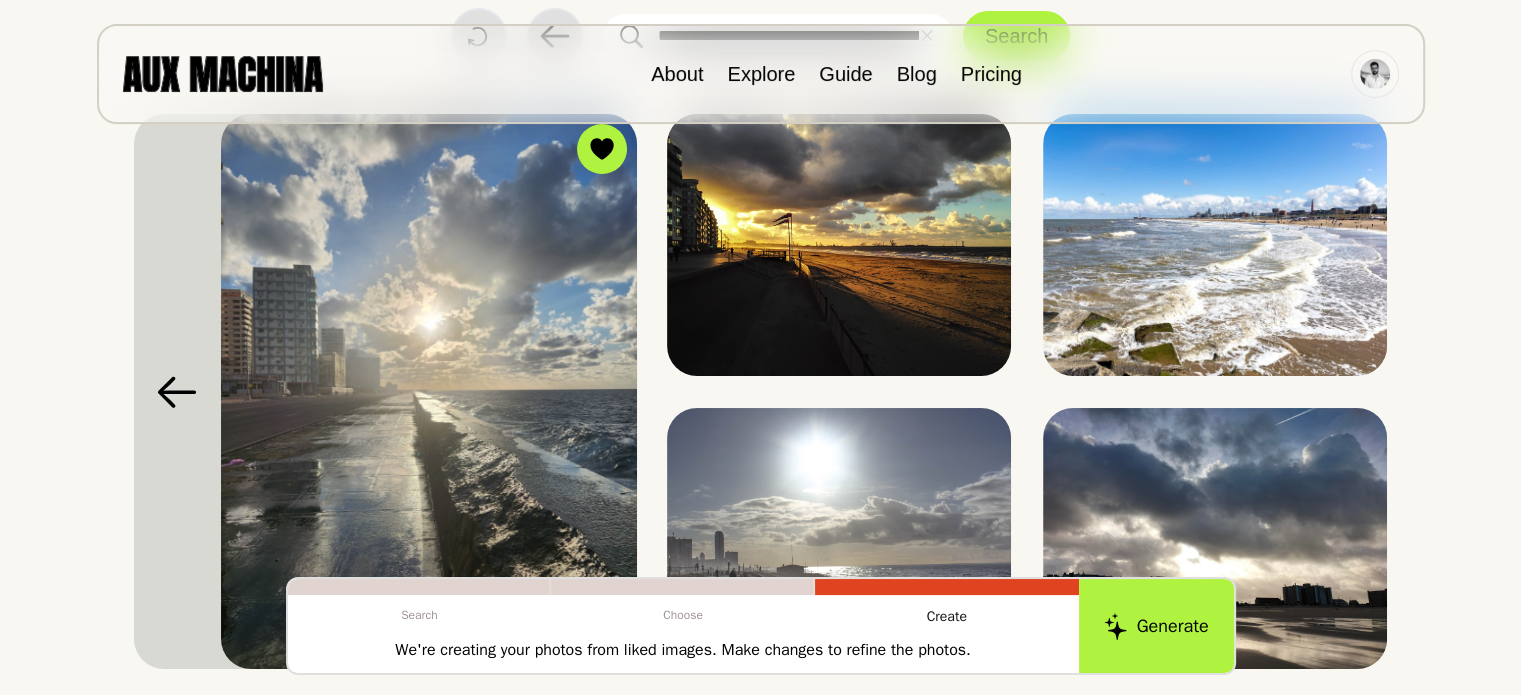 drag, startPoint x: 523, startPoint y: 324, endPoint x: 1500, endPoint y: 257, distance: 979.2946 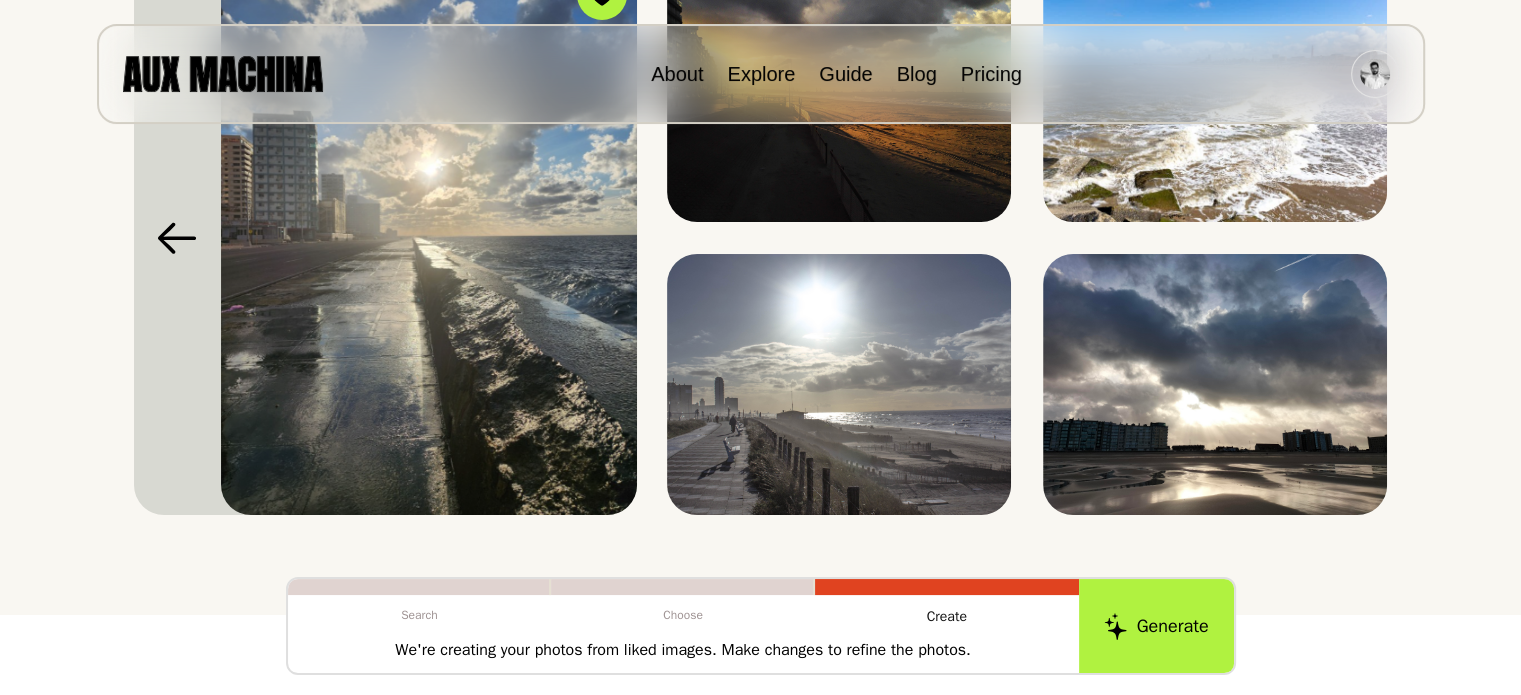 scroll, scrollTop: 379, scrollLeft: 0, axis: vertical 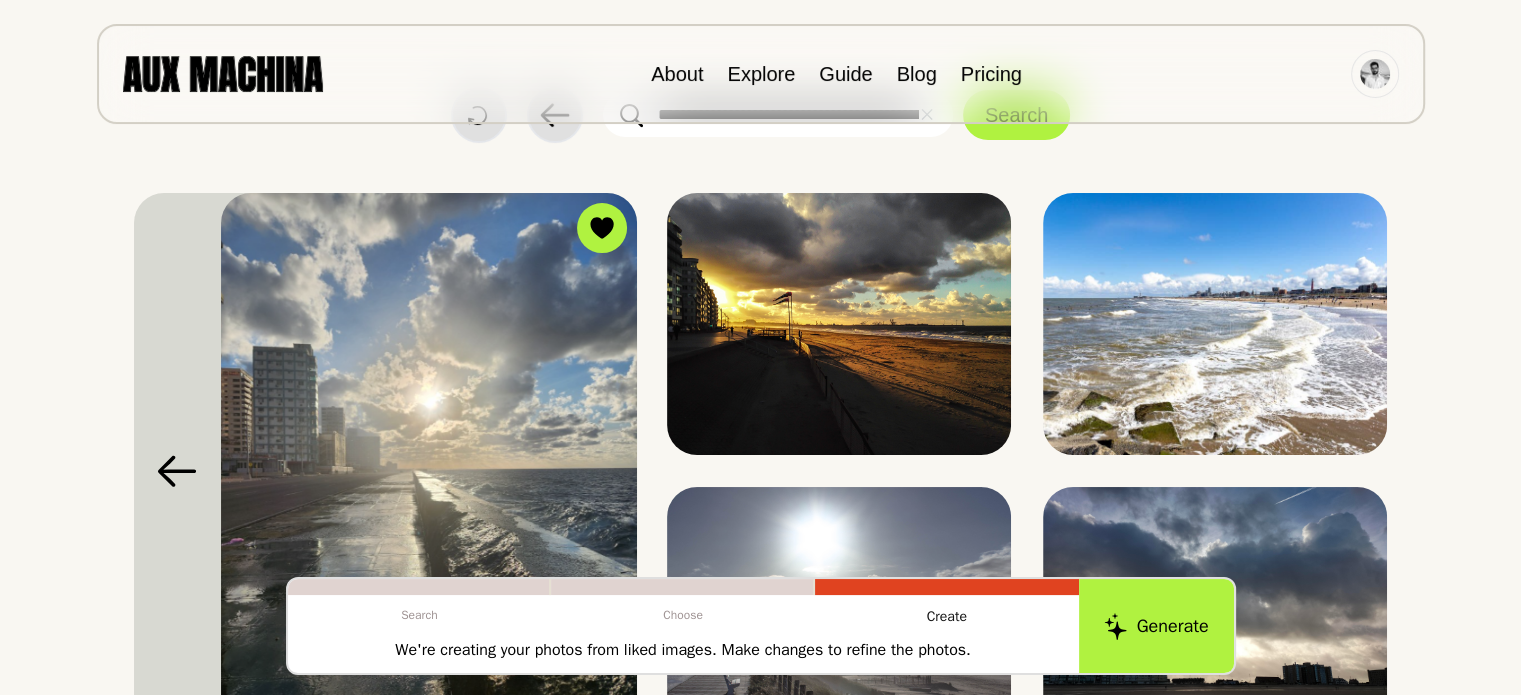 click on "Like Like View Similar Like View Similar Like View Similar Like View Similar" at bounding box center (760, 470) 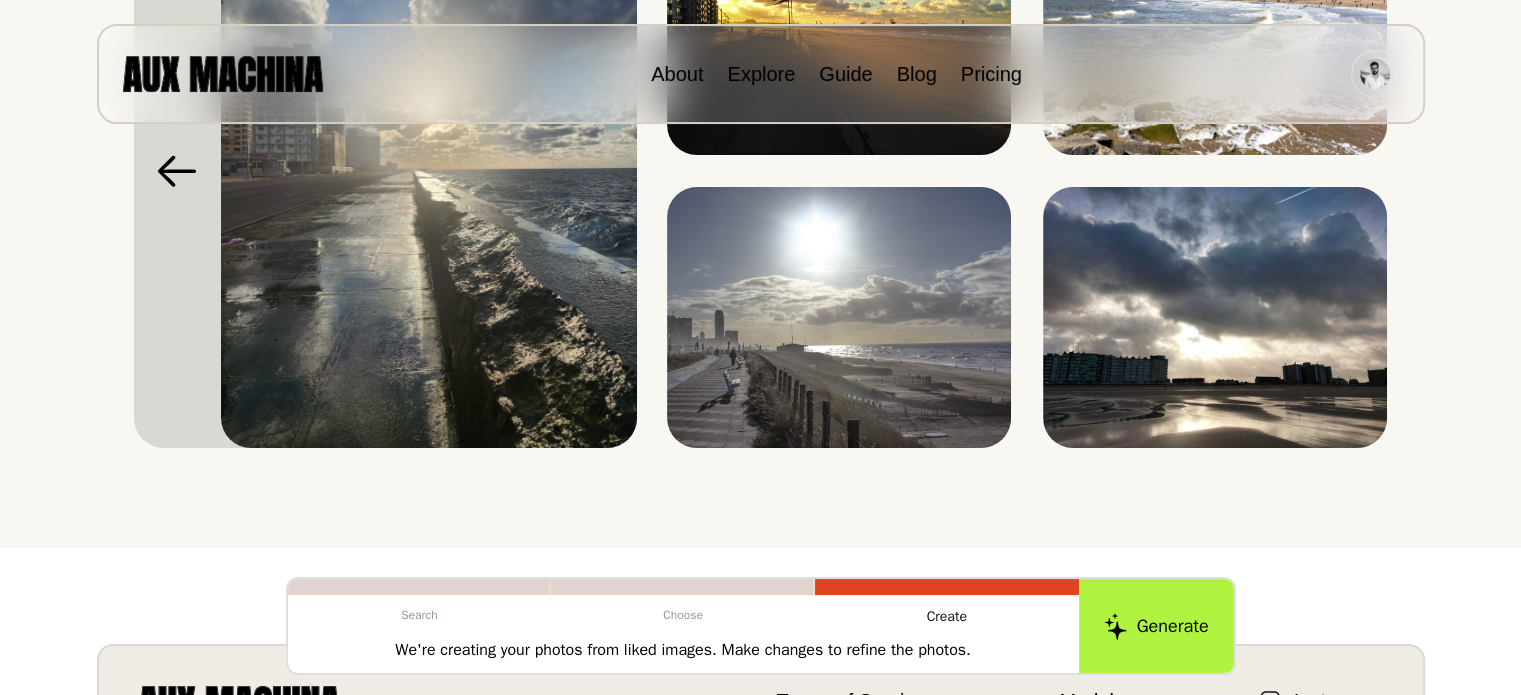 scroll, scrollTop: 131, scrollLeft: 0, axis: vertical 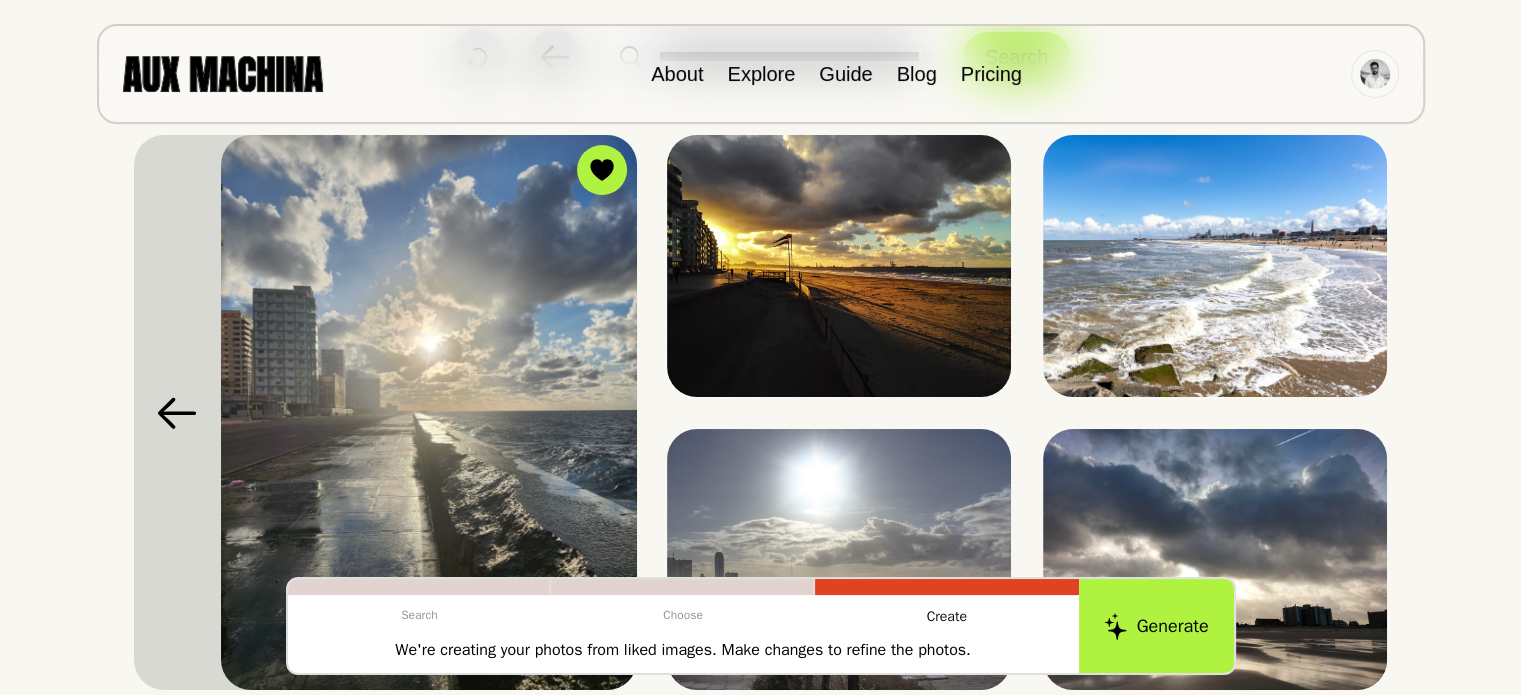 click on "Like Like View Similar Like View Similar Like View Similar Like View Similar" at bounding box center [760, 412] 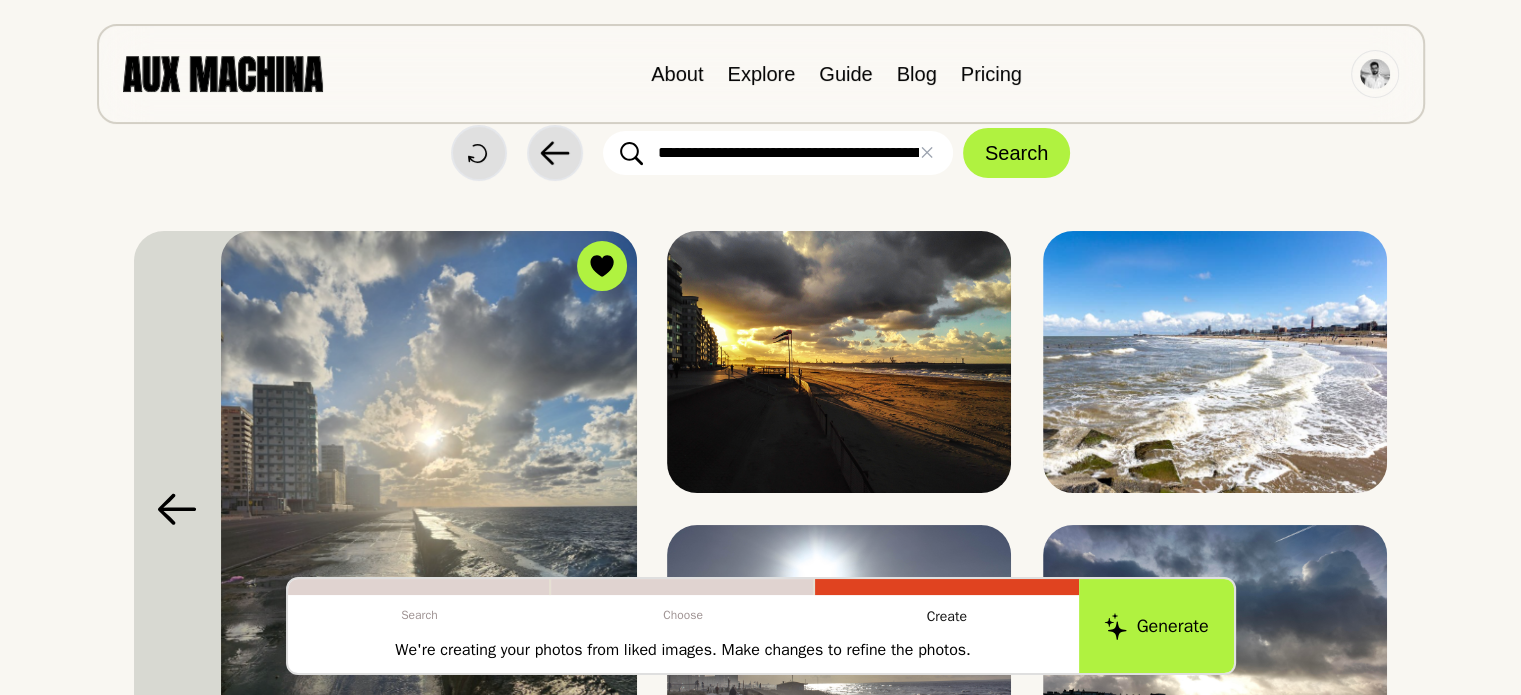 scroll, scrollTop: 24, scrollLeft: 0, axis: vertical 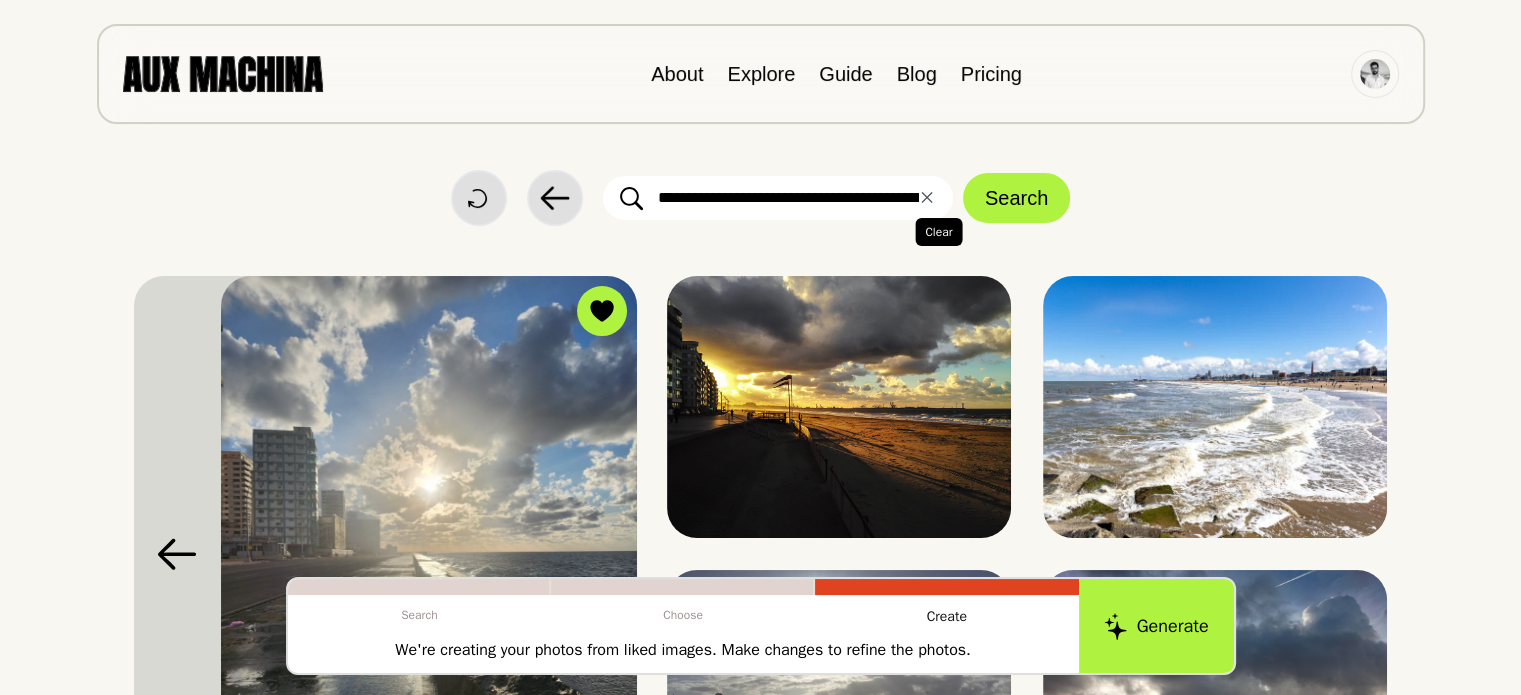 click on "✕ Clear" at bounding box center (927, 198) 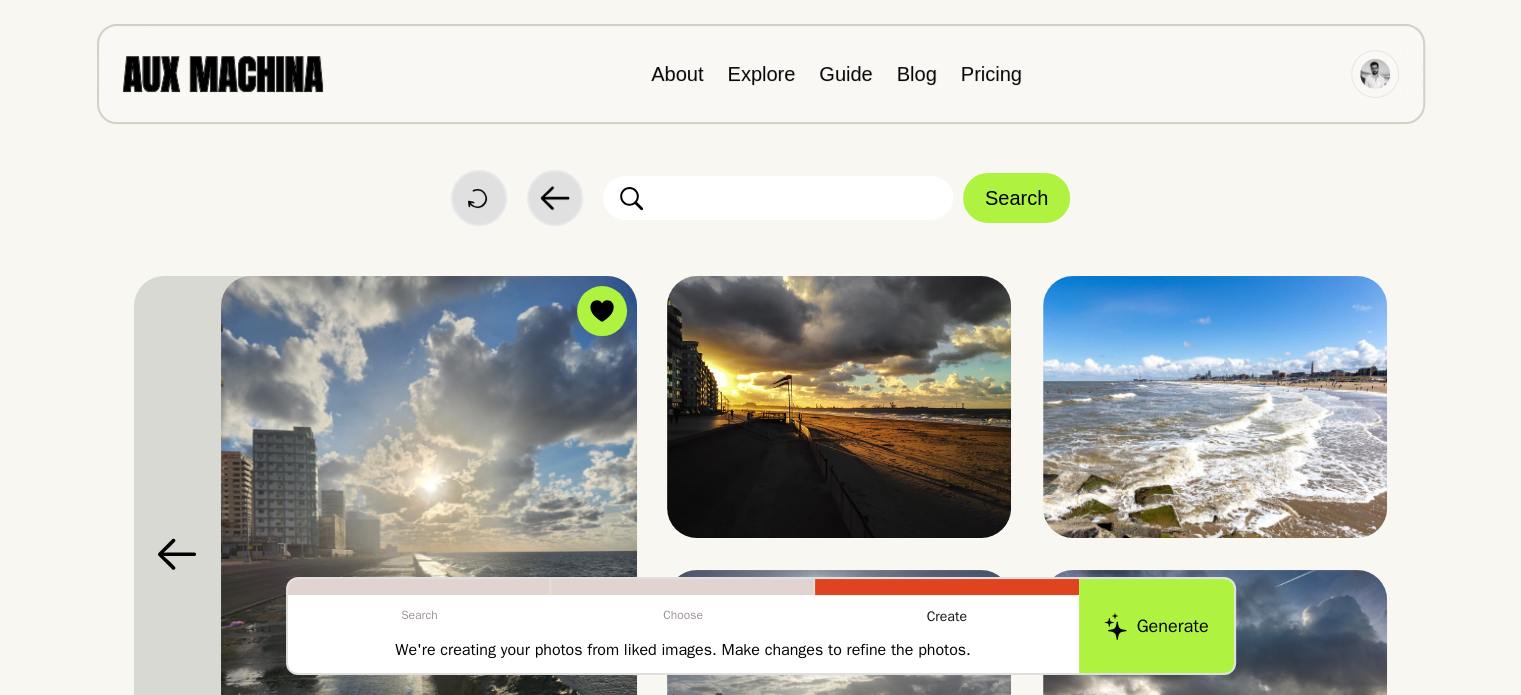click at bounding box center (778, 198) 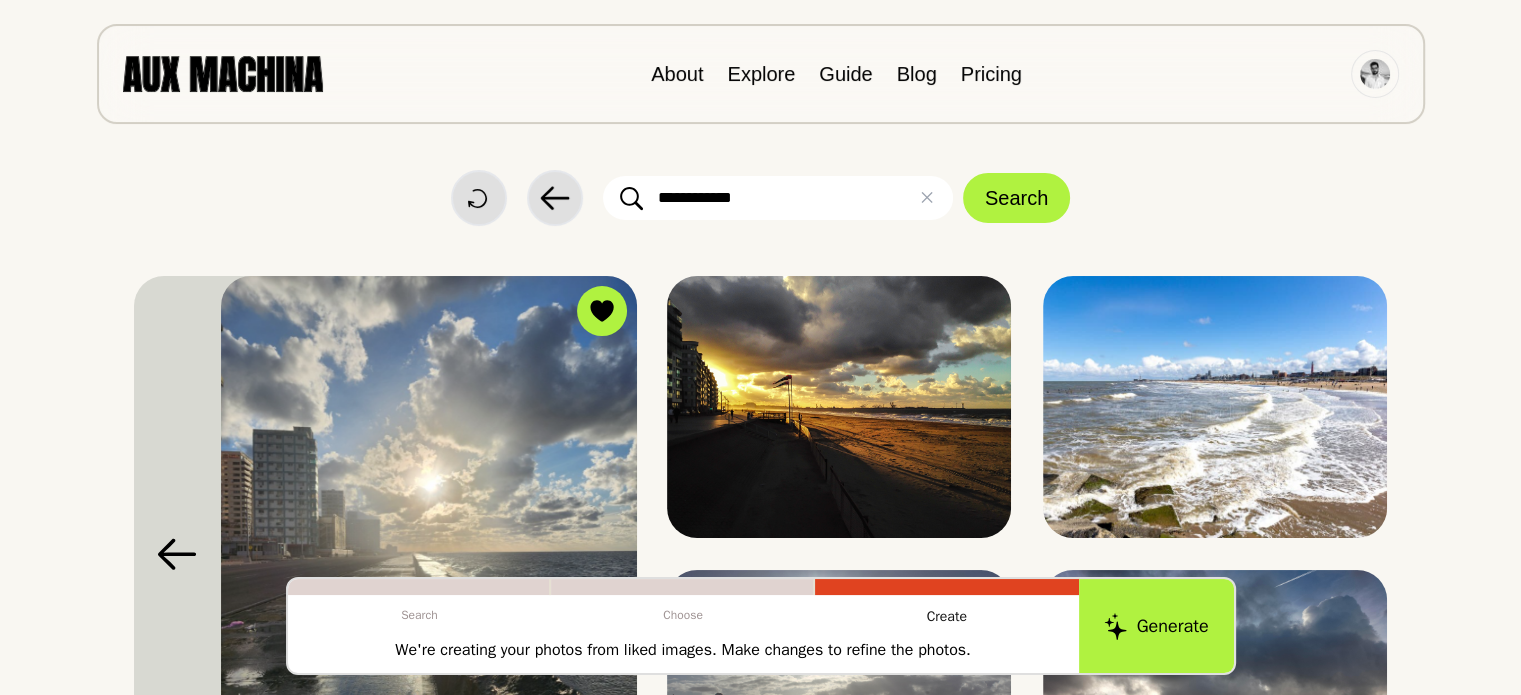type on "**********" 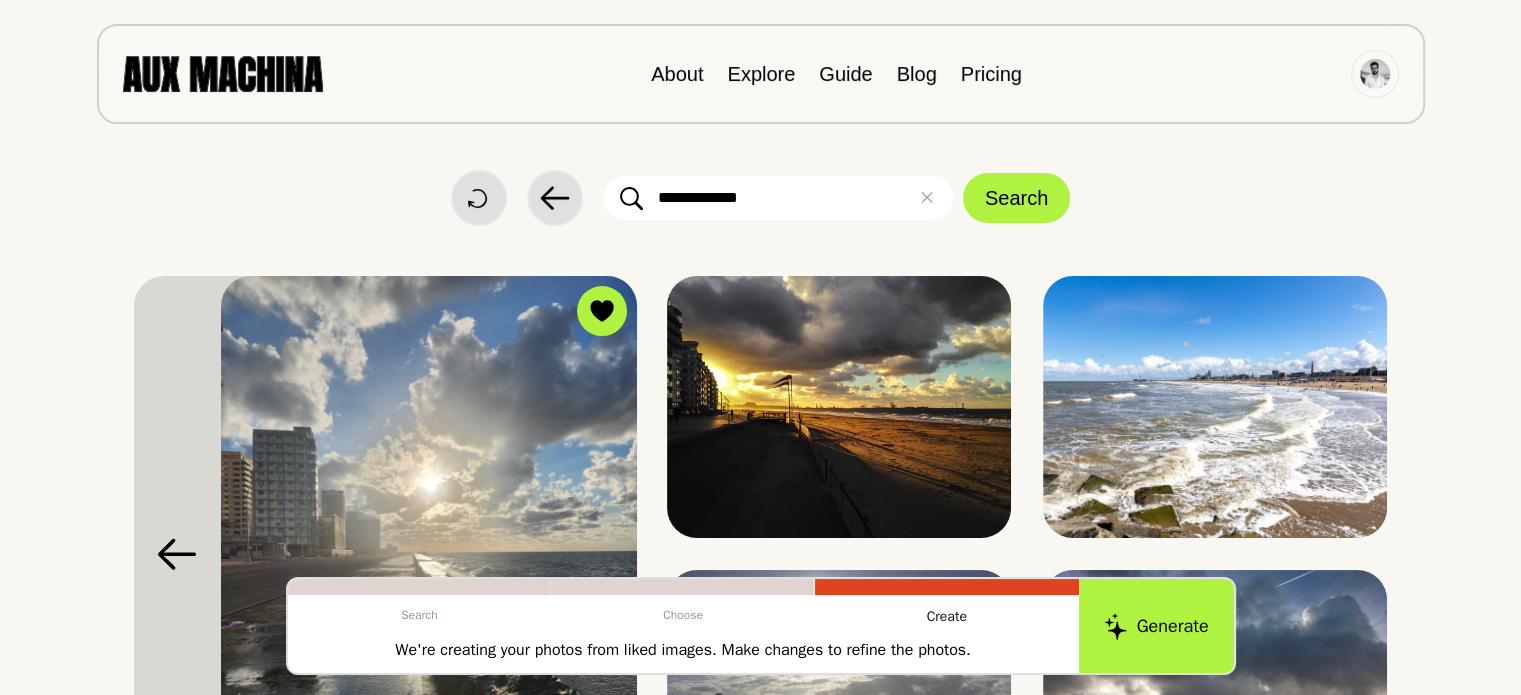 click on "Search" at bounding box center (1016, 198) 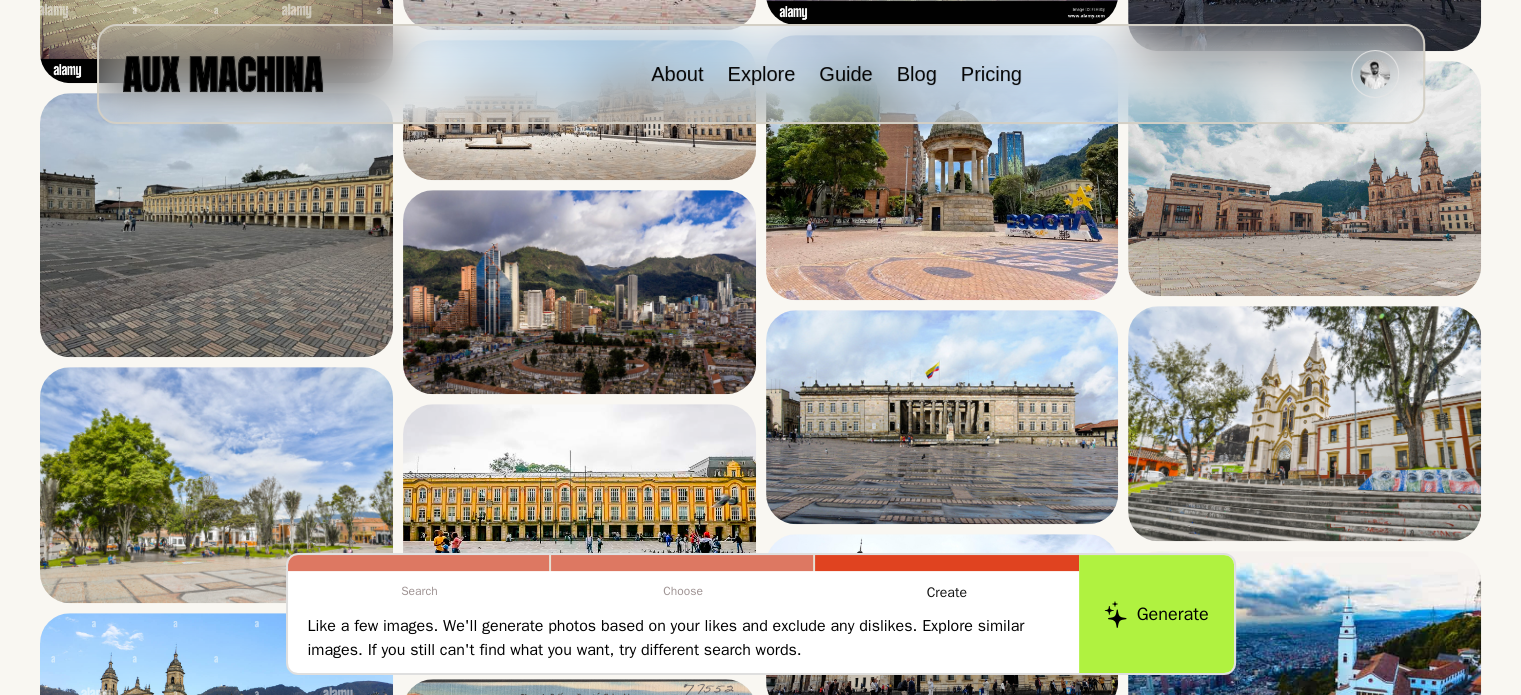 scroll, scrollTop: 1018, scrollLeft: 0, axis: vertical 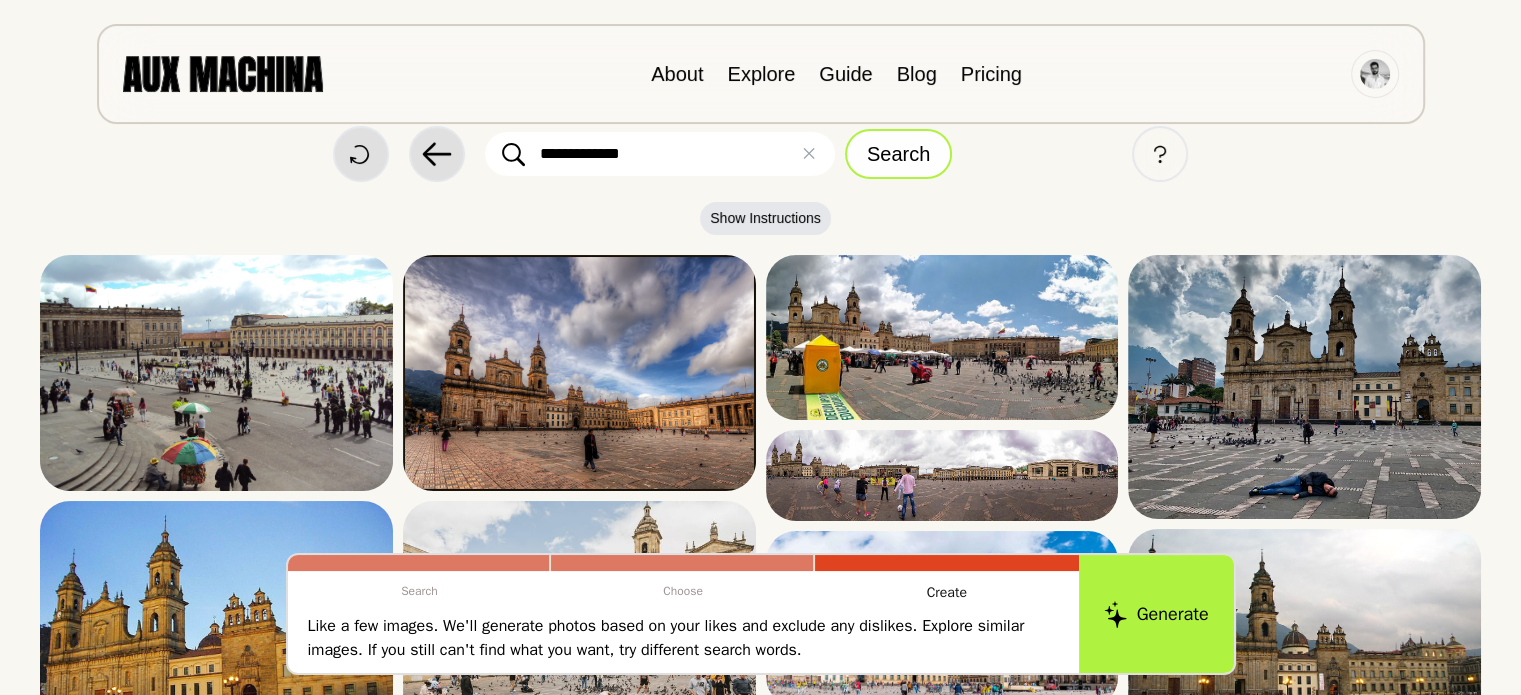 click on "Search" at bounding box center [898, 154] 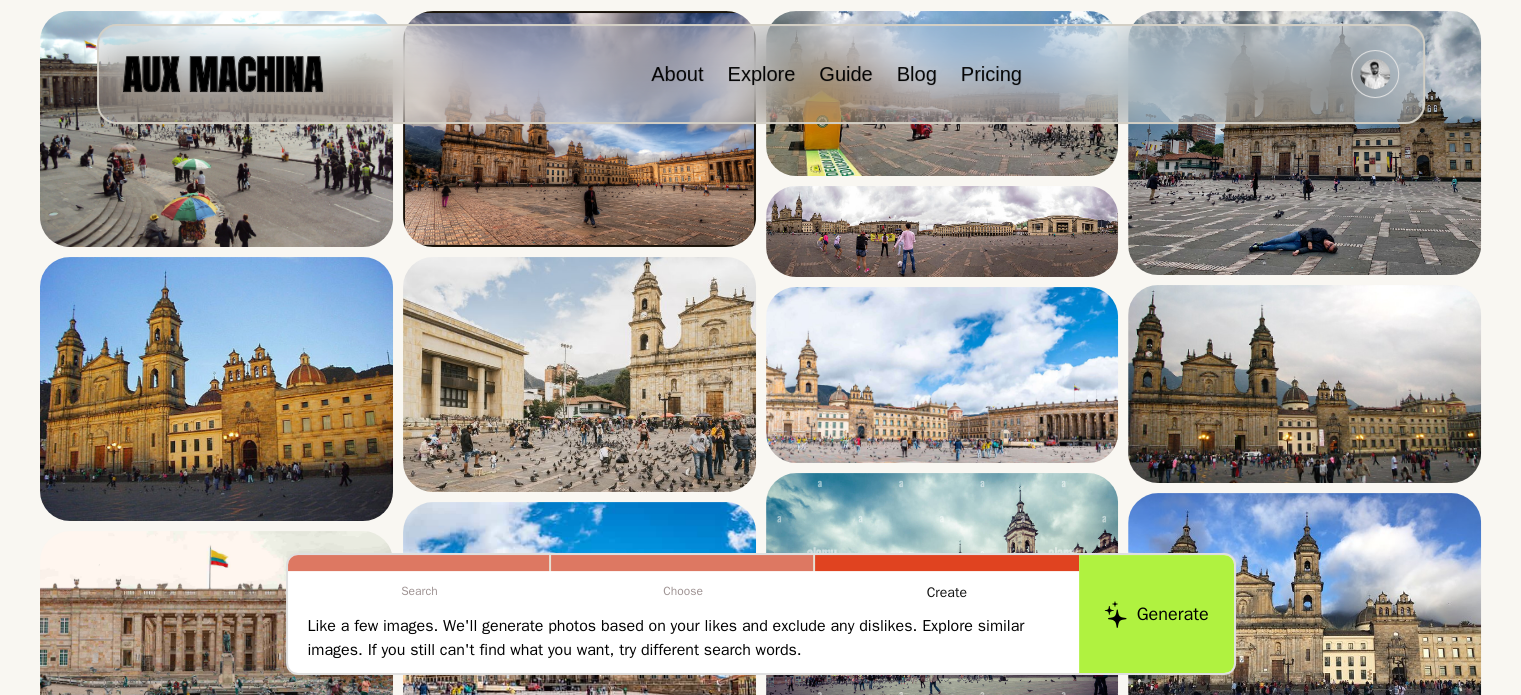 scroll, scrollTop: 377, scrollLeft: 0, axis: vertical 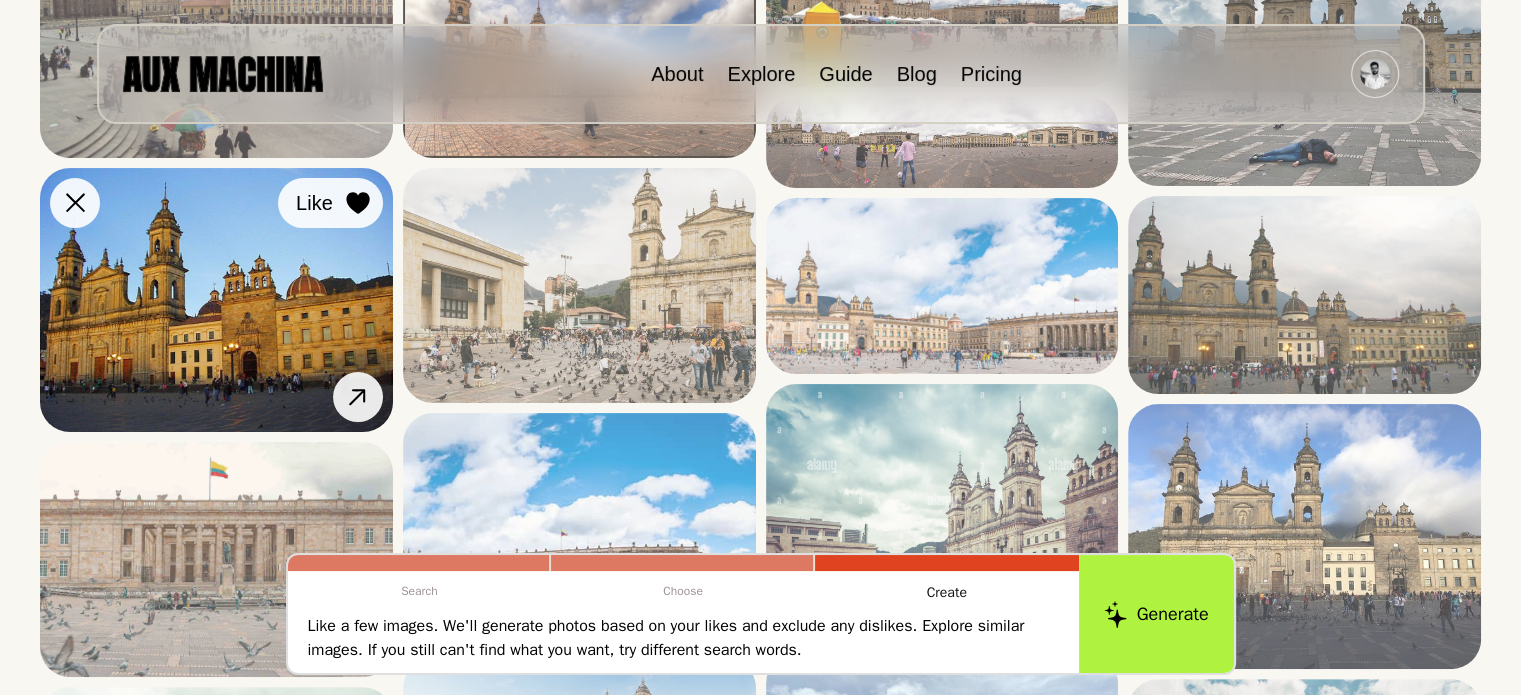 click 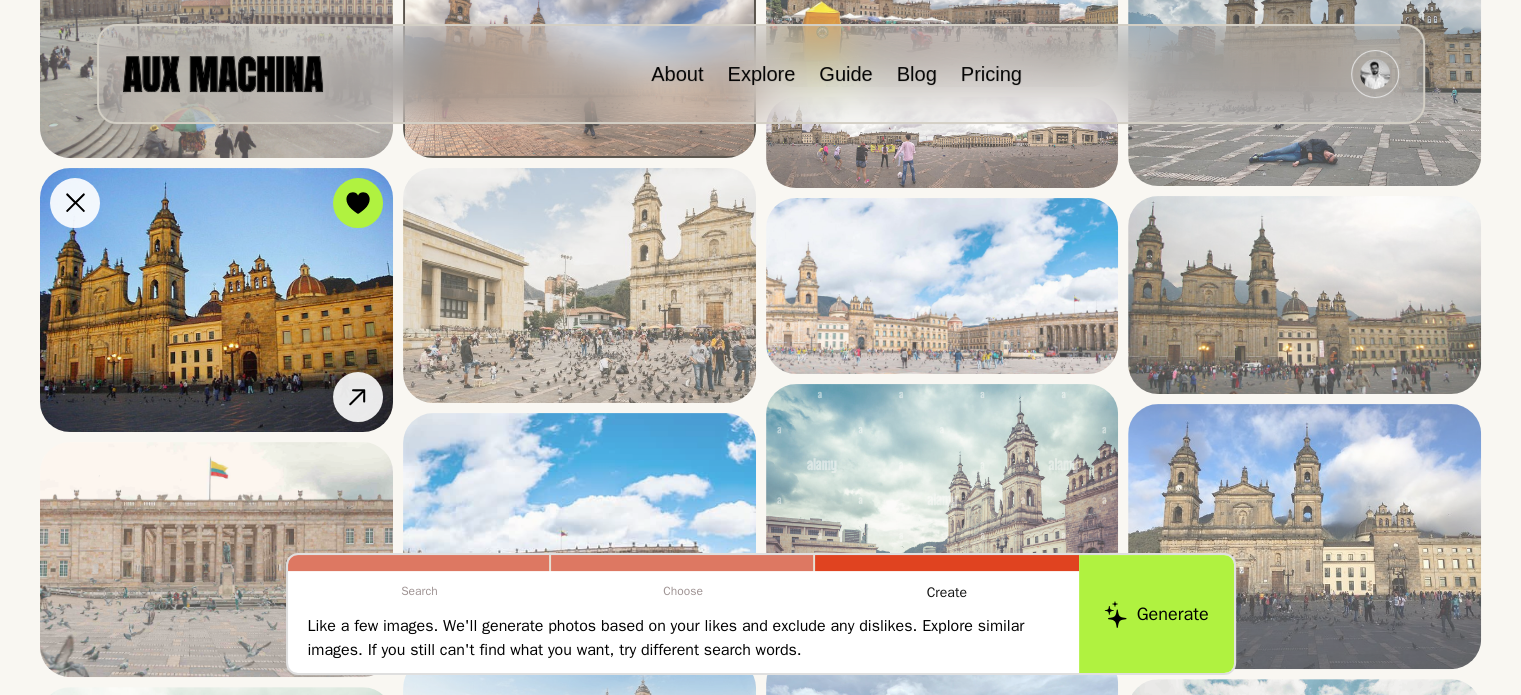 click at bounding box center (216, 300) 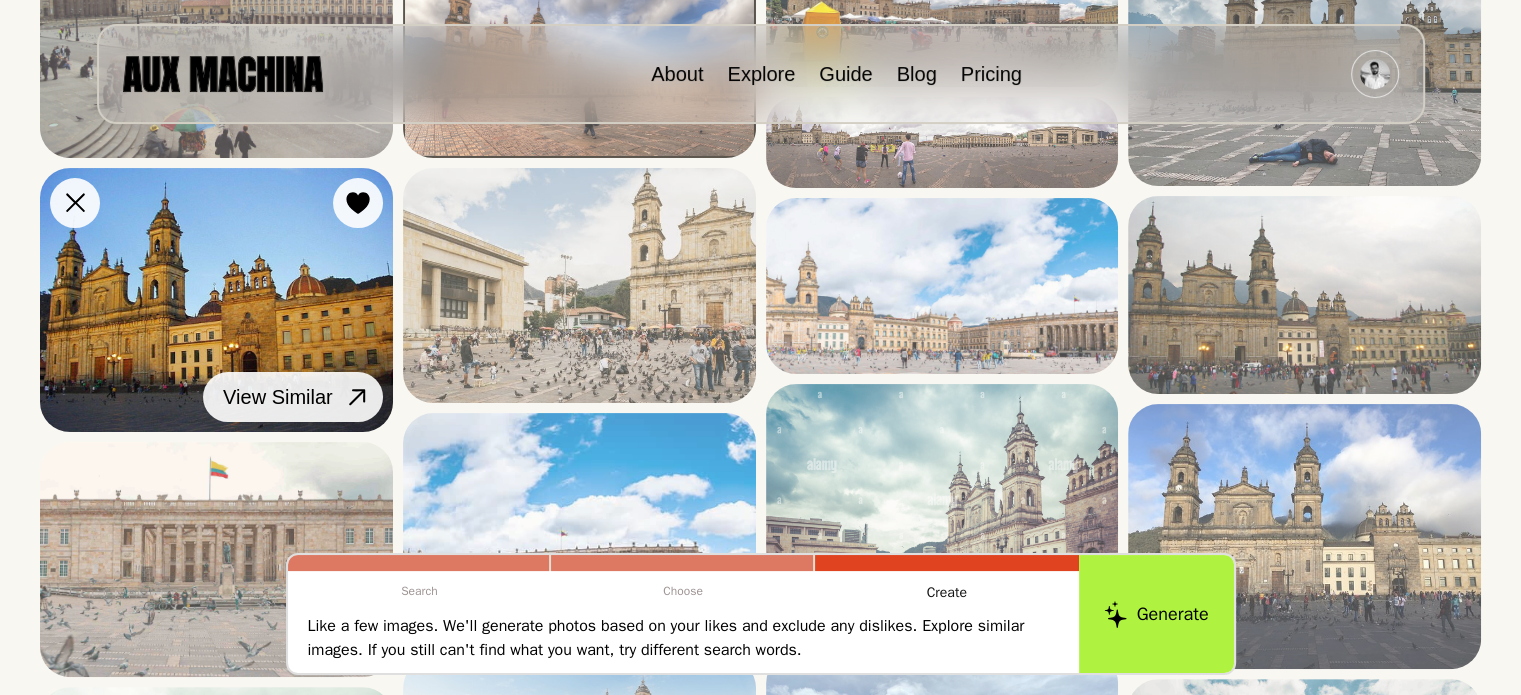 click on "View Similar" at bounding box center (293, 397) 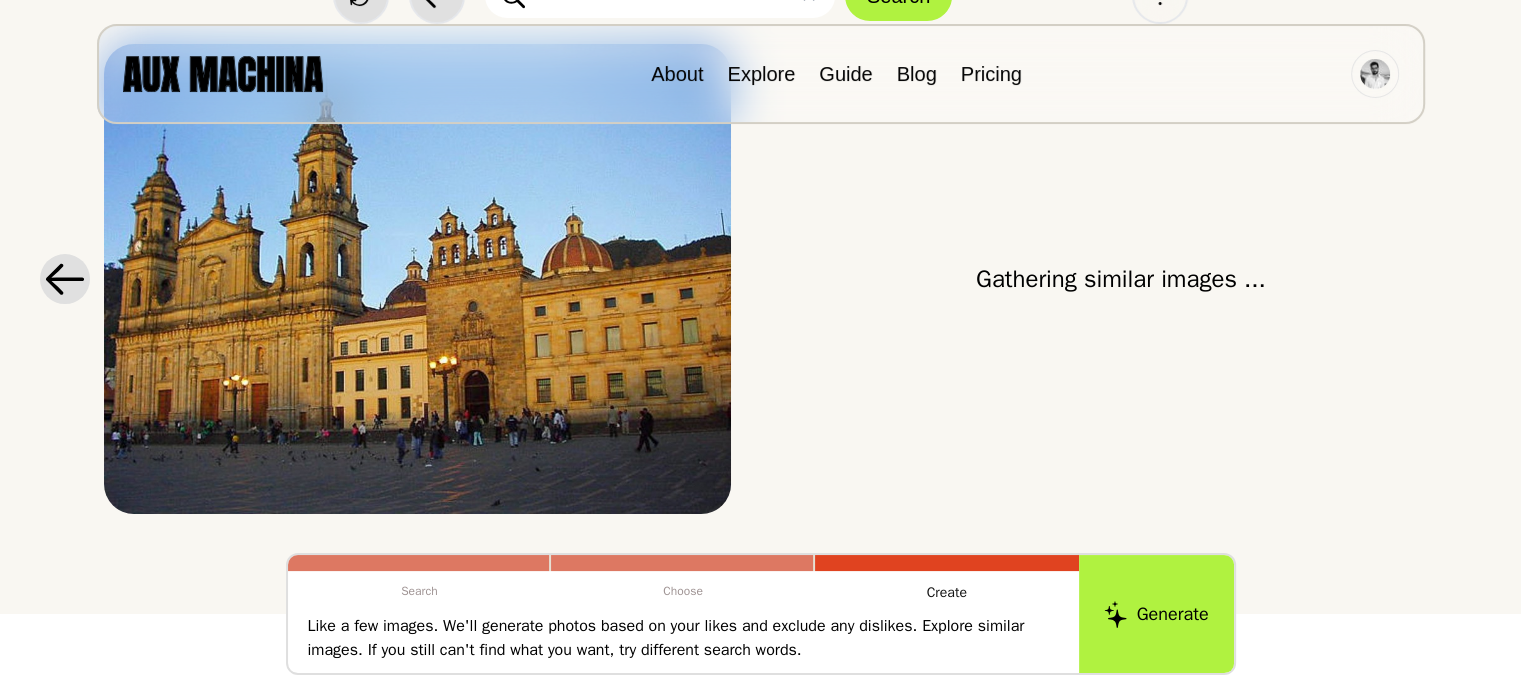 scroll, scrollTop: 204, scrollLeft: 0, axis: vertical 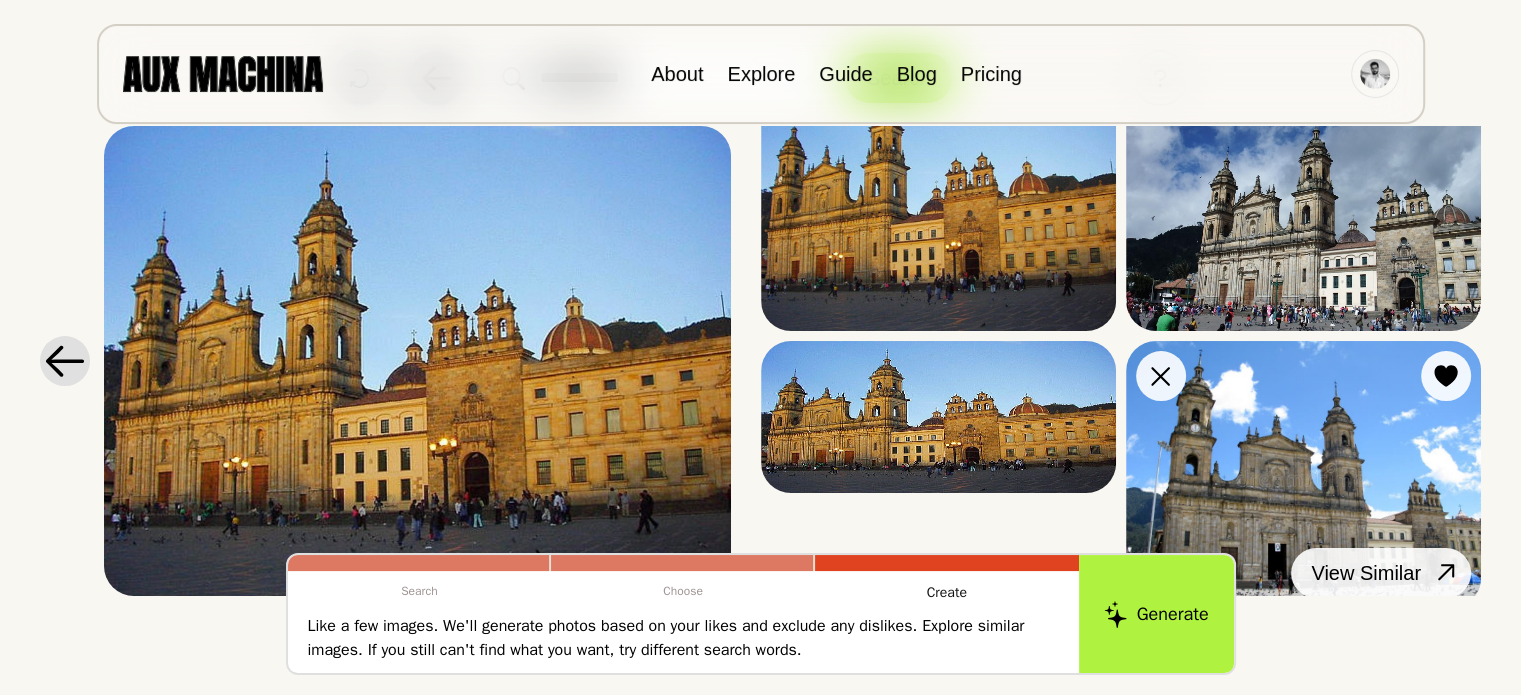 click 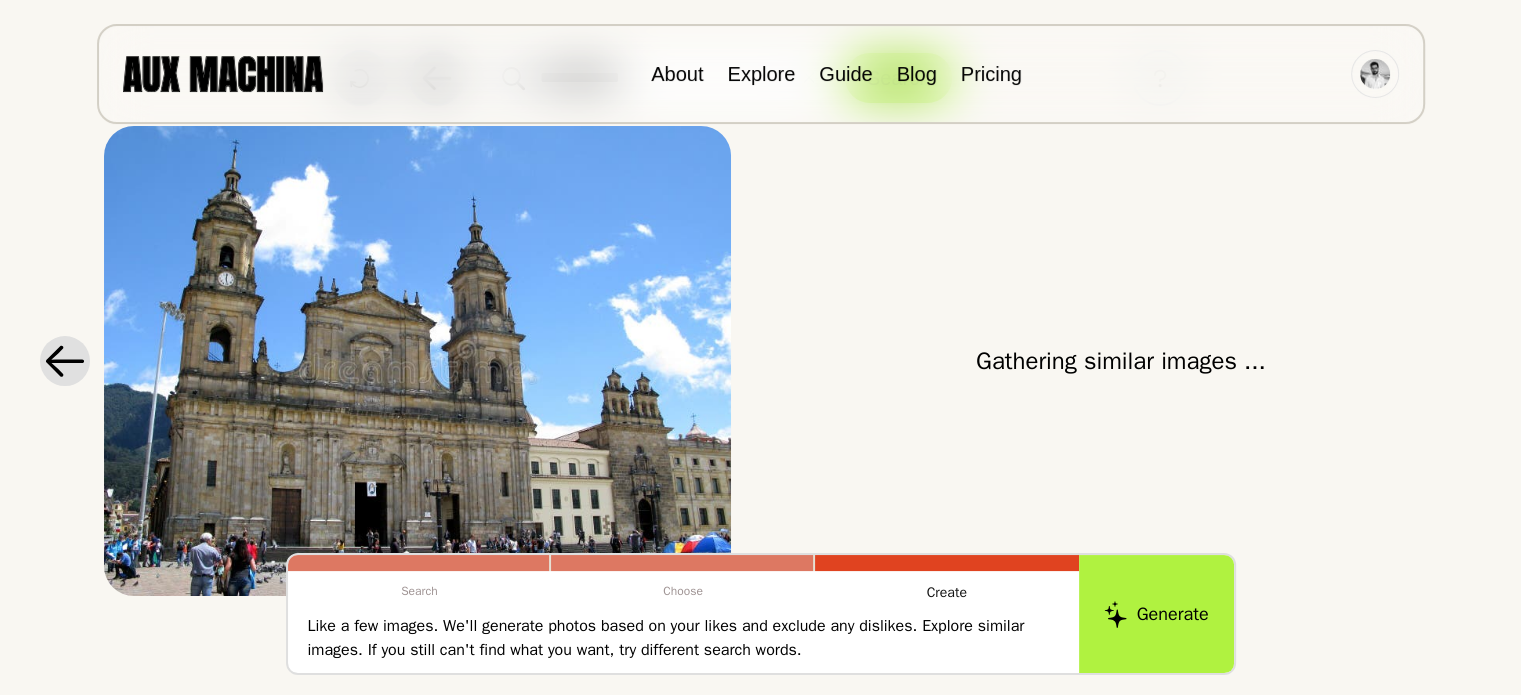 scroll, scrollTop: 0, scrollLeft: 0, axis: both 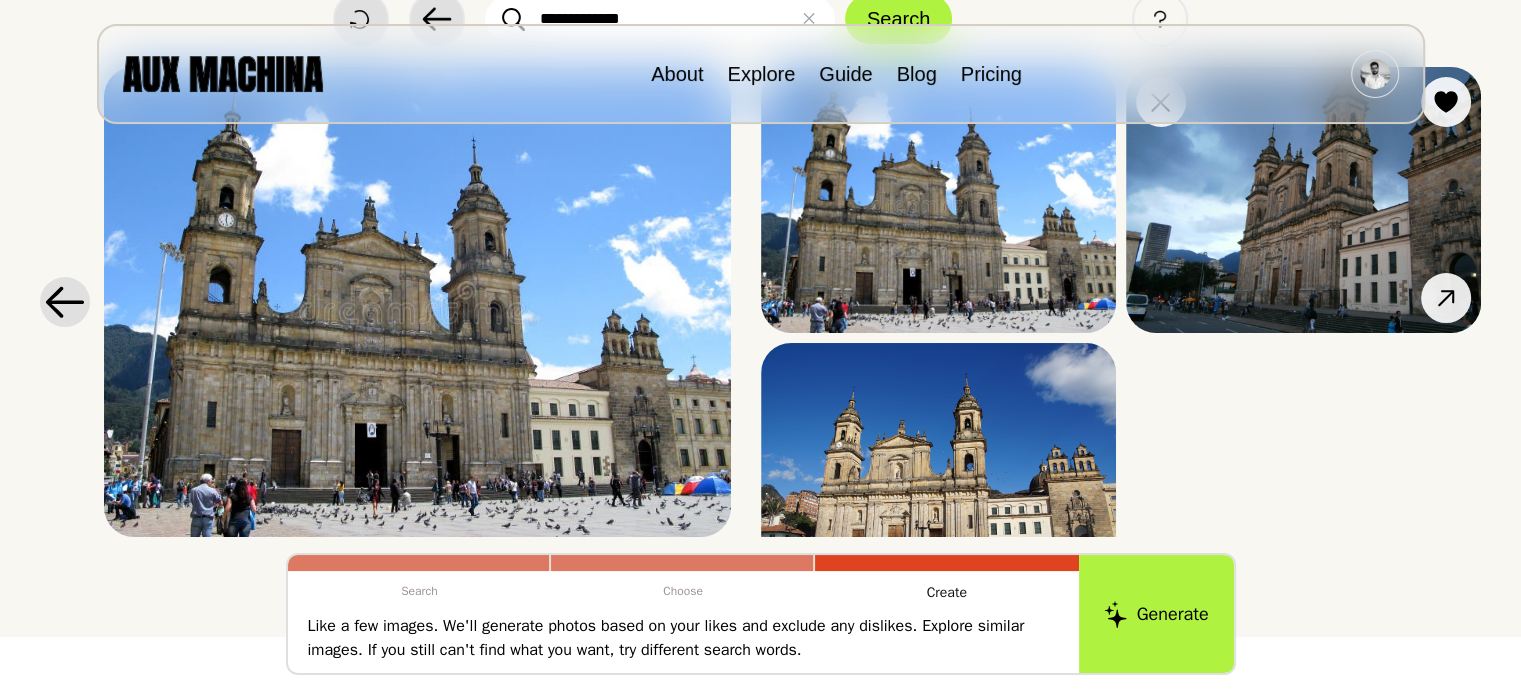 click at bounding box center (1303, 200) 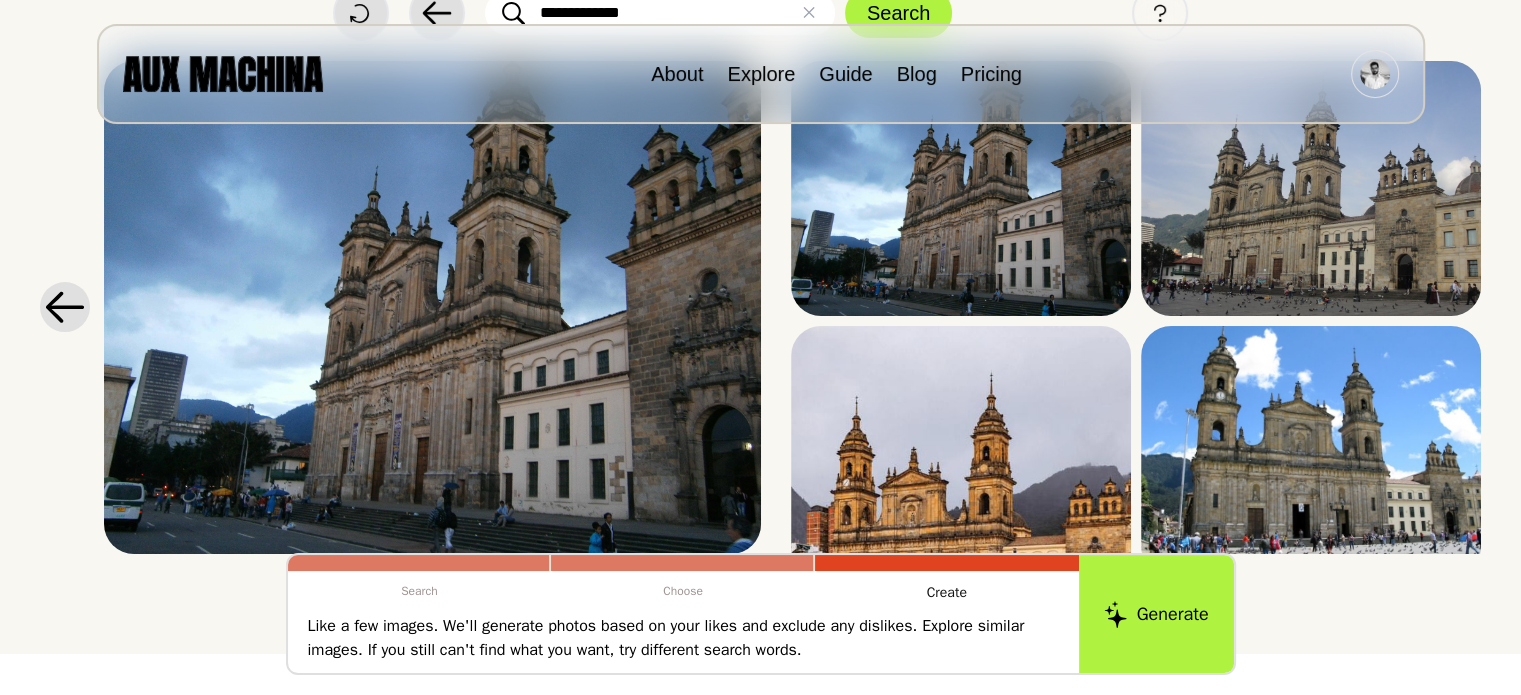 scroll, scrollTop: 103, scrollLeft: 0, axis: vertical 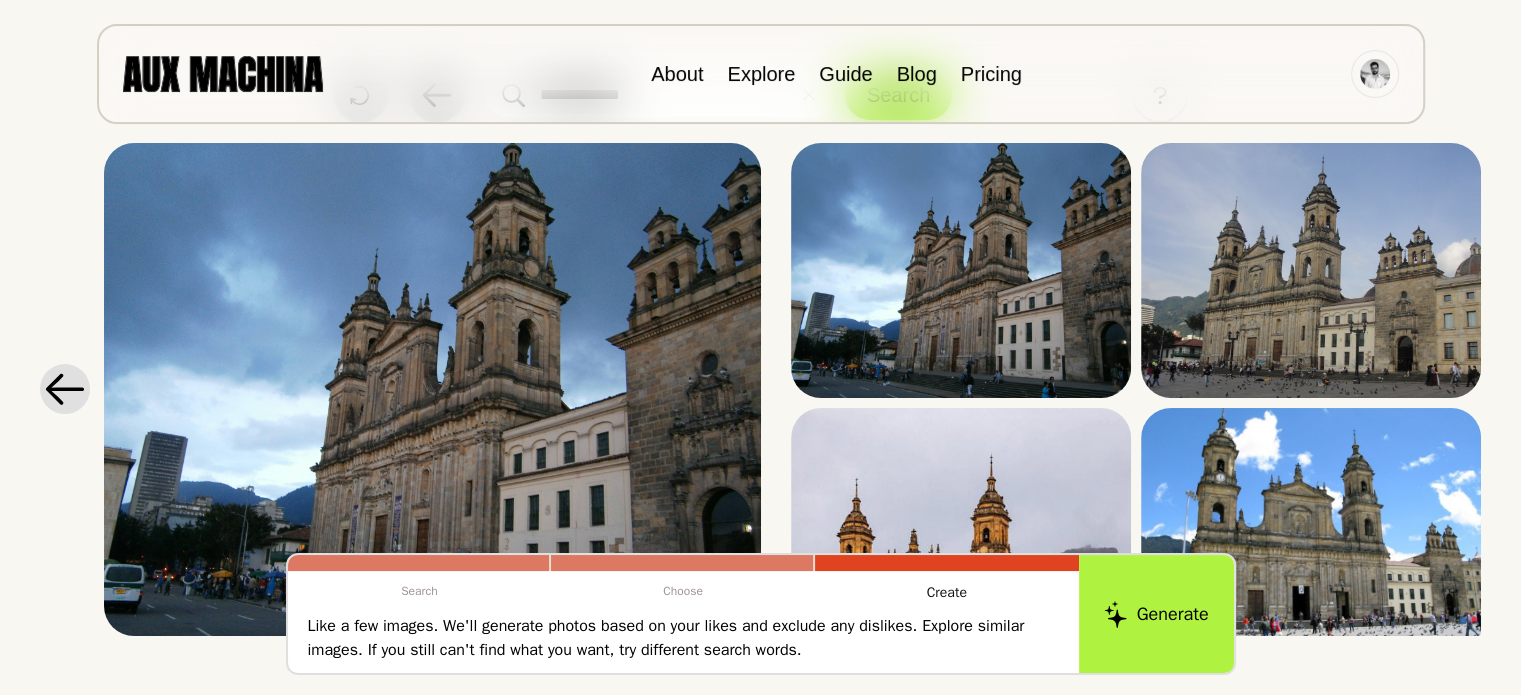 click on "**********" at bounding box center [760, 316] 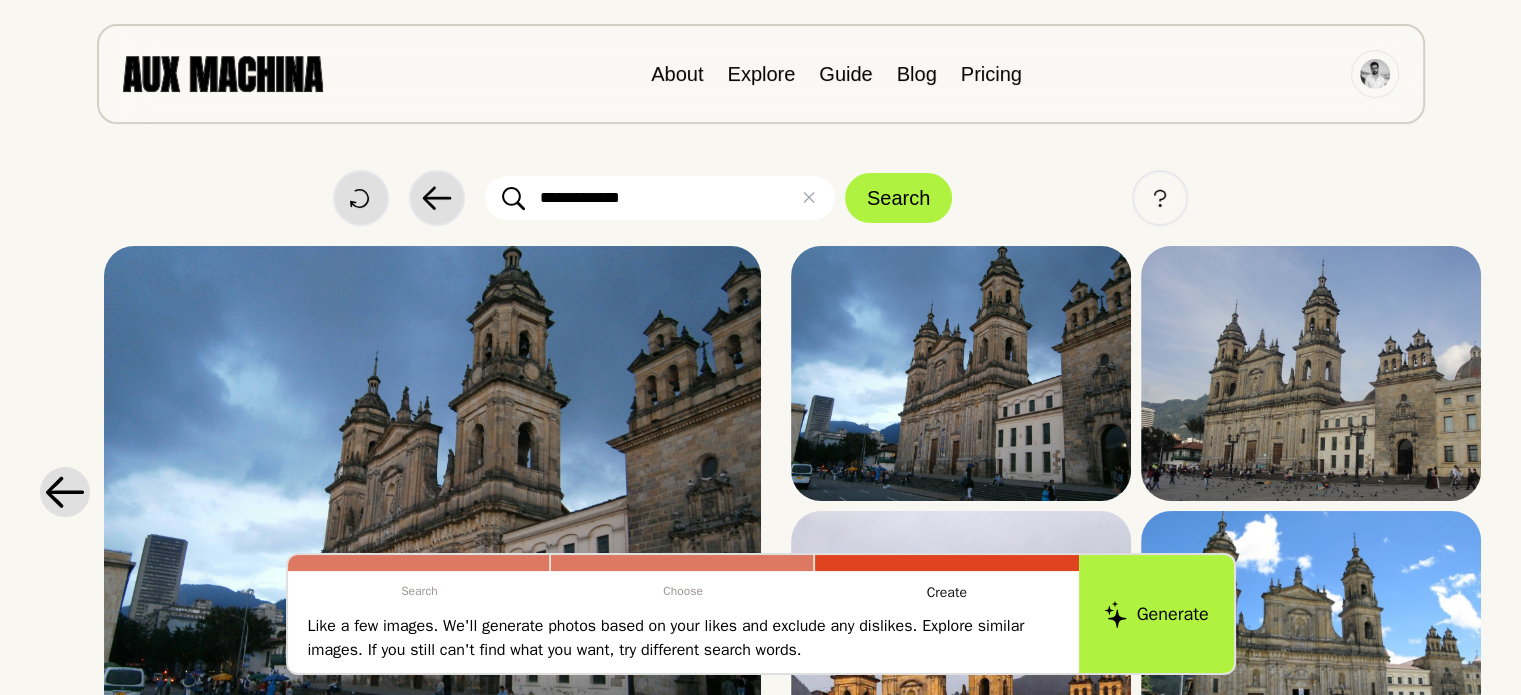 click on "**********" at bounding box center [660, 198] 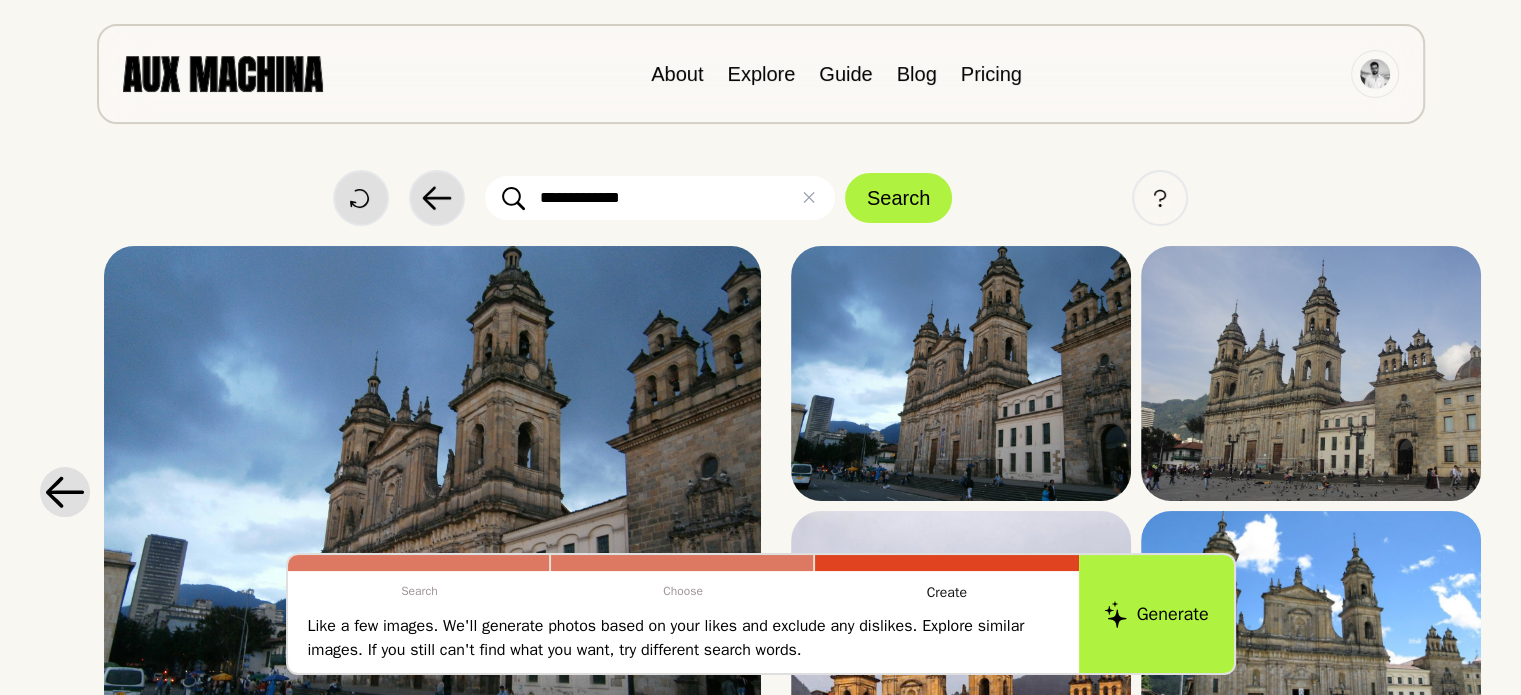 click on "**********" at bounding box center (660, 198) 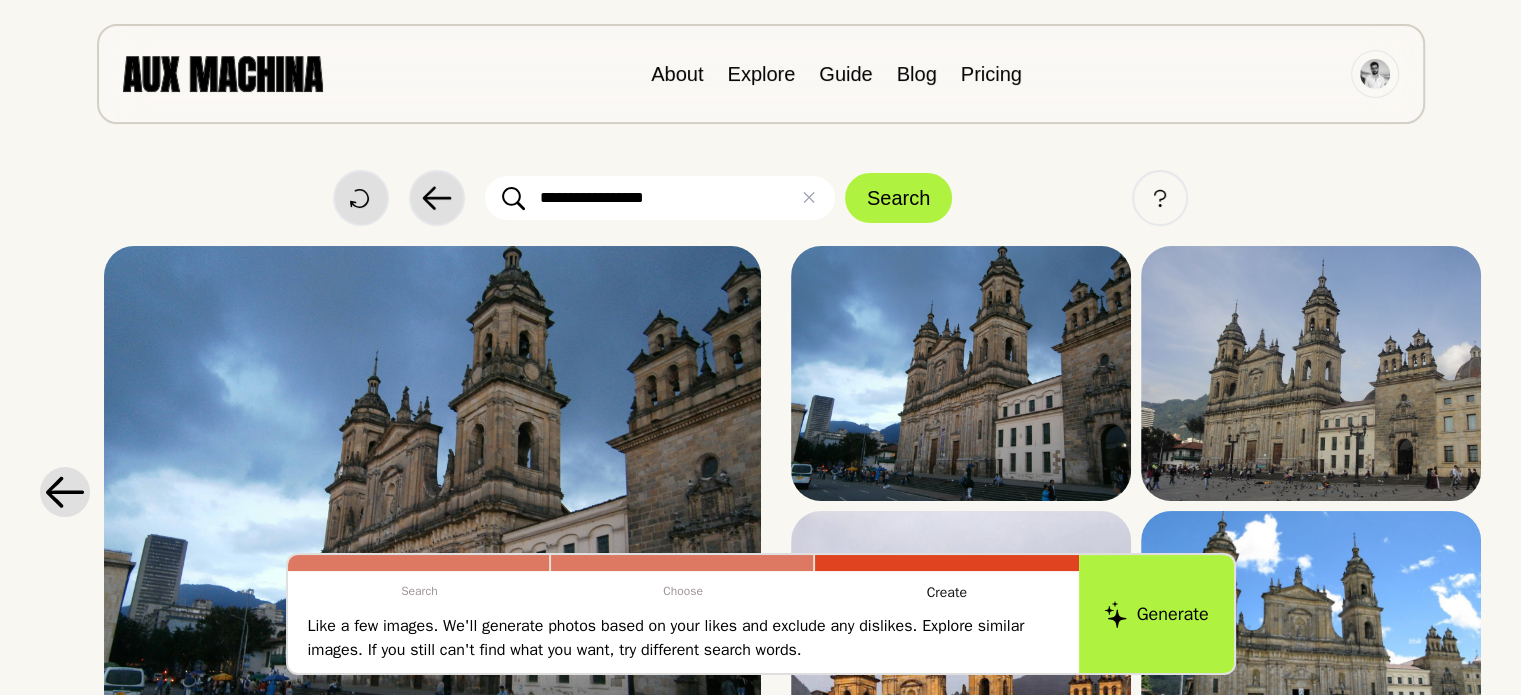 type on "**********" 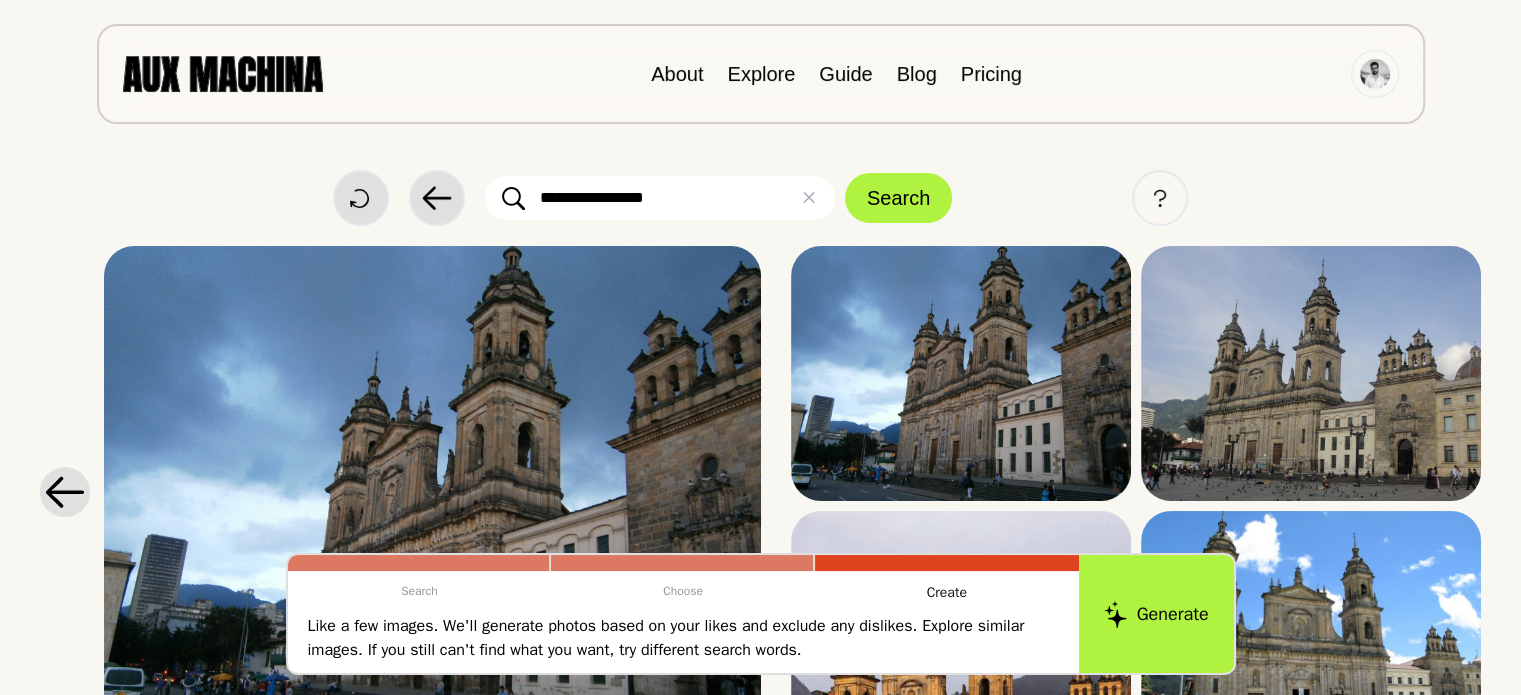 click on "Search" at bounding box center (898, 198) 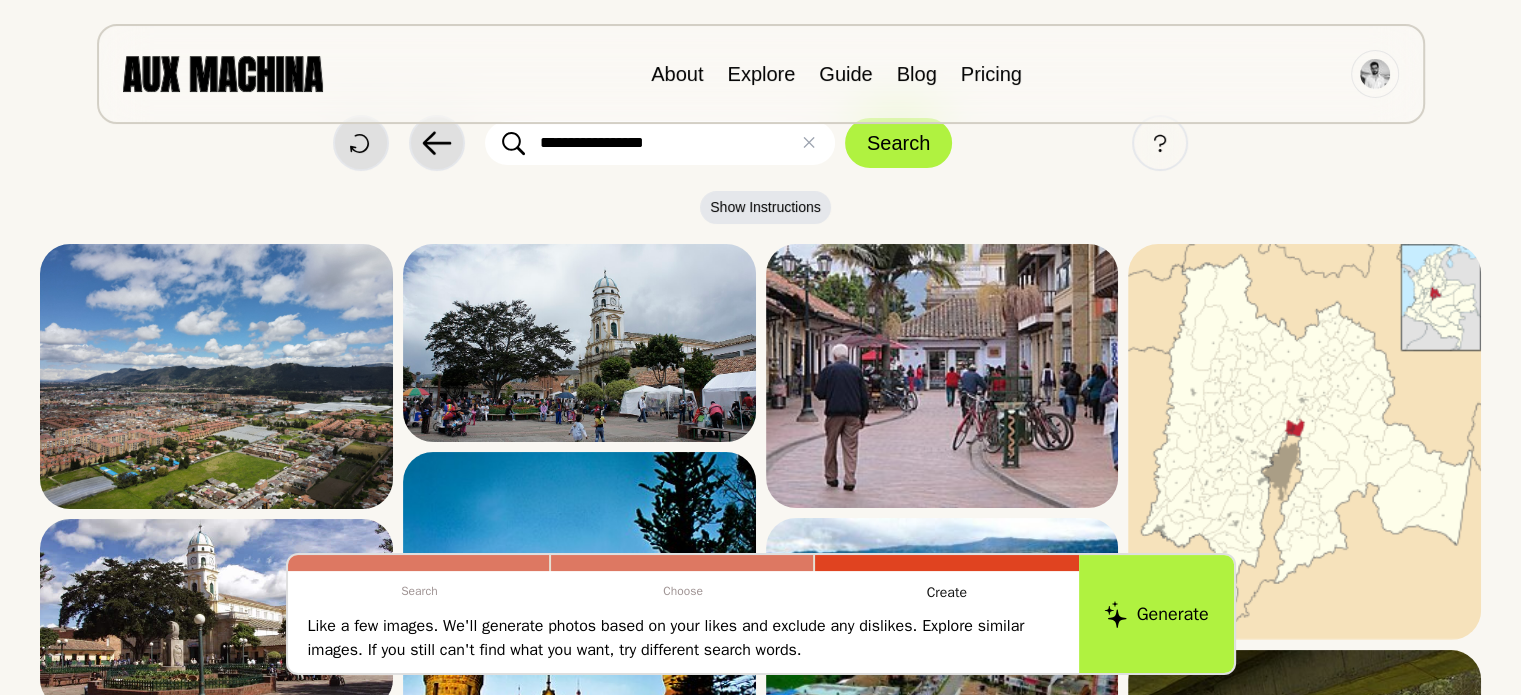 scroll, scrollTop: 278, scrollLeft: 0, axis: vertical 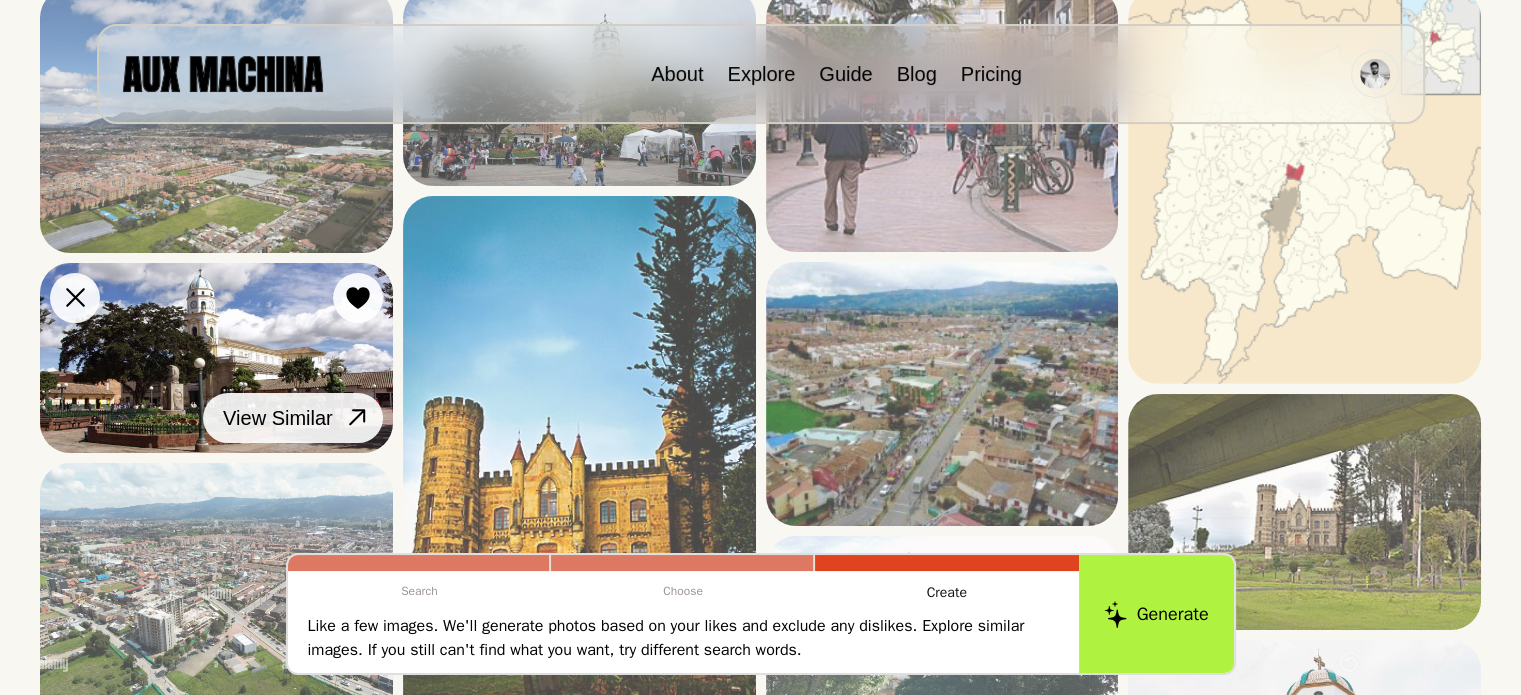 click 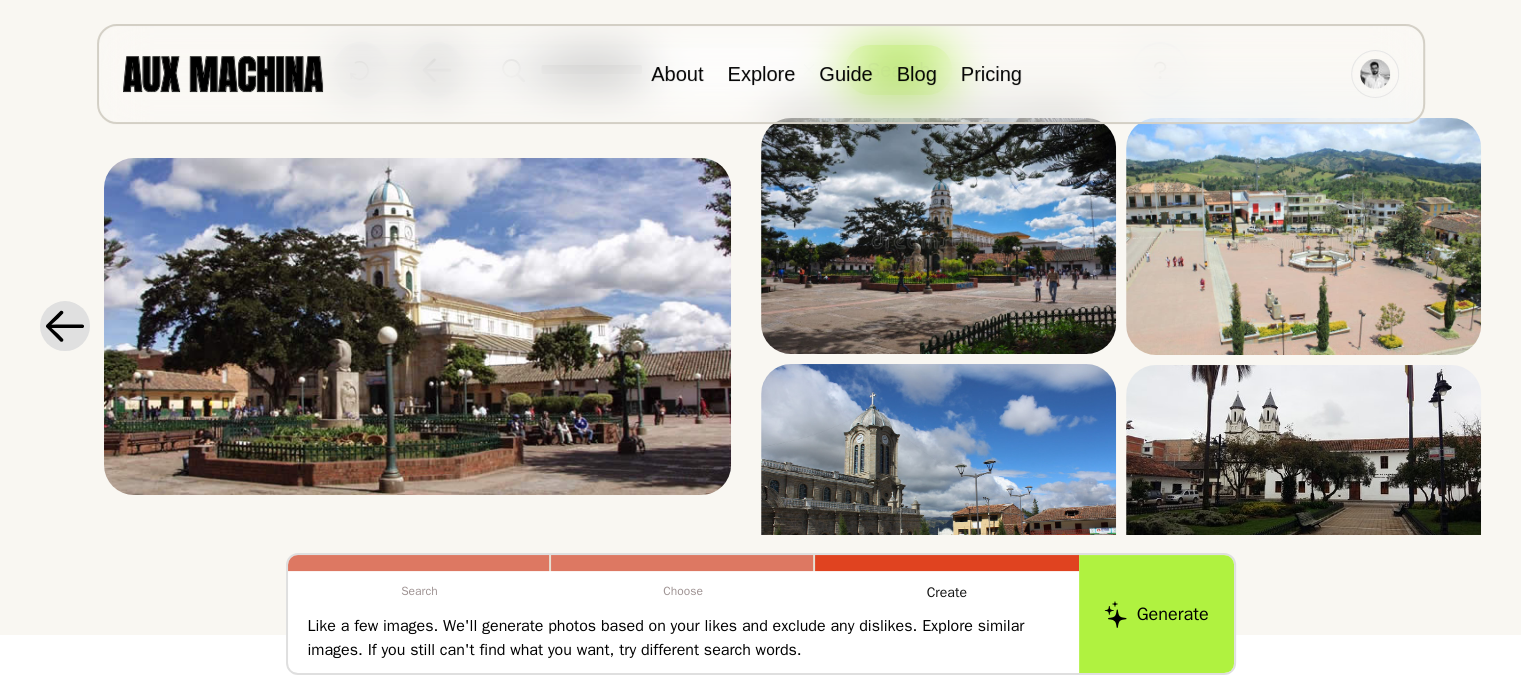 scroll, scrollTop: 132, scrollLeft: 0, axis: vertical 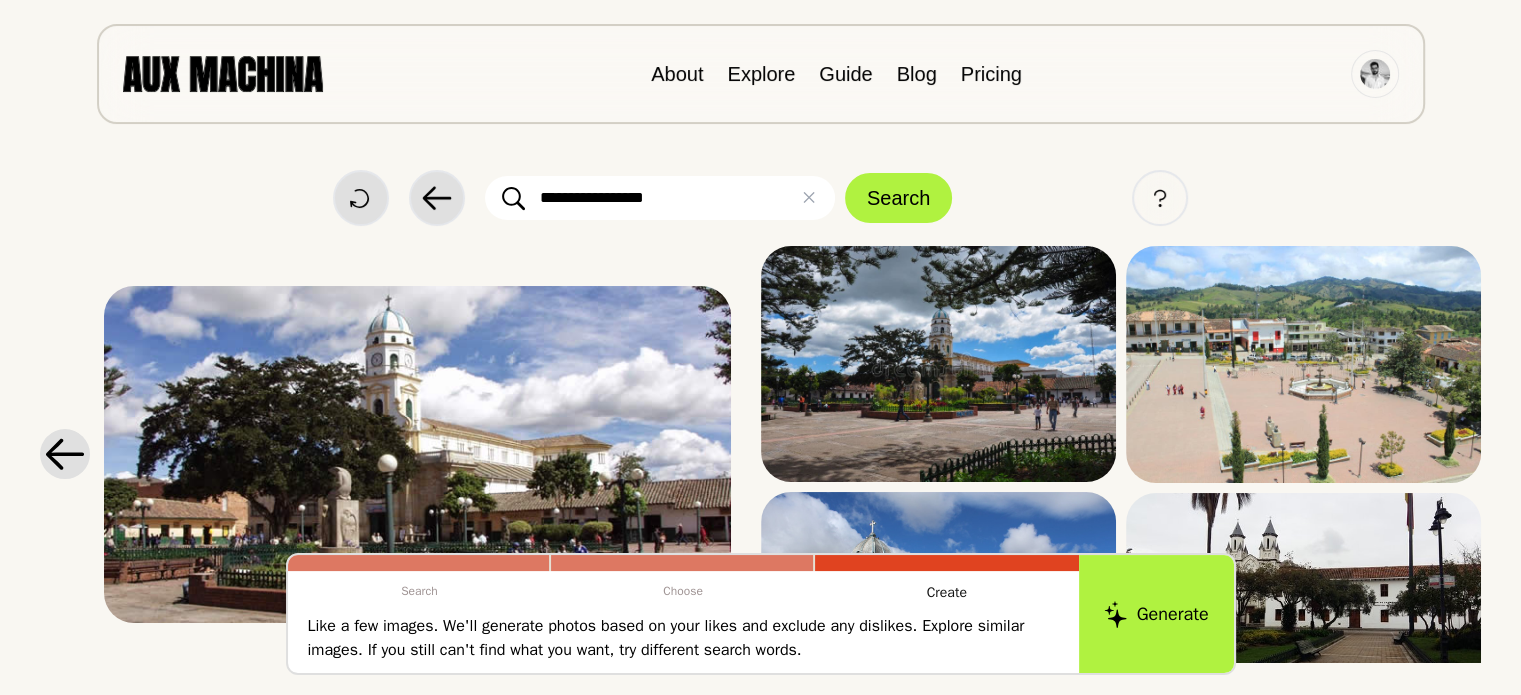 click on "**********" at bounding box center (660, 198) 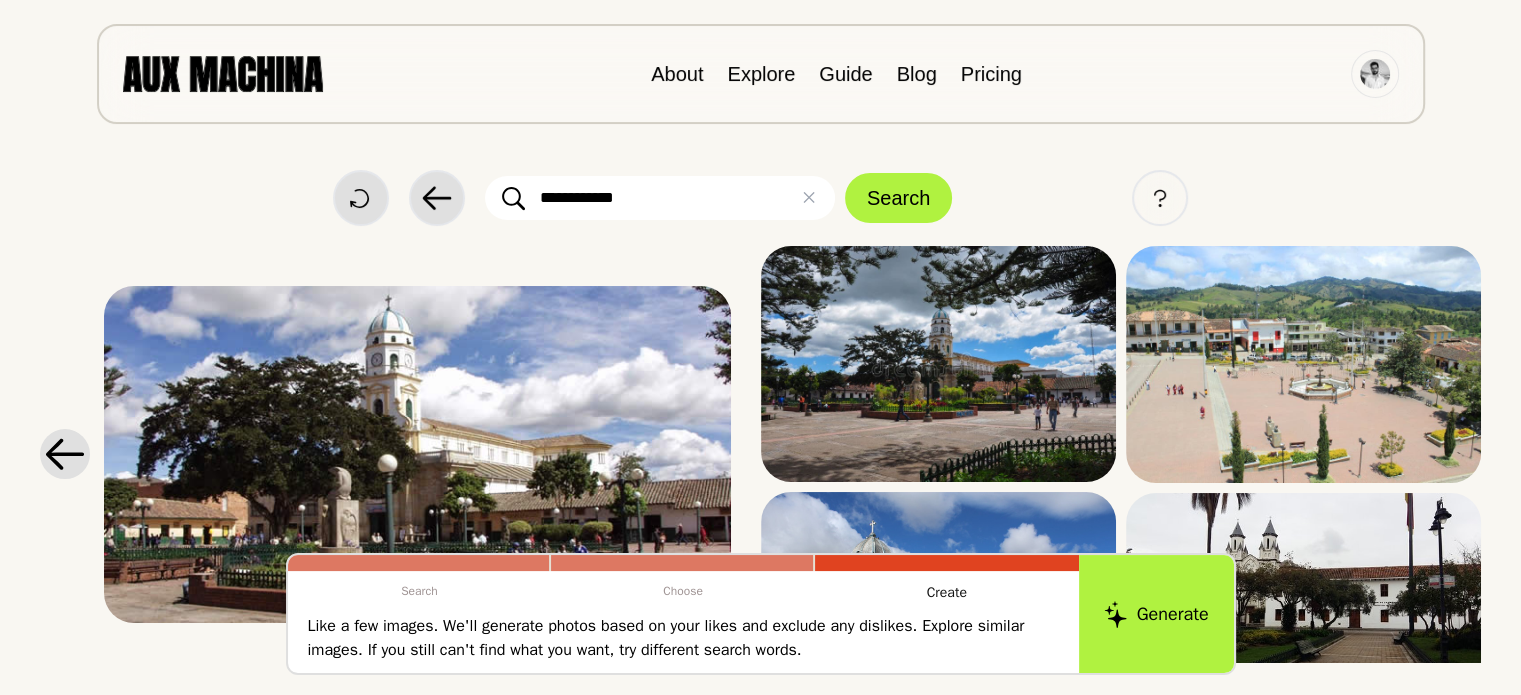 click on "Search" at bounding box center (898, 198) 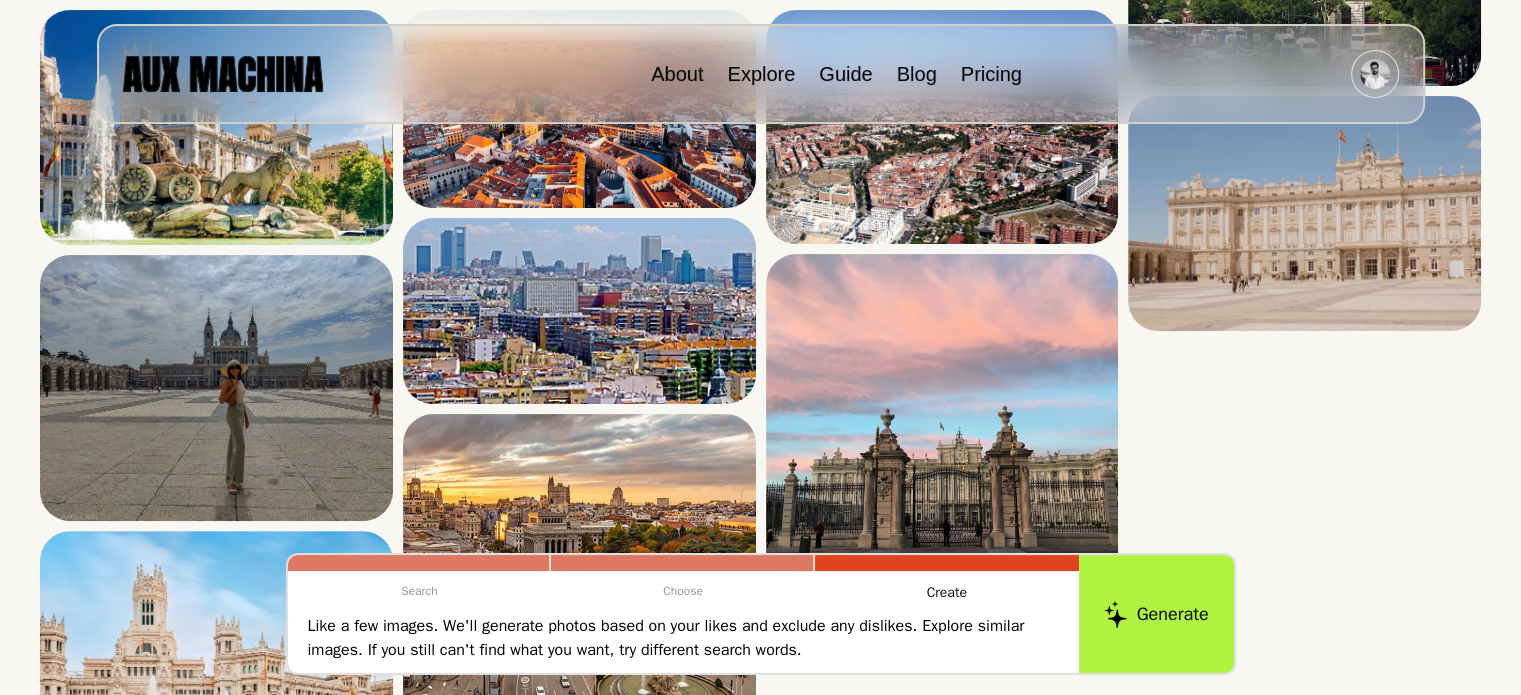 scroll, scrollTop: 0, scrollLeft: 0, axis: both 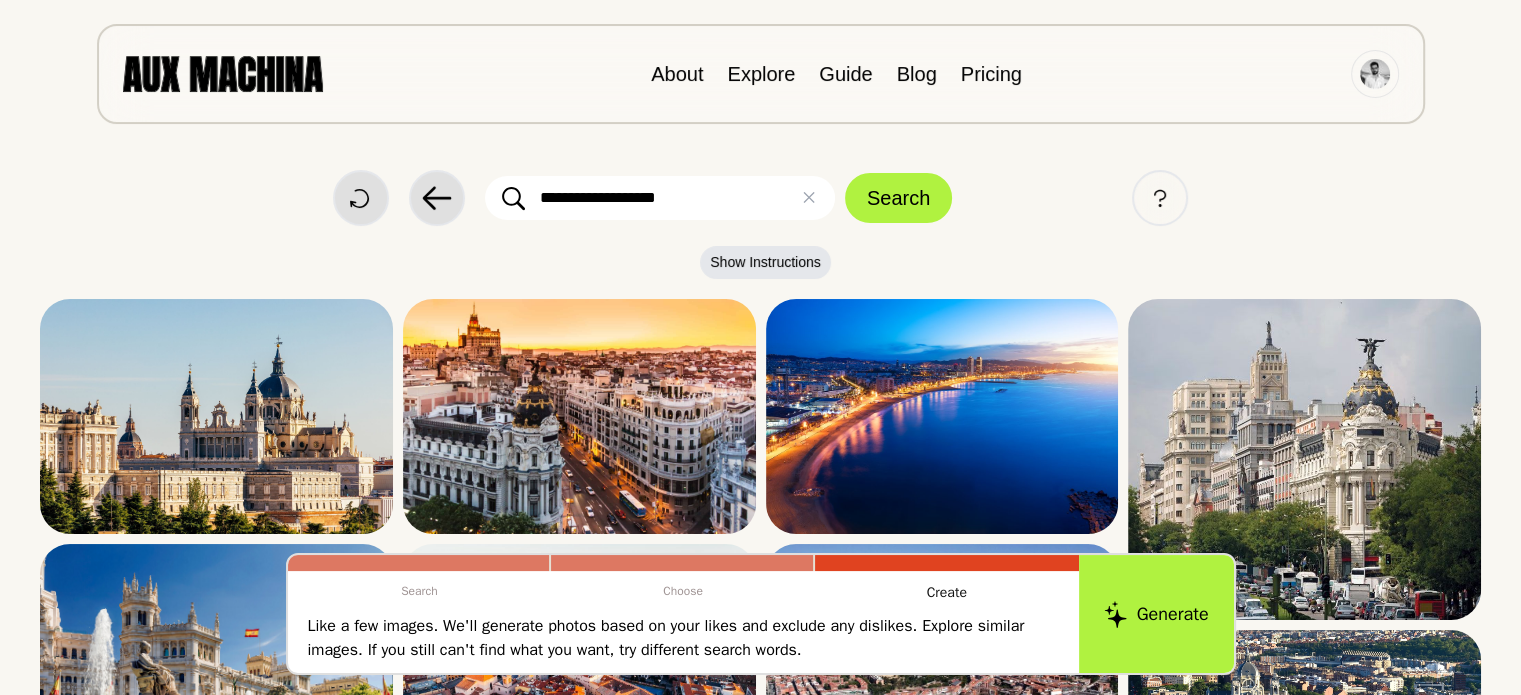 click on "Search" at bounding box center (898, 198) 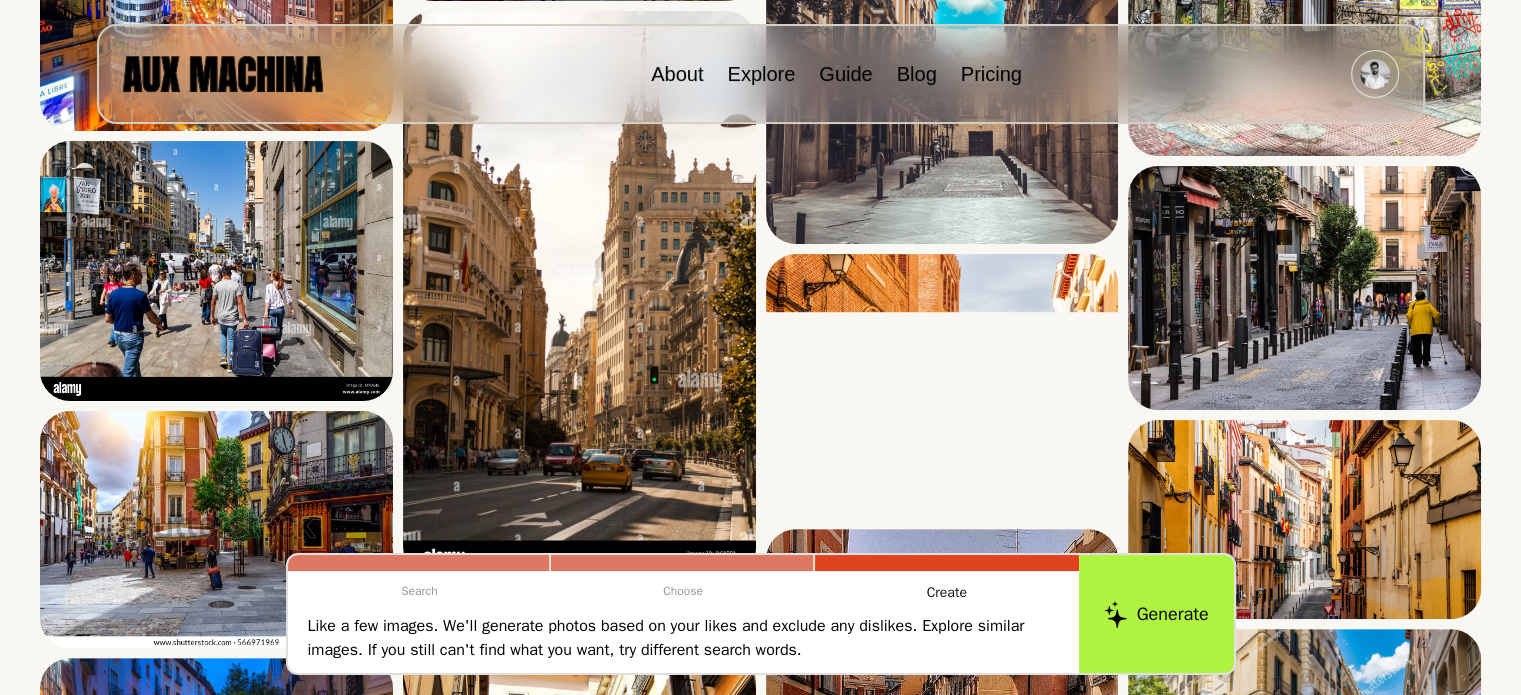 scroll, scrollTop: 502, scrollLeft: 0, axis: vertical 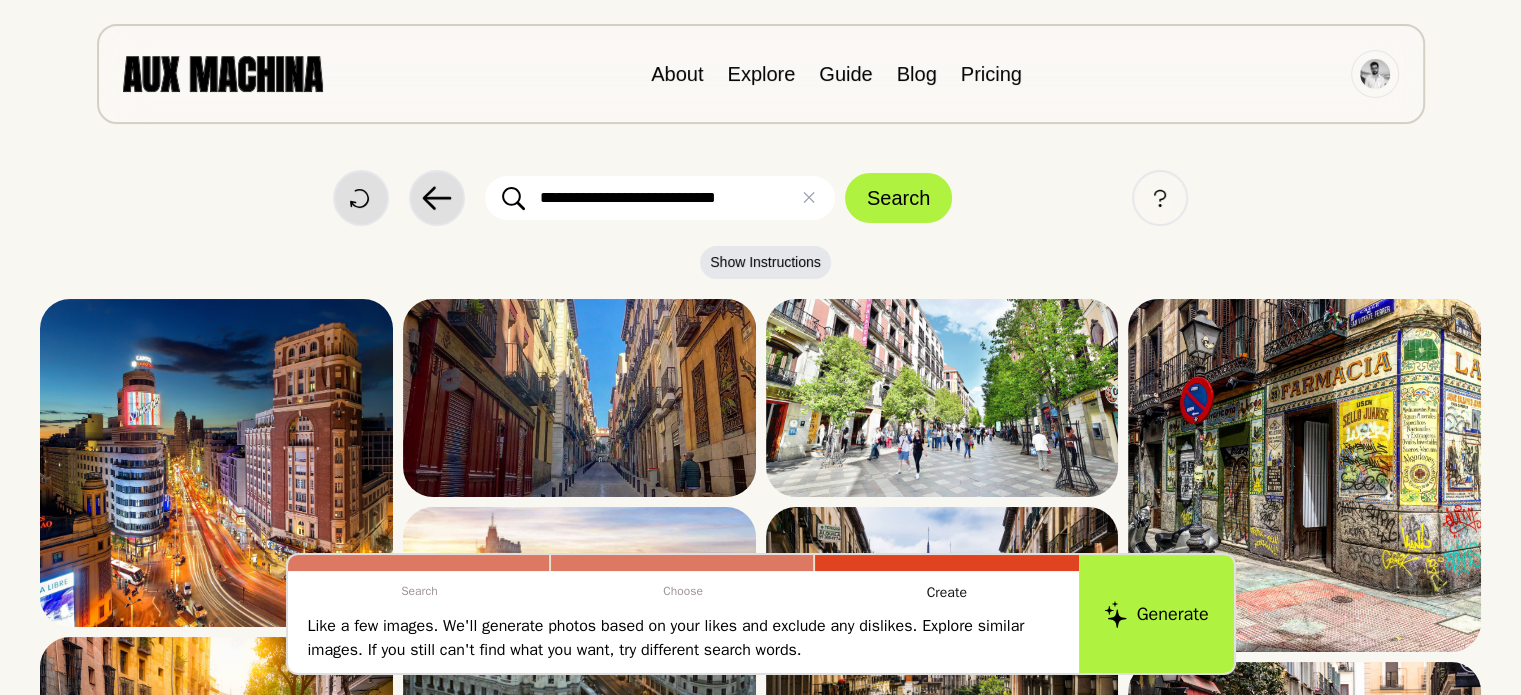 click on "Search" at bounding box center [898, 198] 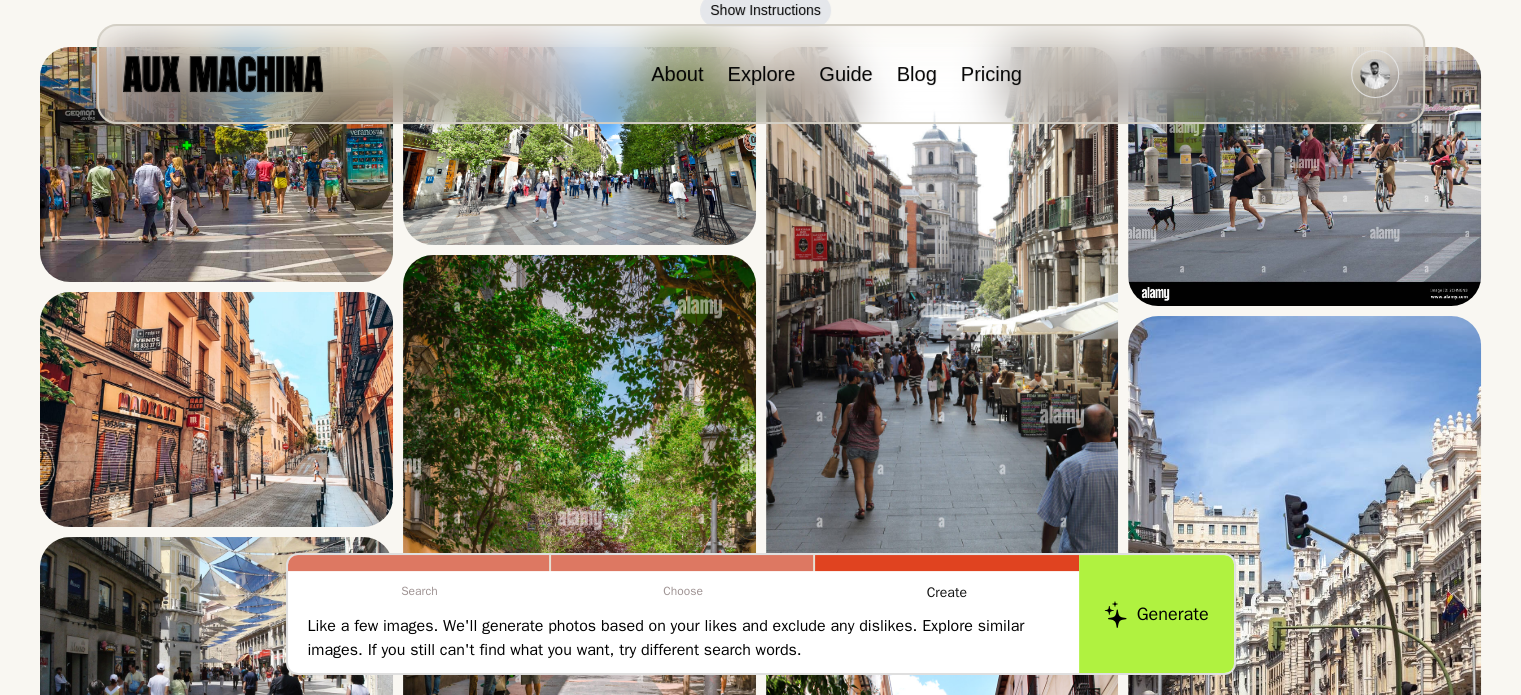 scroll, scrollTop: 274, scrollLeft: 0, axis: vertical 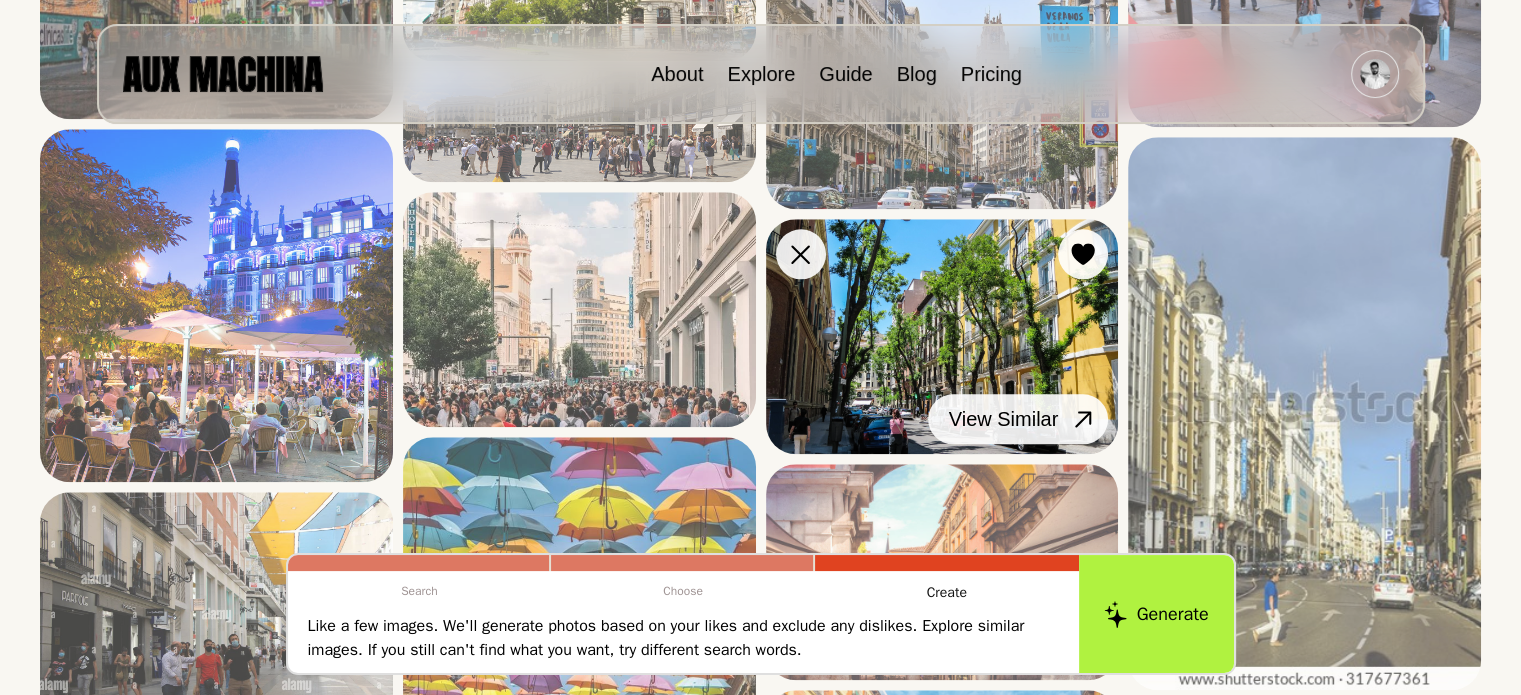 click 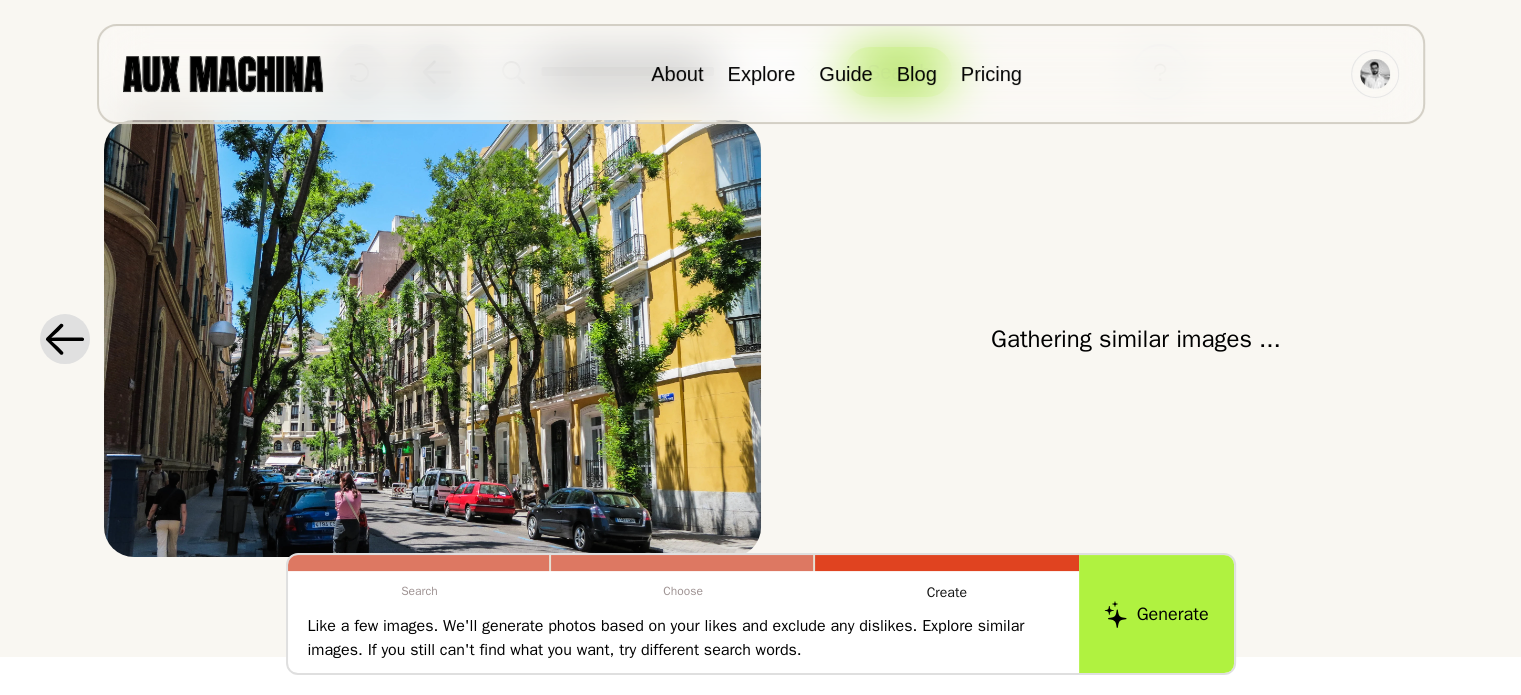 scroll, scrollTop: 122, scrollLeft: 0, axis: vertical 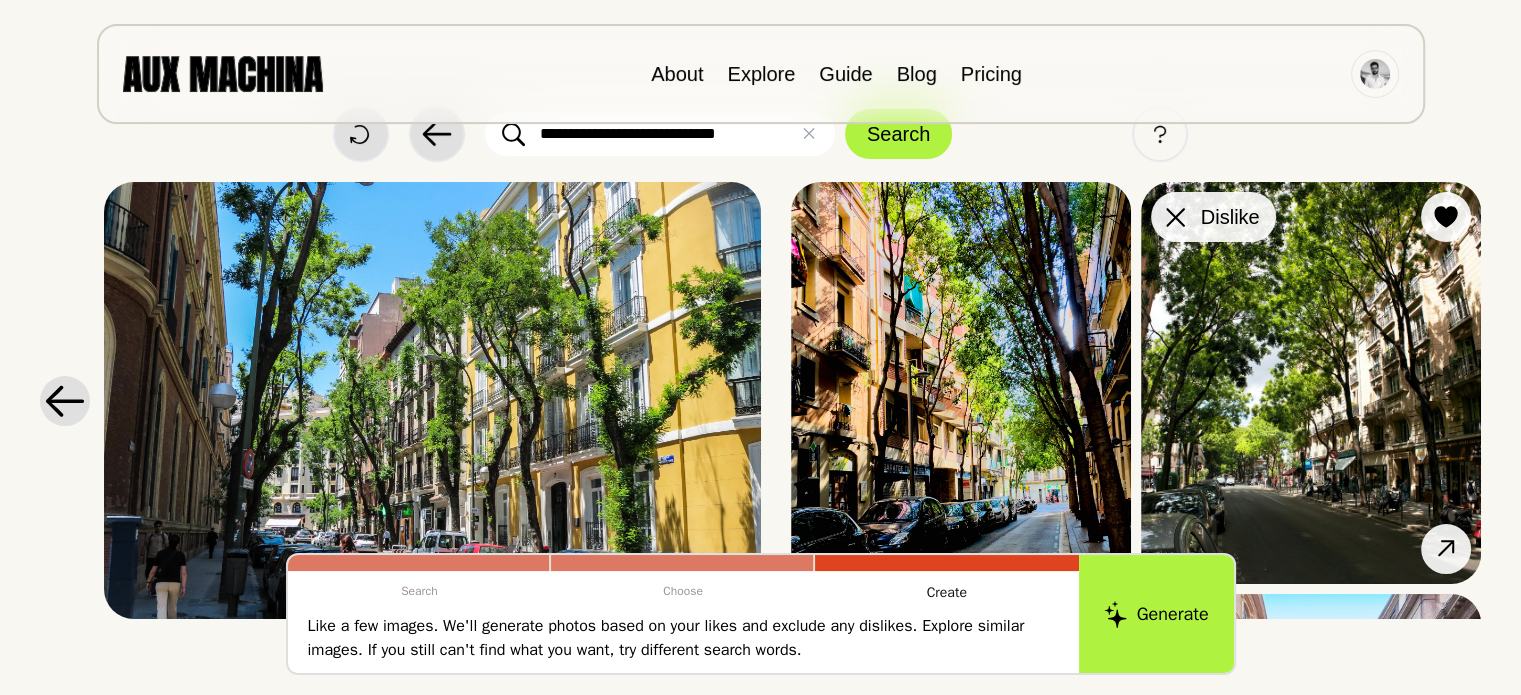 click on "Dislike" at bounding box center (1230, 217) 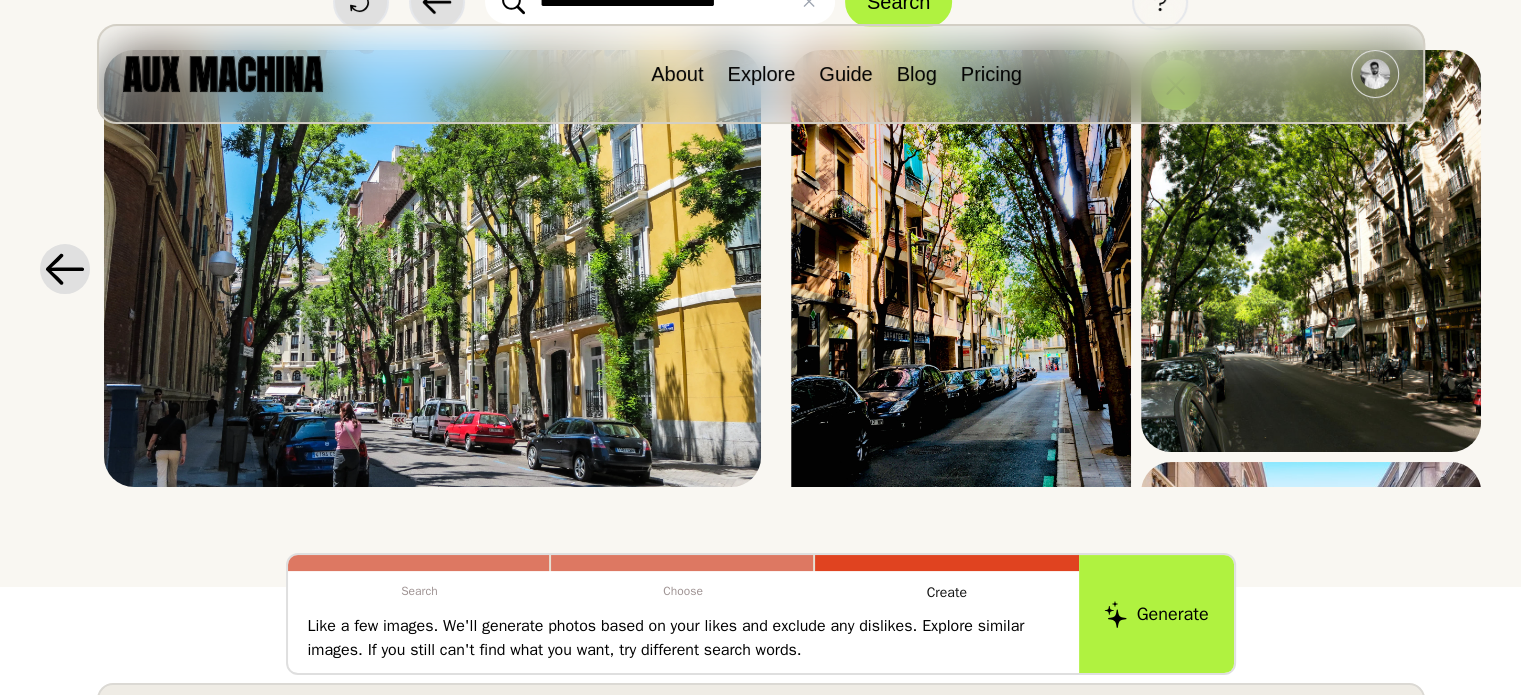 scroll, scrollTop: 205, scrollLeft: 0, axis: vertical 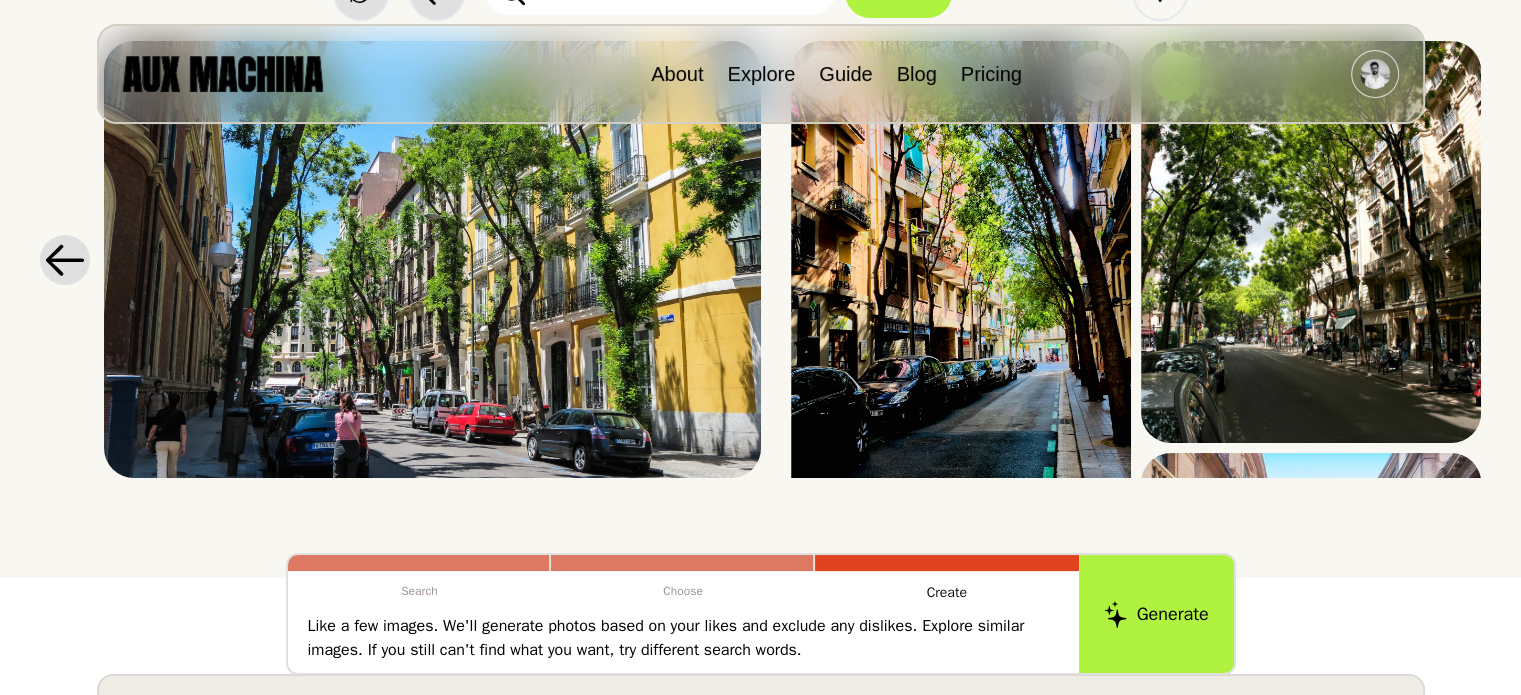 click at bounding box center (961, 295) 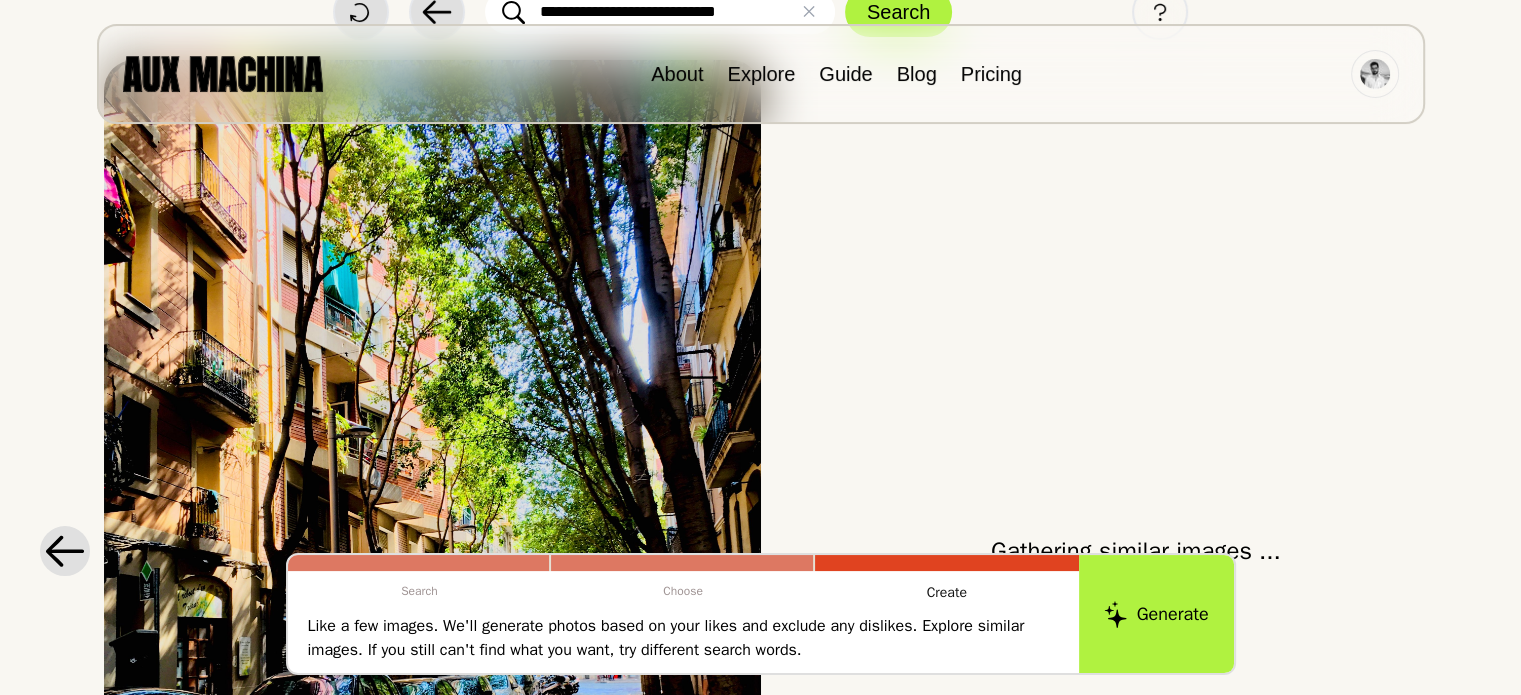 scroll, scrollTop: 122, scrollLeft: 0, axis: vertical 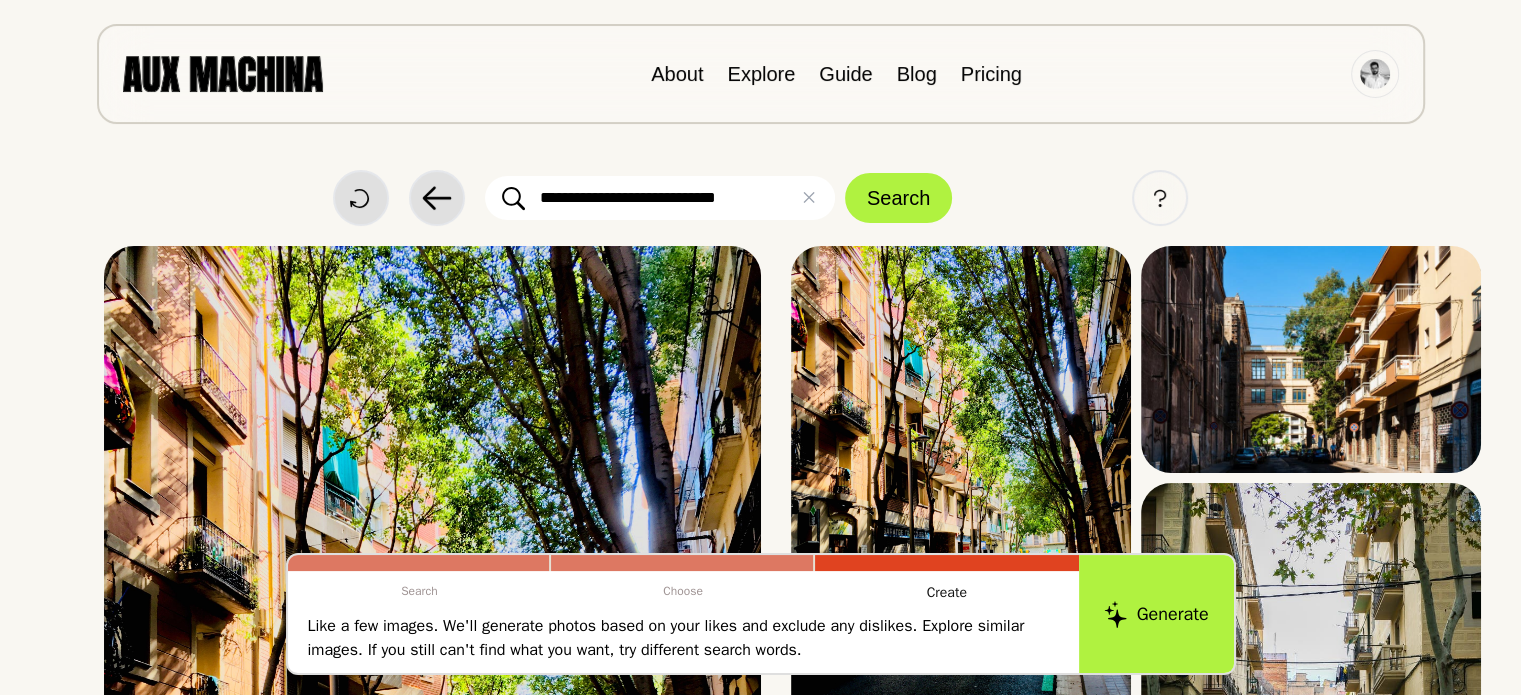 click on "**********" at bounding box center (660, 198) 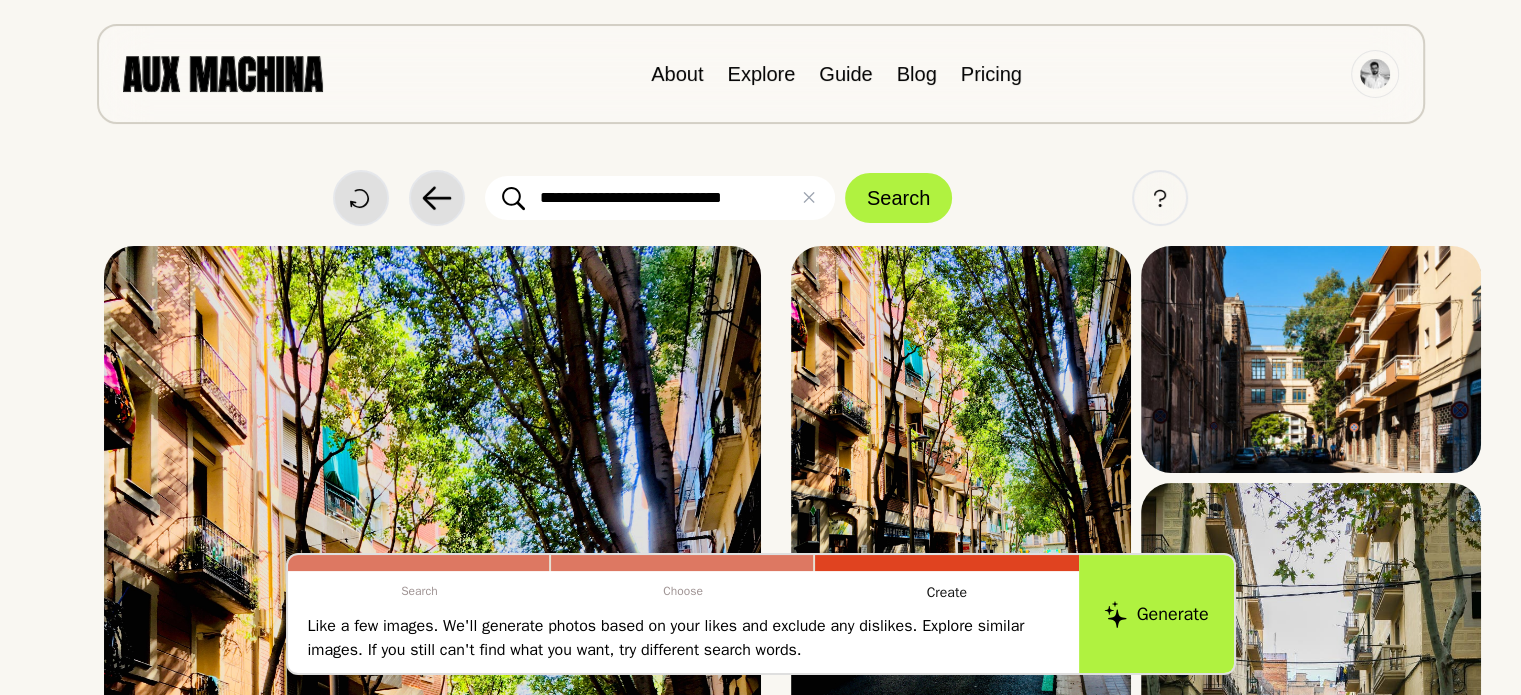 click on "Search" at bounding box center (898, 198) 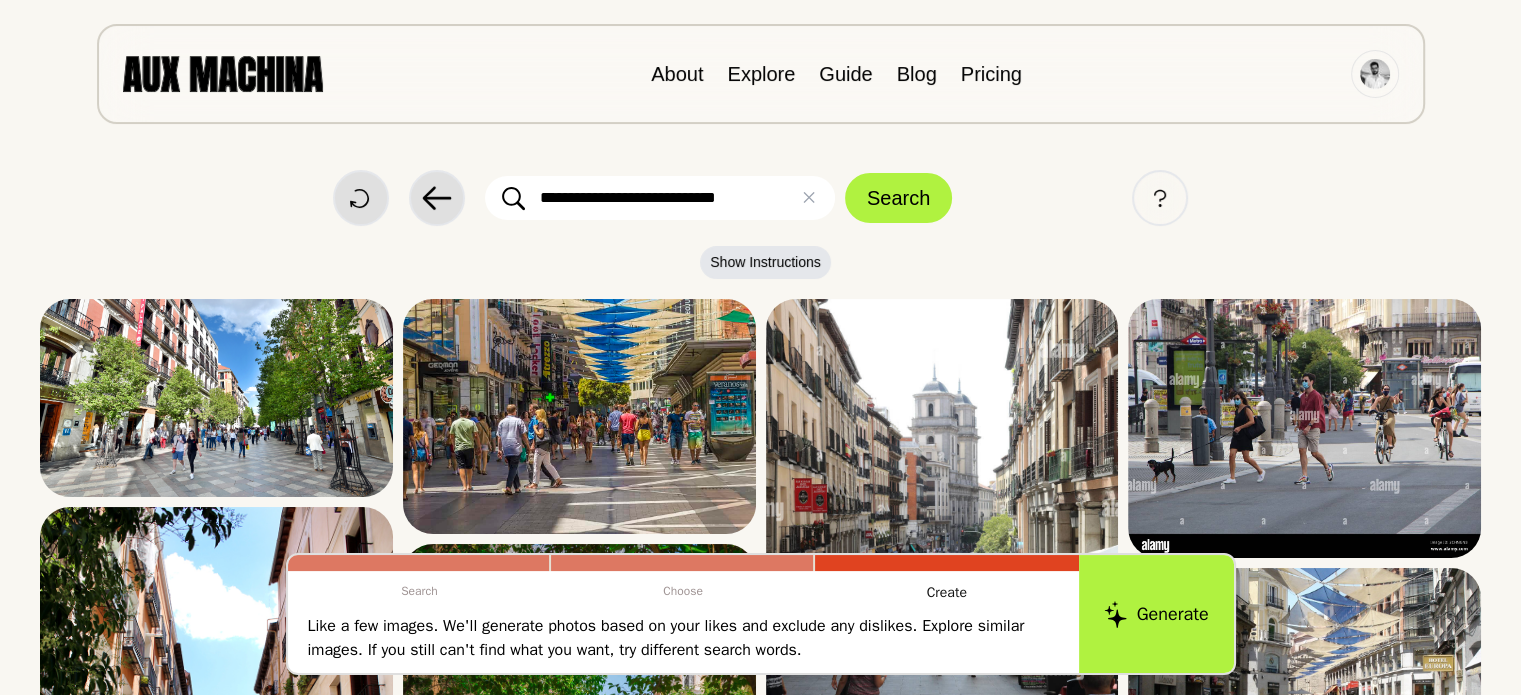 type on "**********" 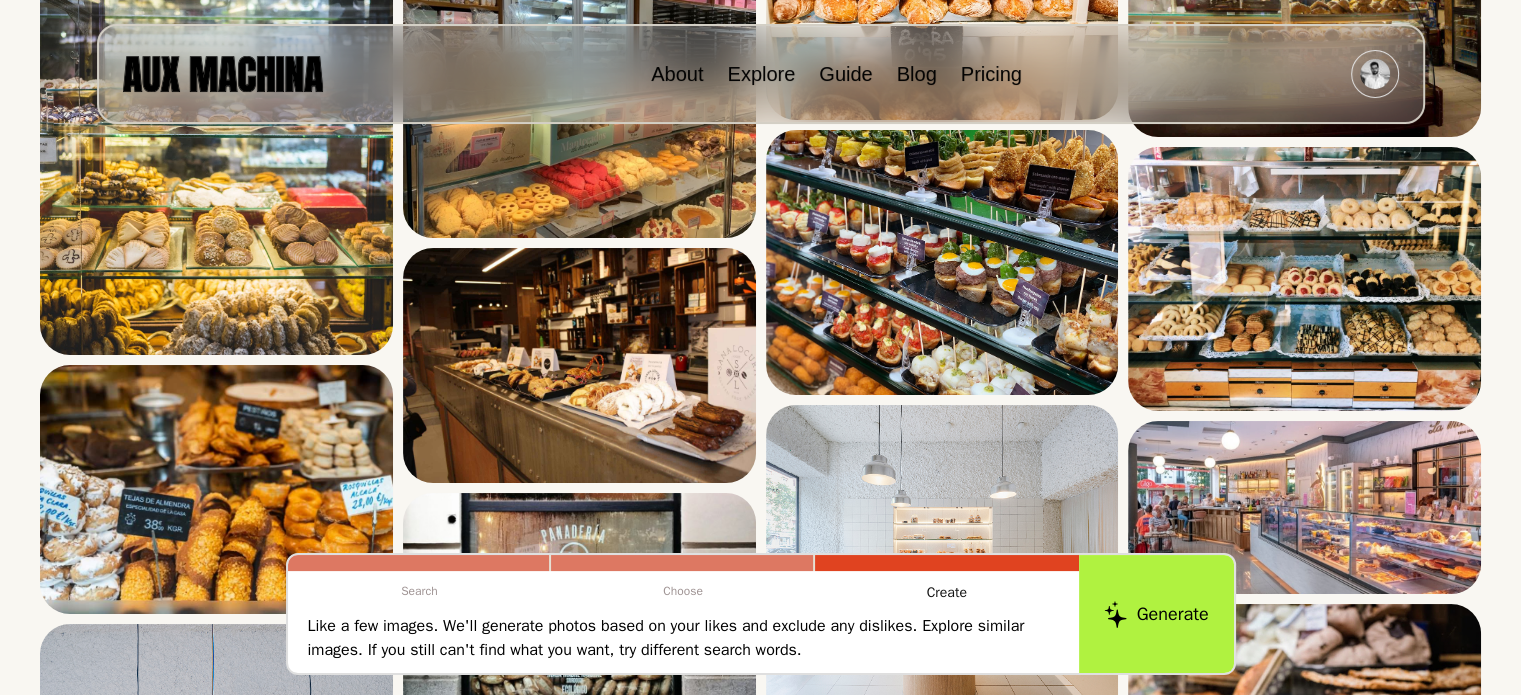 scroll, scrollTop: 523, scrollLeft: 0, axis: vertical 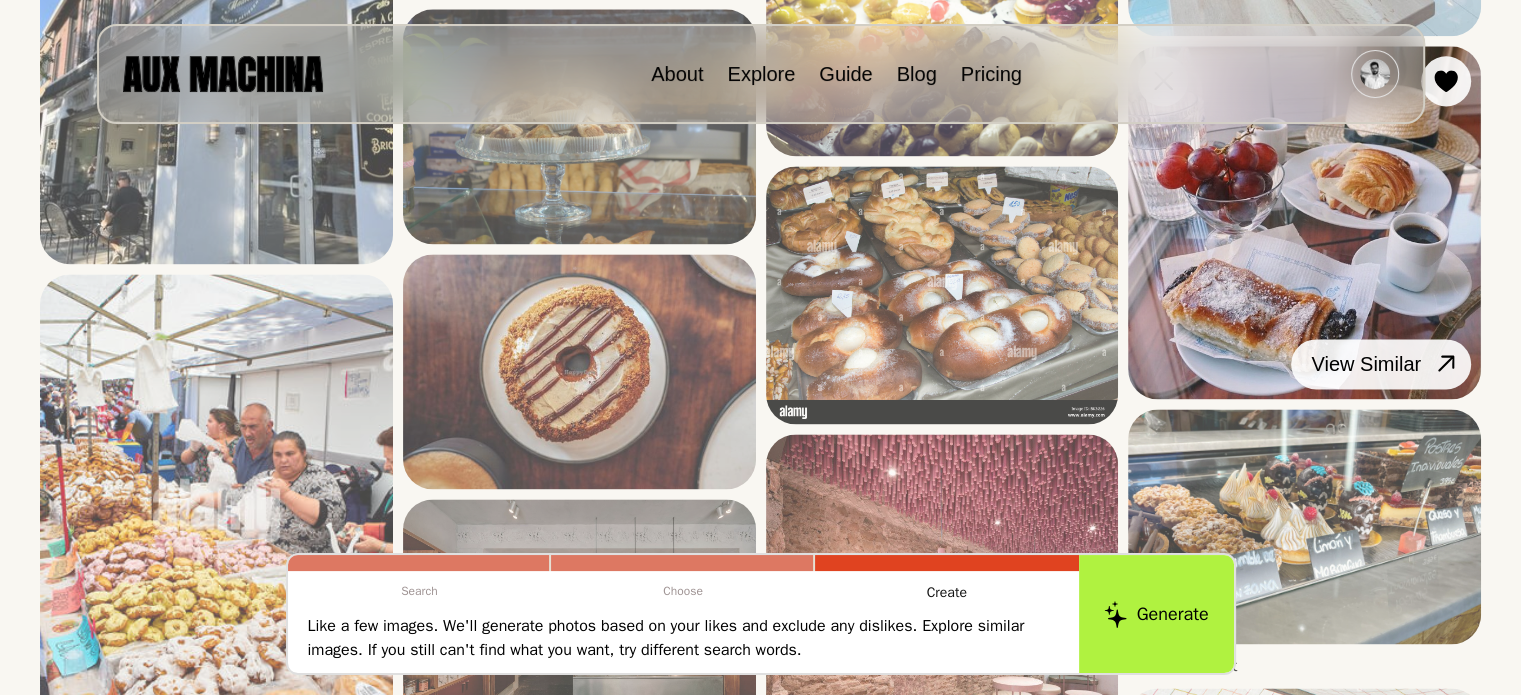 click 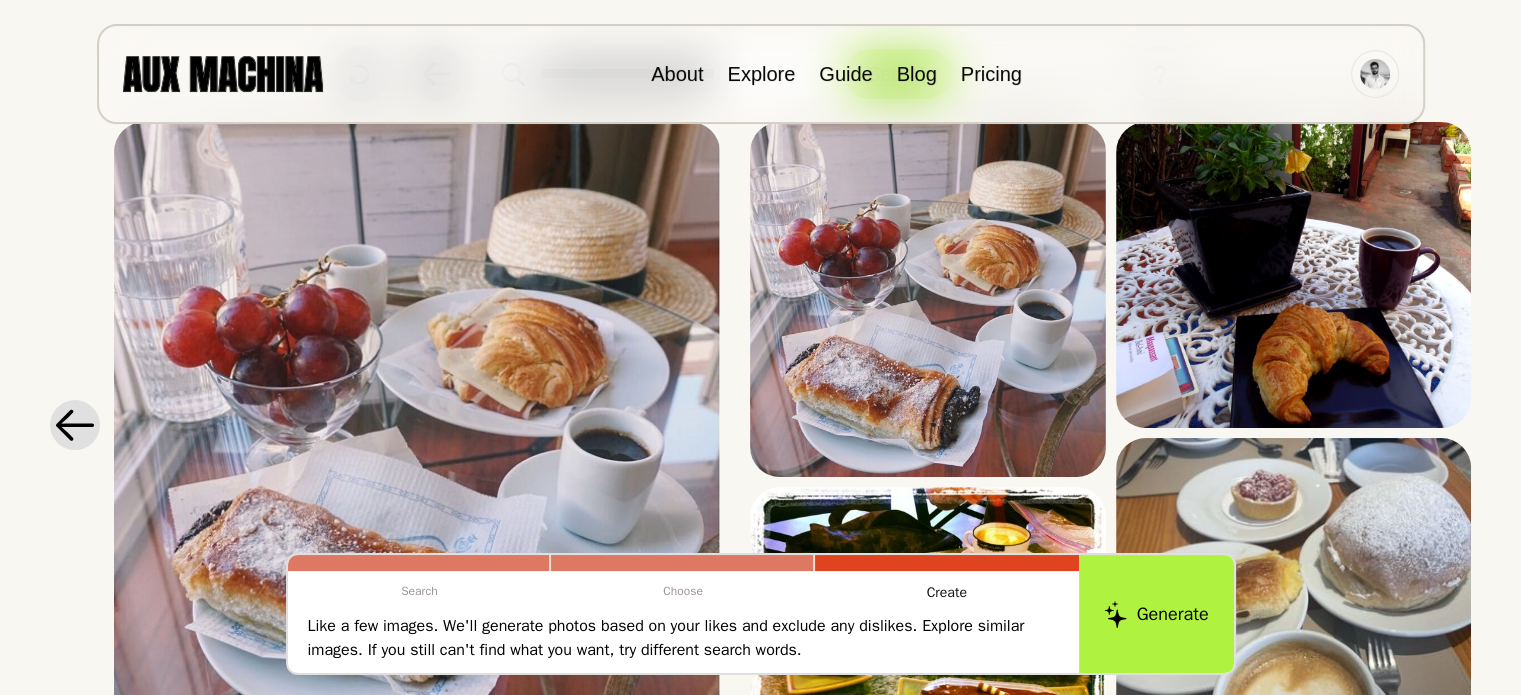 scroll, scrollTop: 150, scrollLeft: 0, axis: vertical 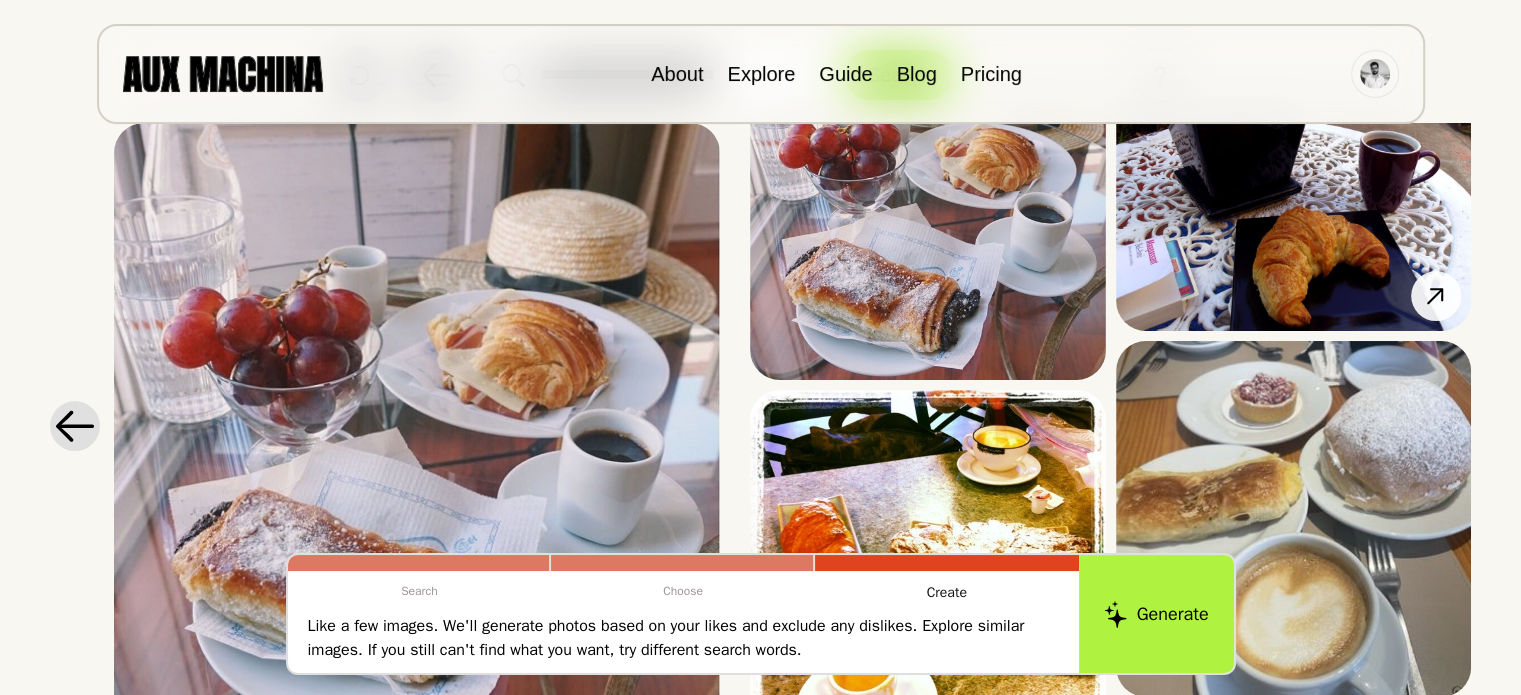 click at bounding box center [1293, 178] 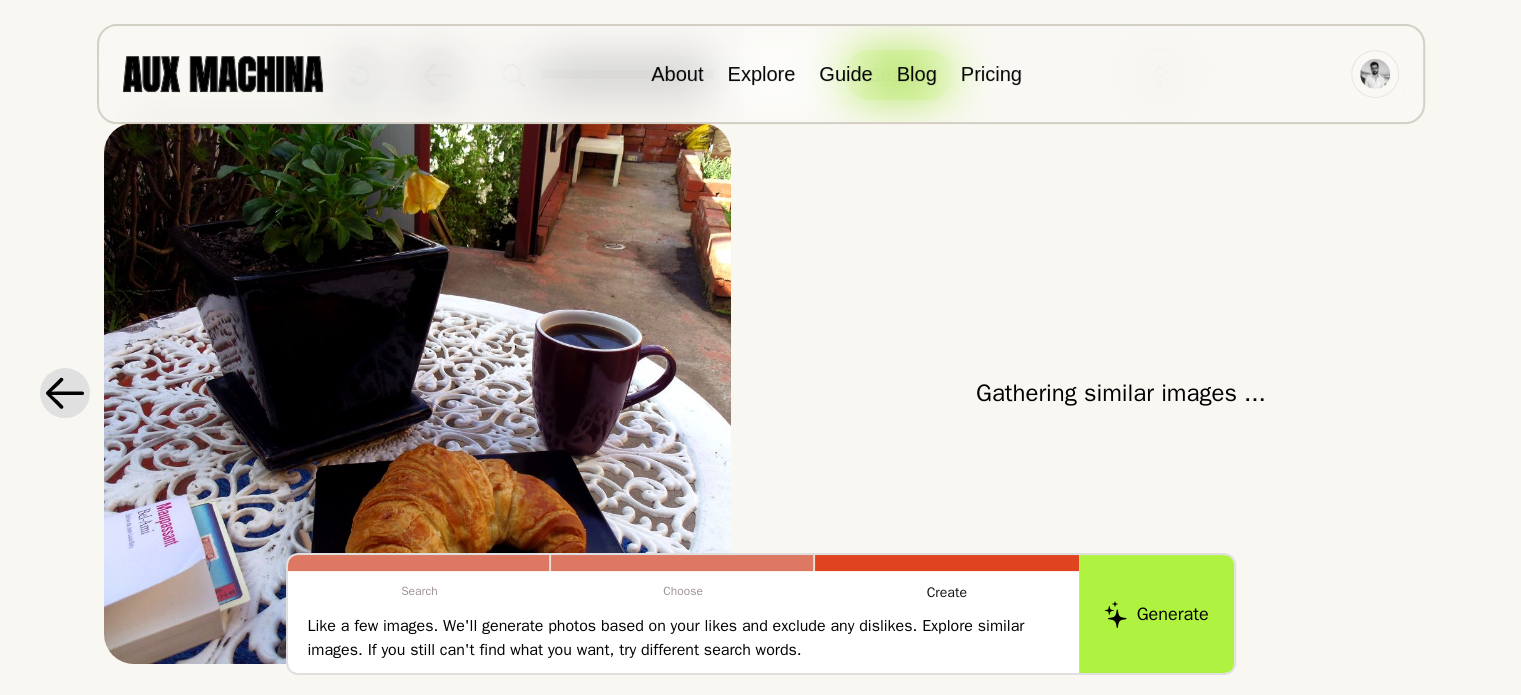 scroll, scrollTop: 0, scrollLeft: 0, axis: both 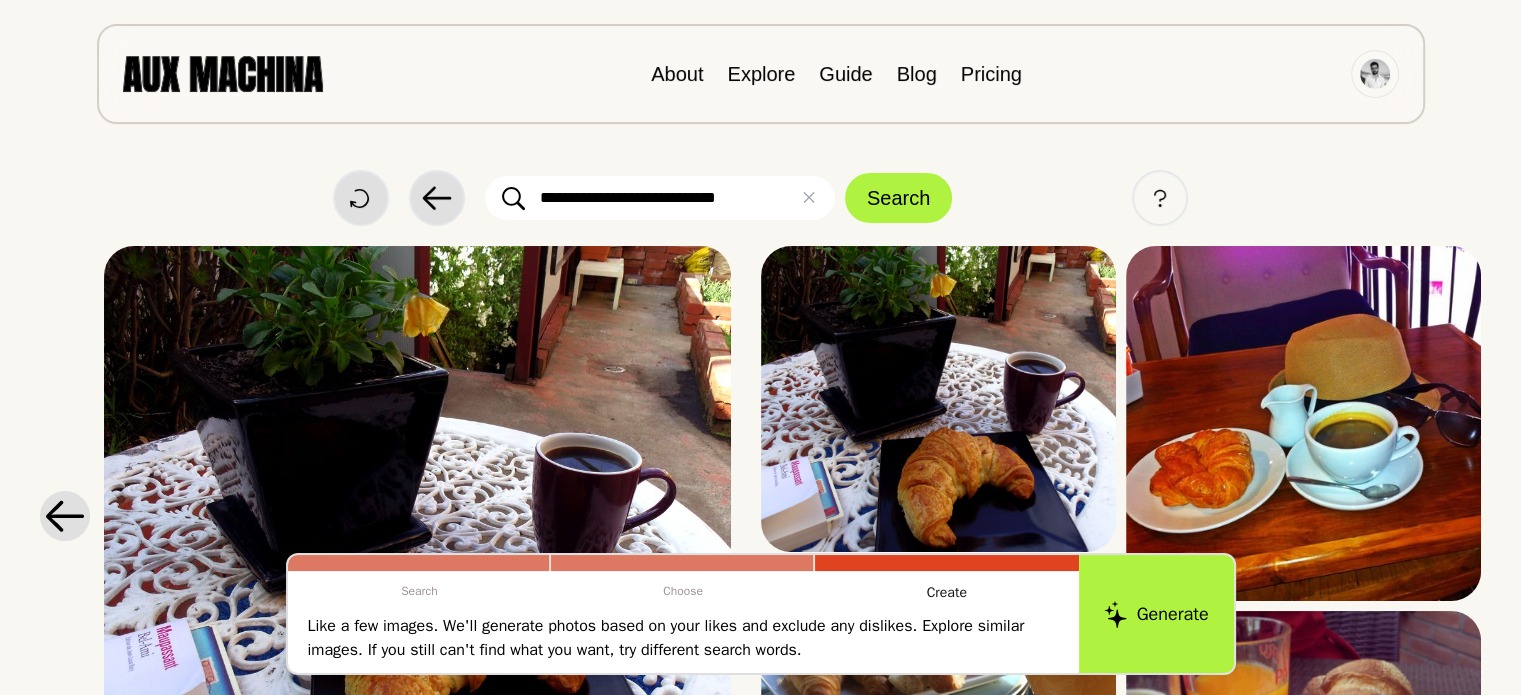 drag, startPoint x: 771, startPoint y: 198, endPoint x: 527, endPoint y: 179, distance: 244.73863 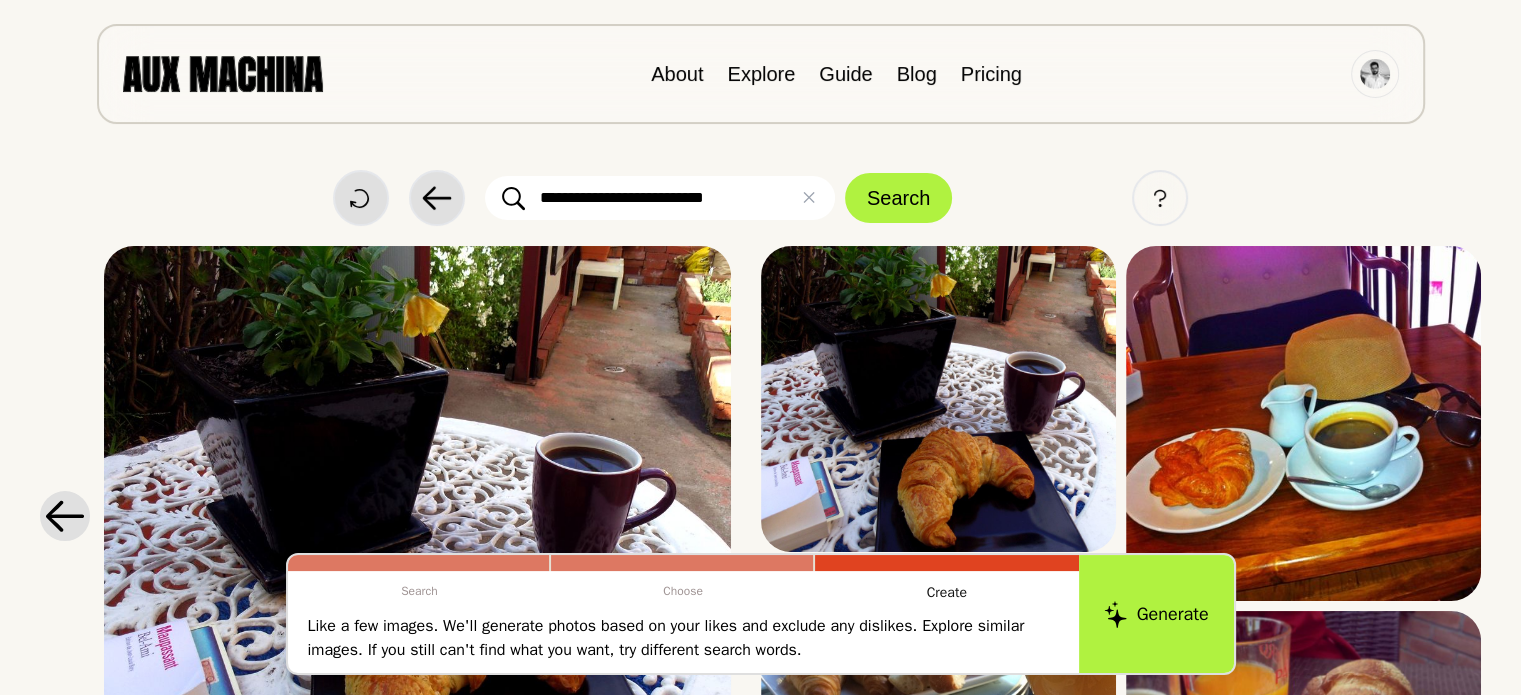 type on "**********" 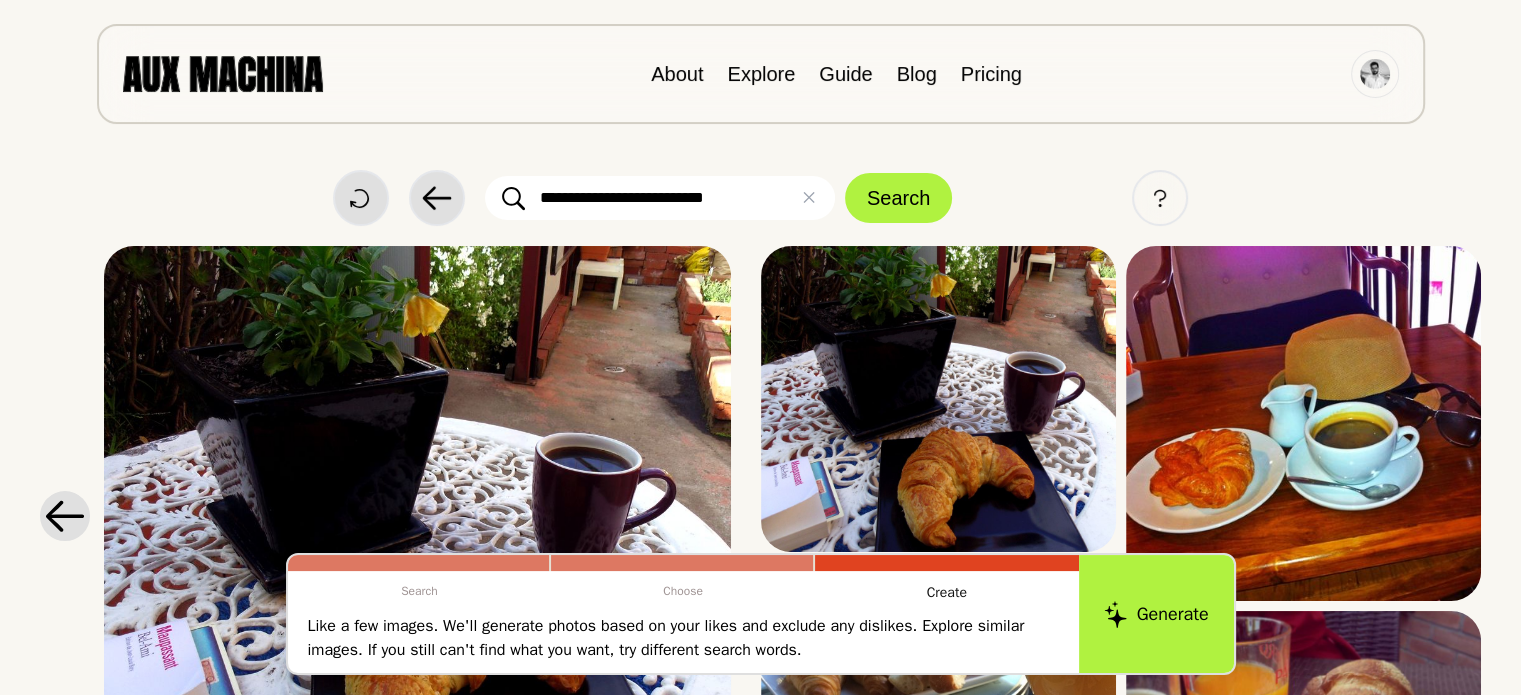 click on "Search" at bounding box center (898, 198) 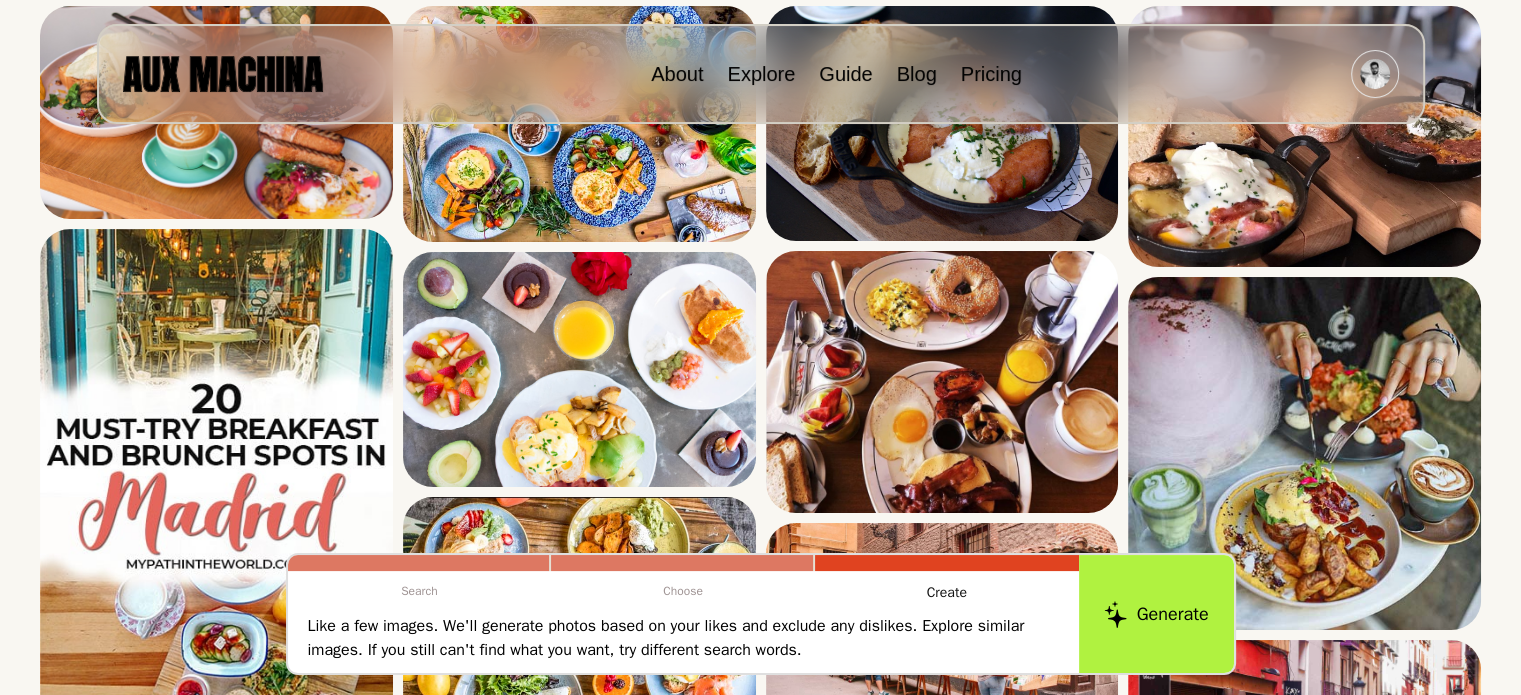 scroll, scrollTop: 304, scrollLeft: 0, axis: vertical 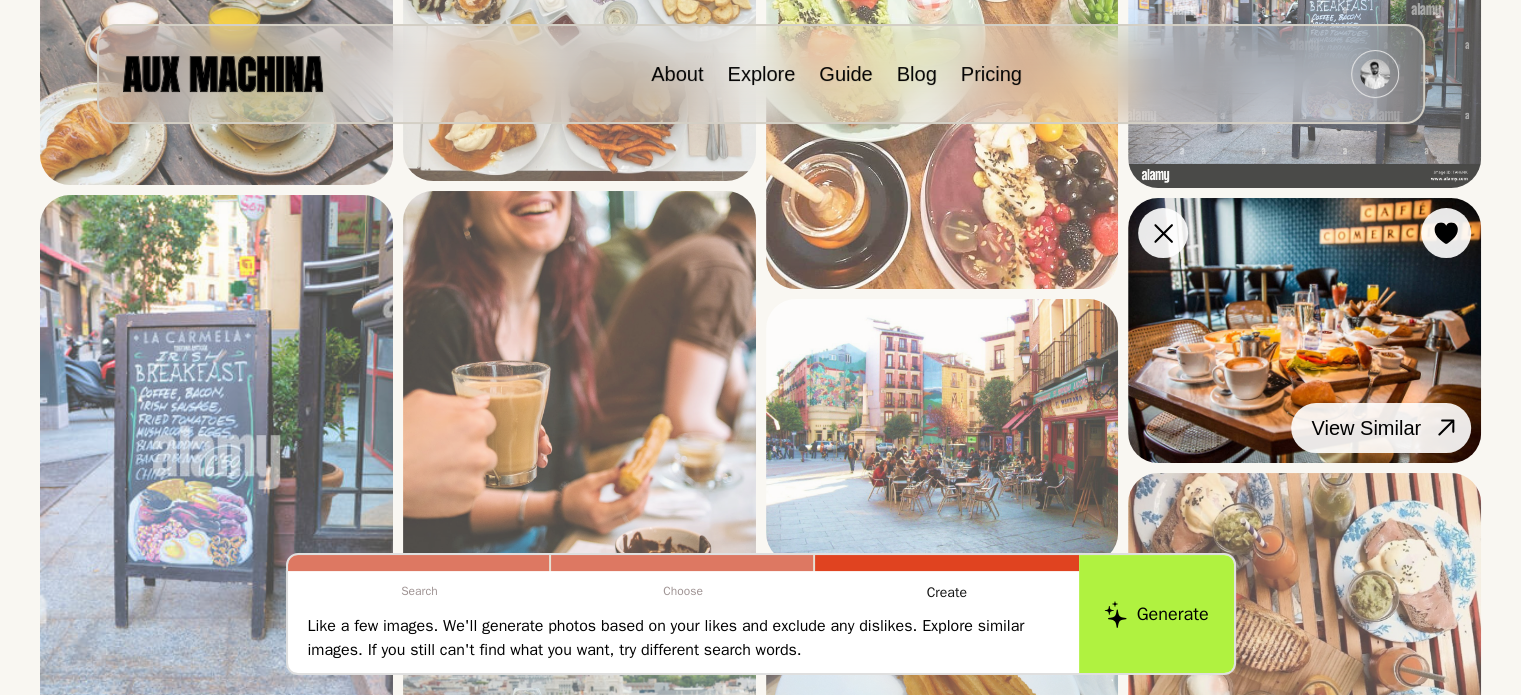 click 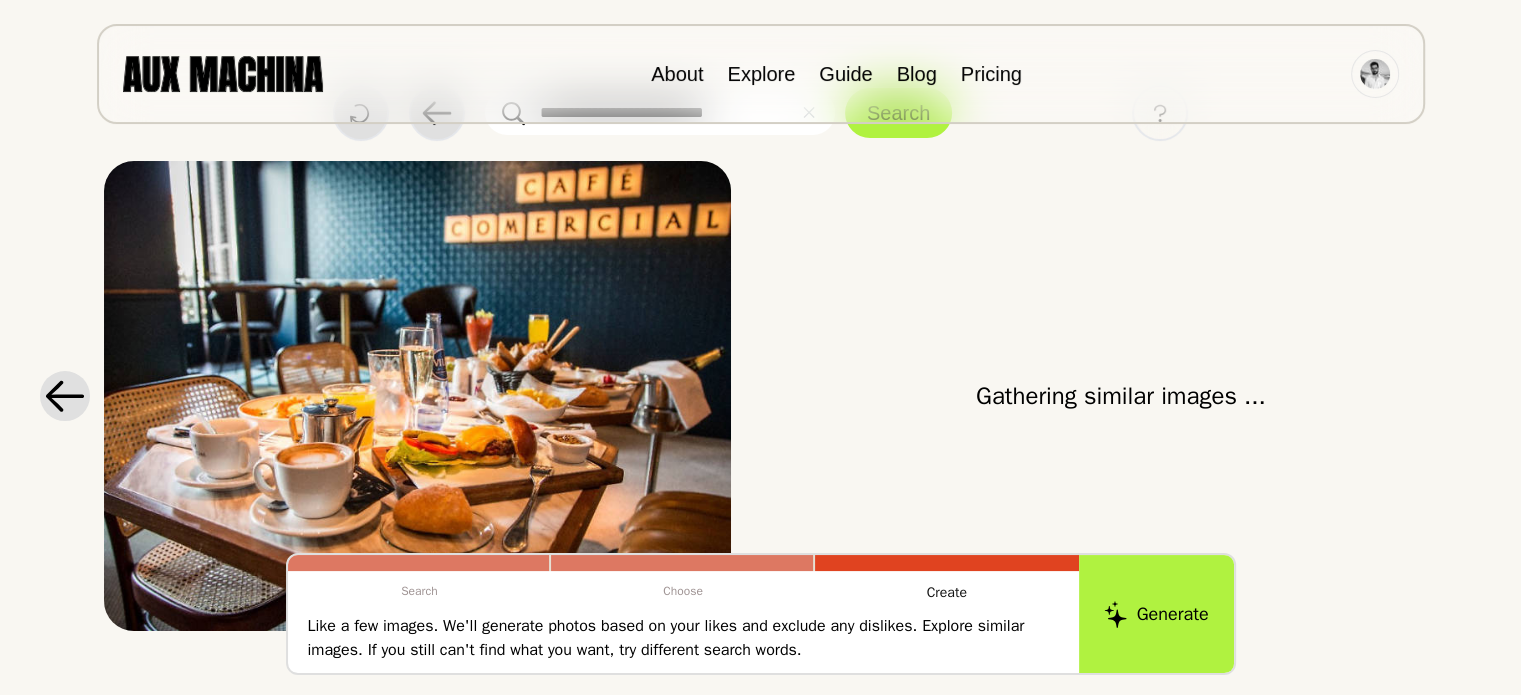scroll, scrollTop: 61, scrollLeft: 0, axis: vertical 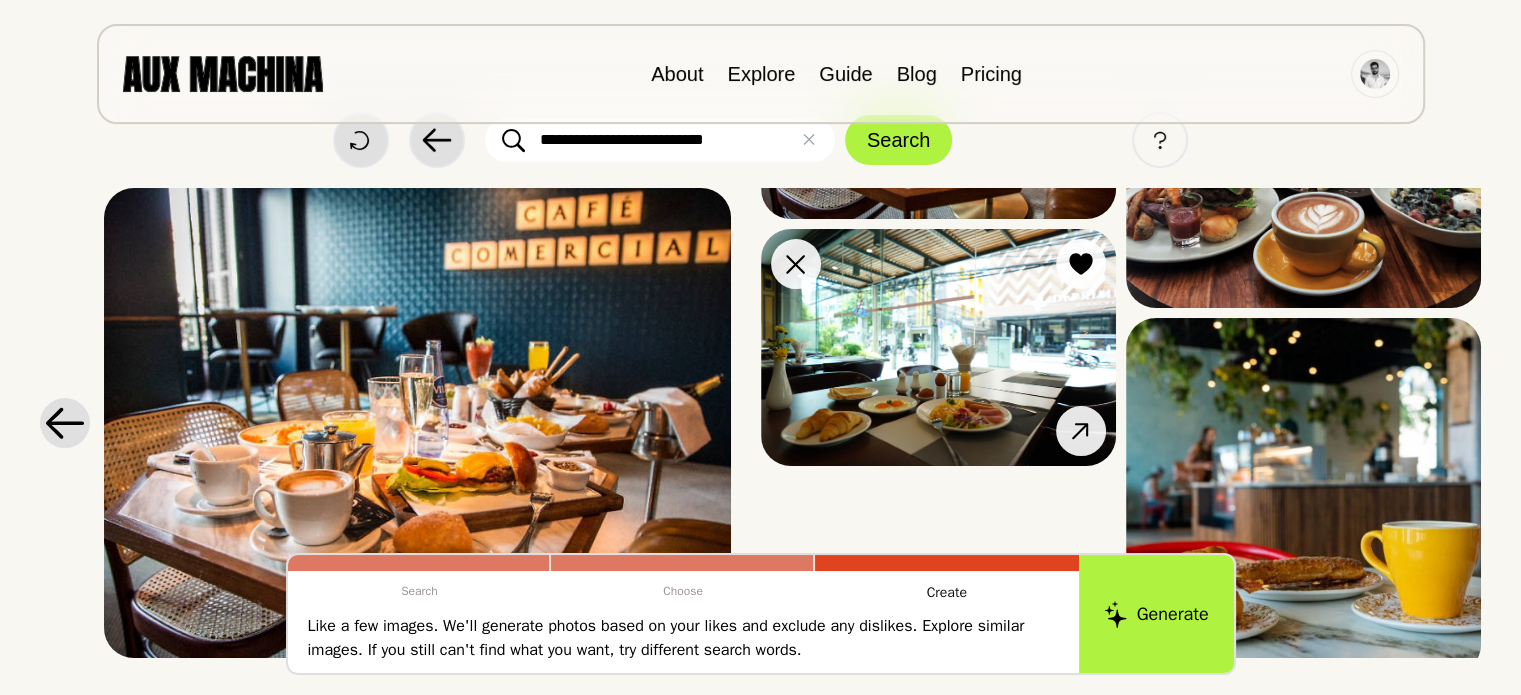click at bounding box center [938, 347] 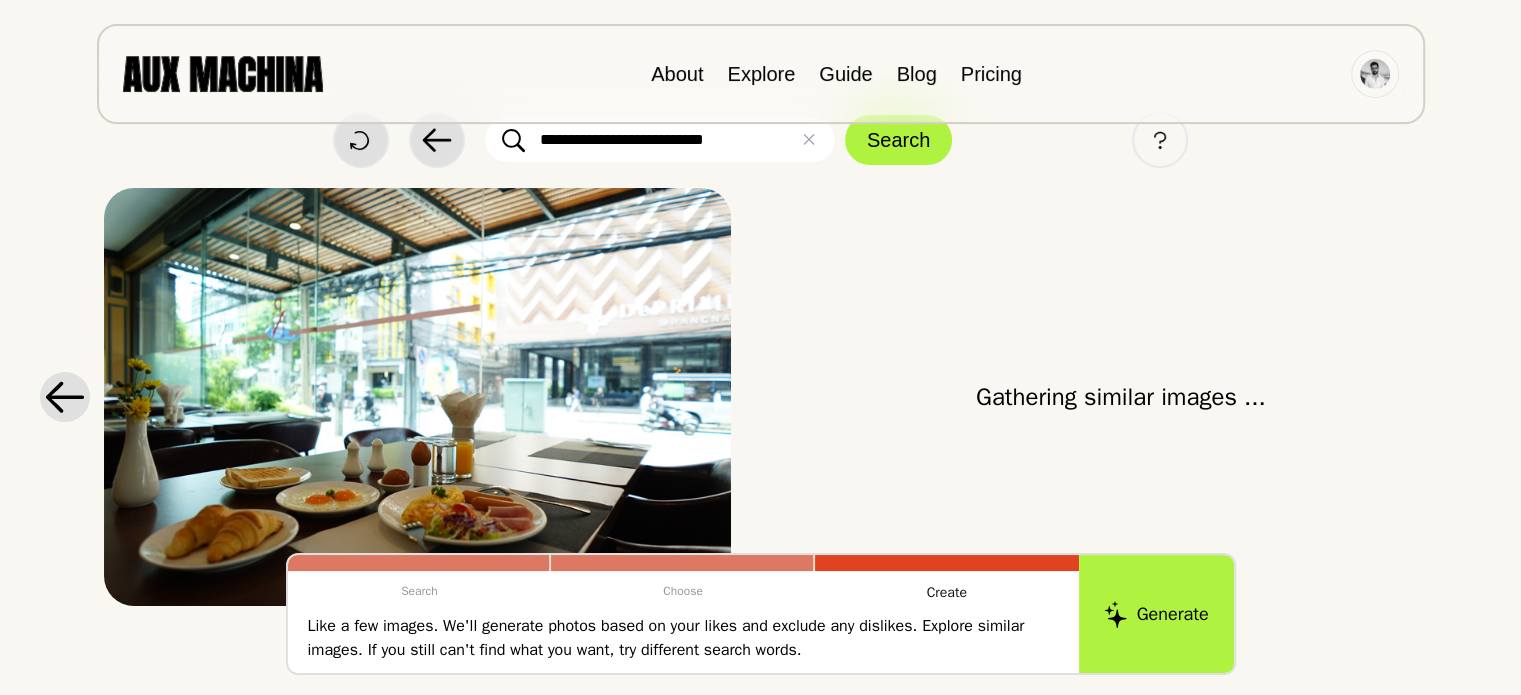 scroll, scrollTop: 0, scrollLeft: 0, axis: both 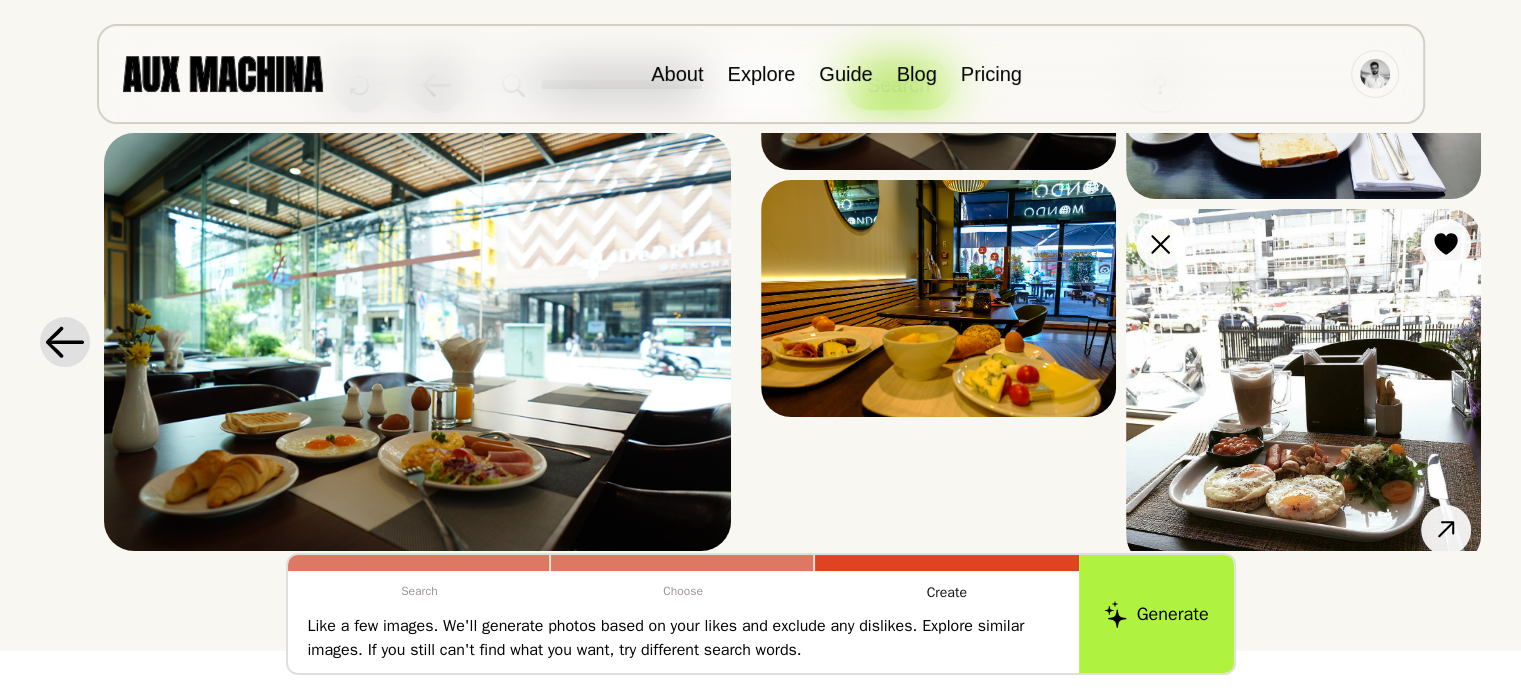 click at bounding box center [1303, 386] 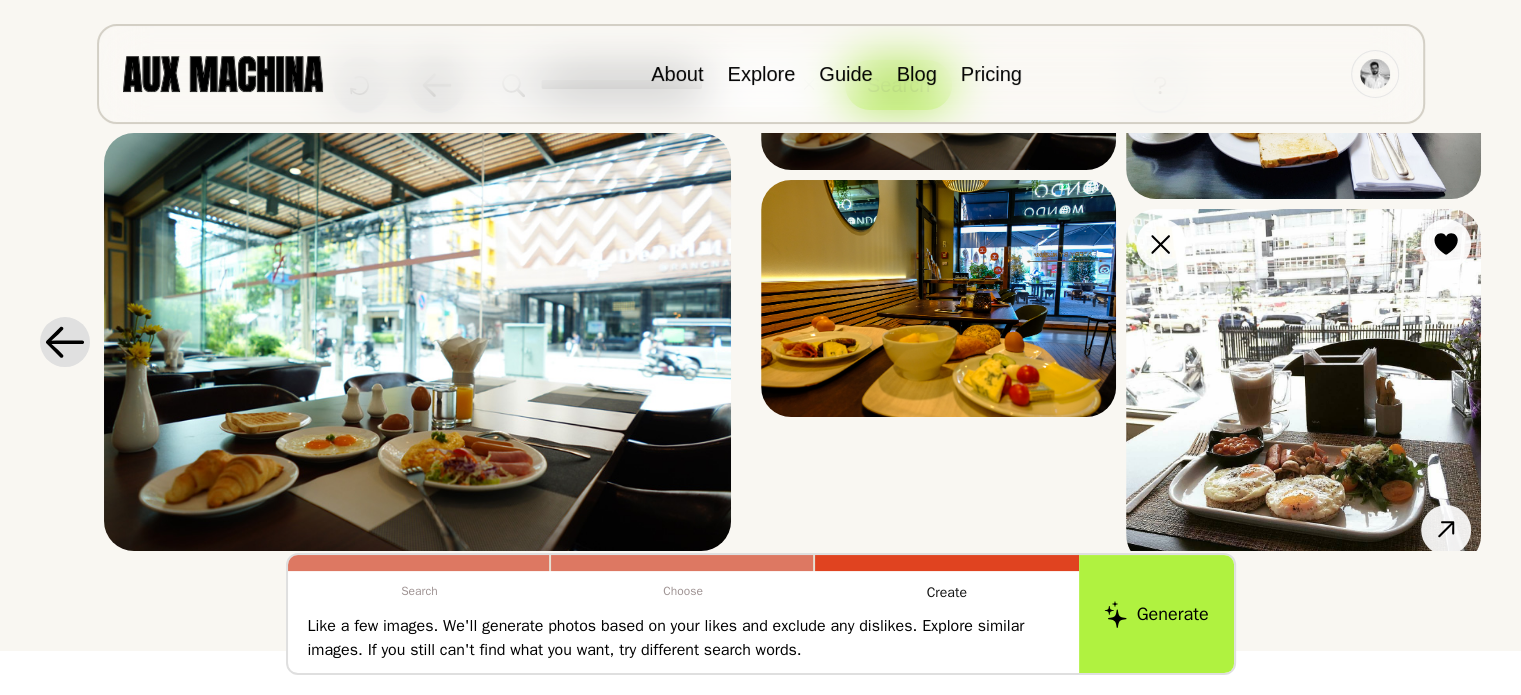 scroll, scrollTop: 0, scrollLeft: 0, axis: both 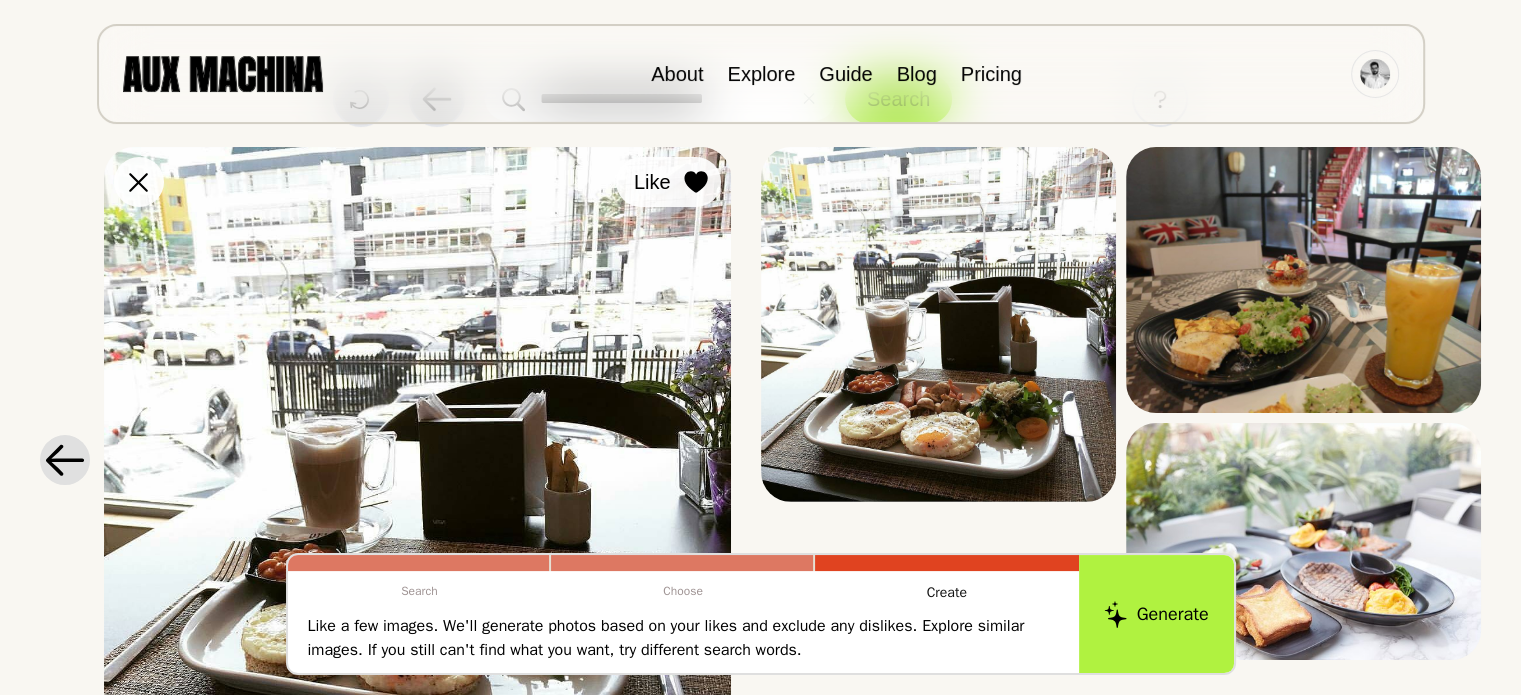 click on "Like" at bounding box center (668, 182) 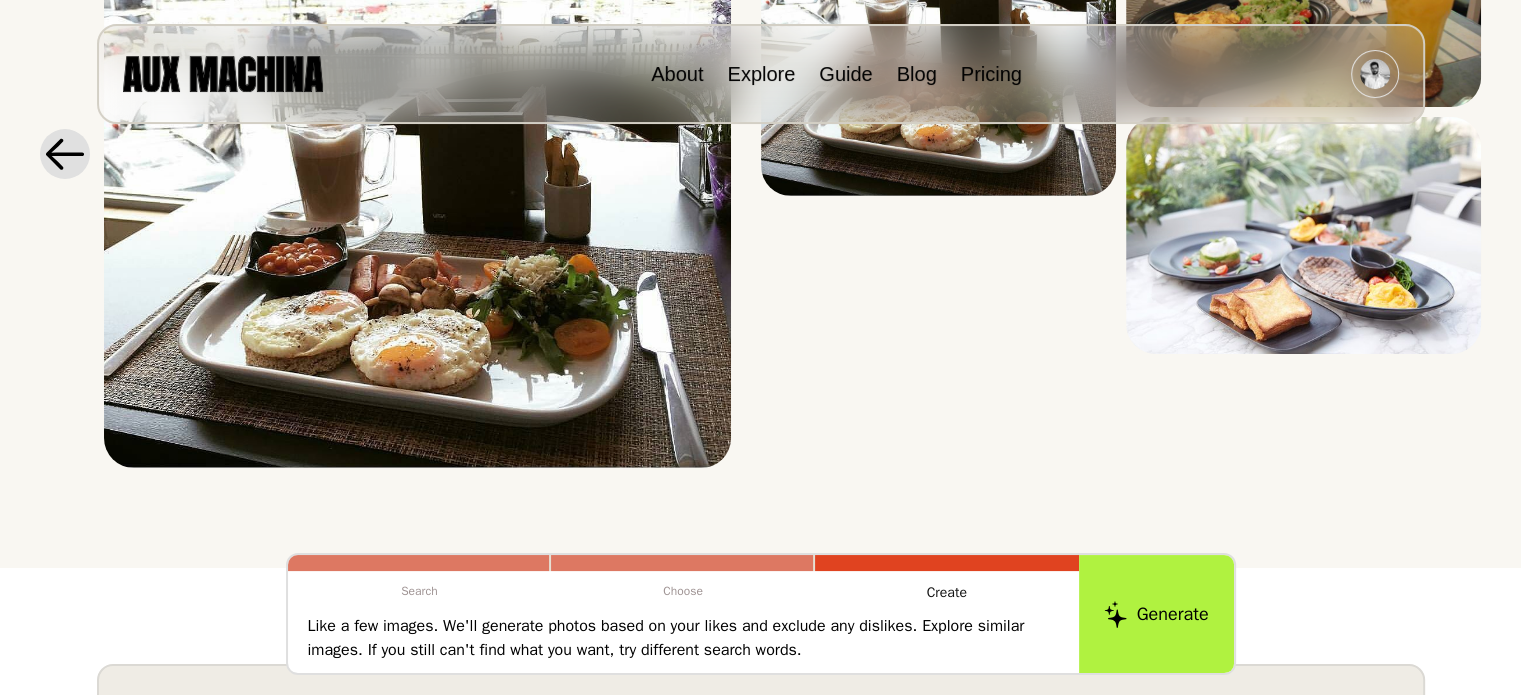 scroll, scrollTop: 409, scrollLeft: 0, axis: vertical 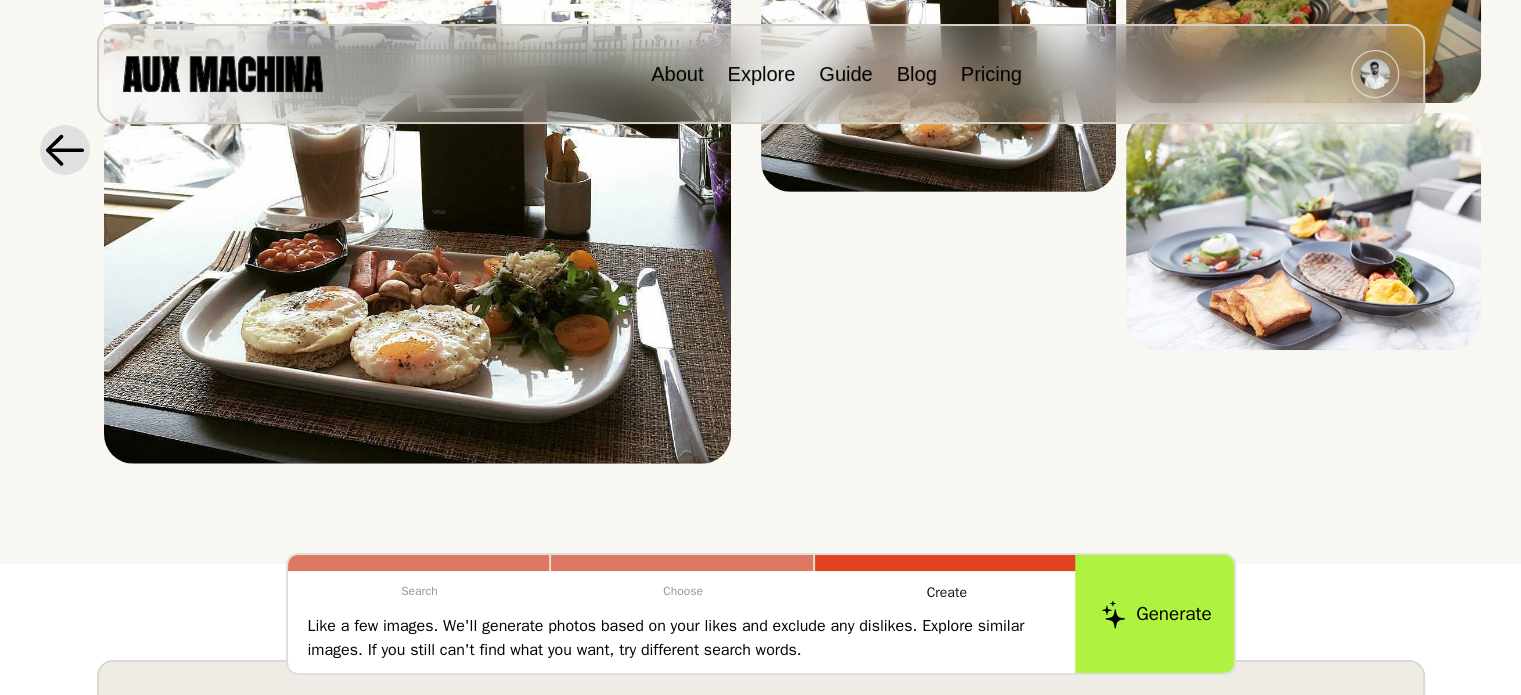 click on "Generate" at bounding box center [1156, 614] 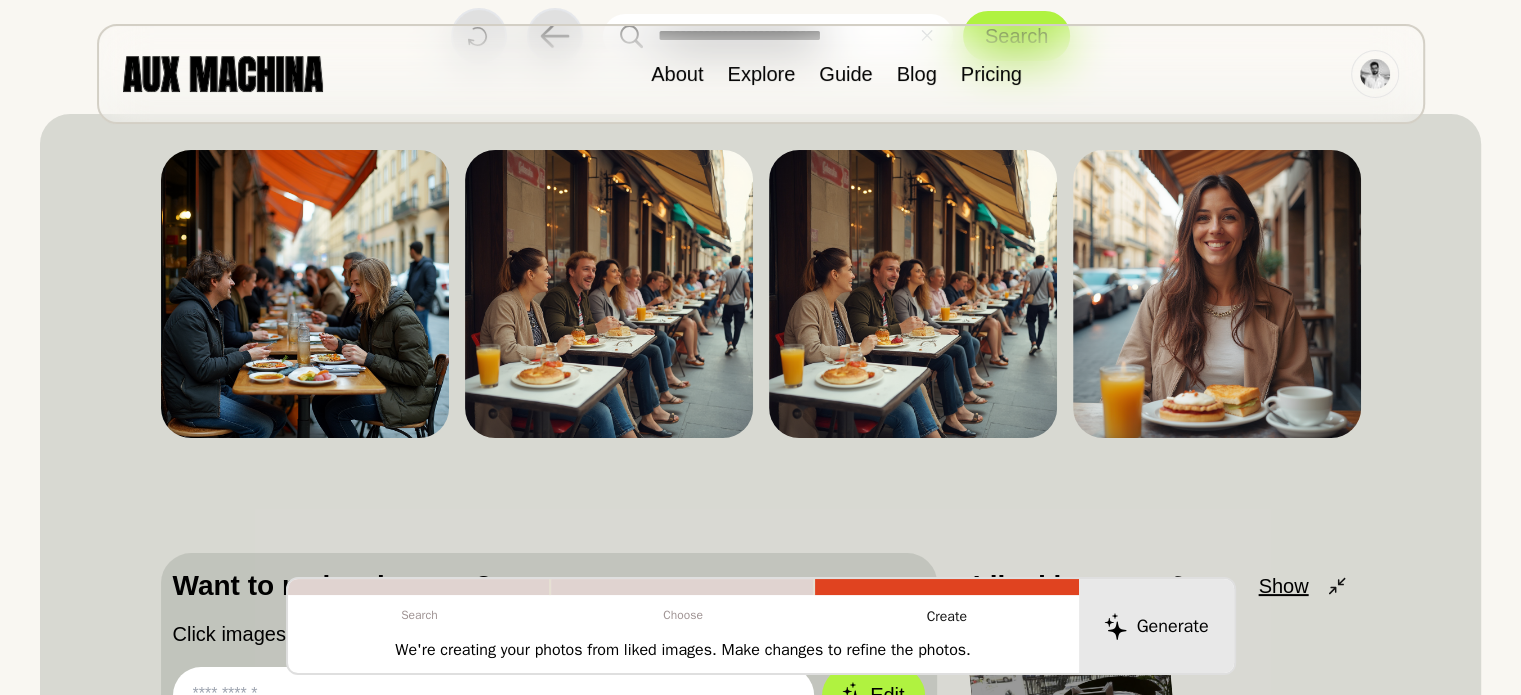 scroll, scrollTop: 179, scrollLeft: 0, axis: vertical 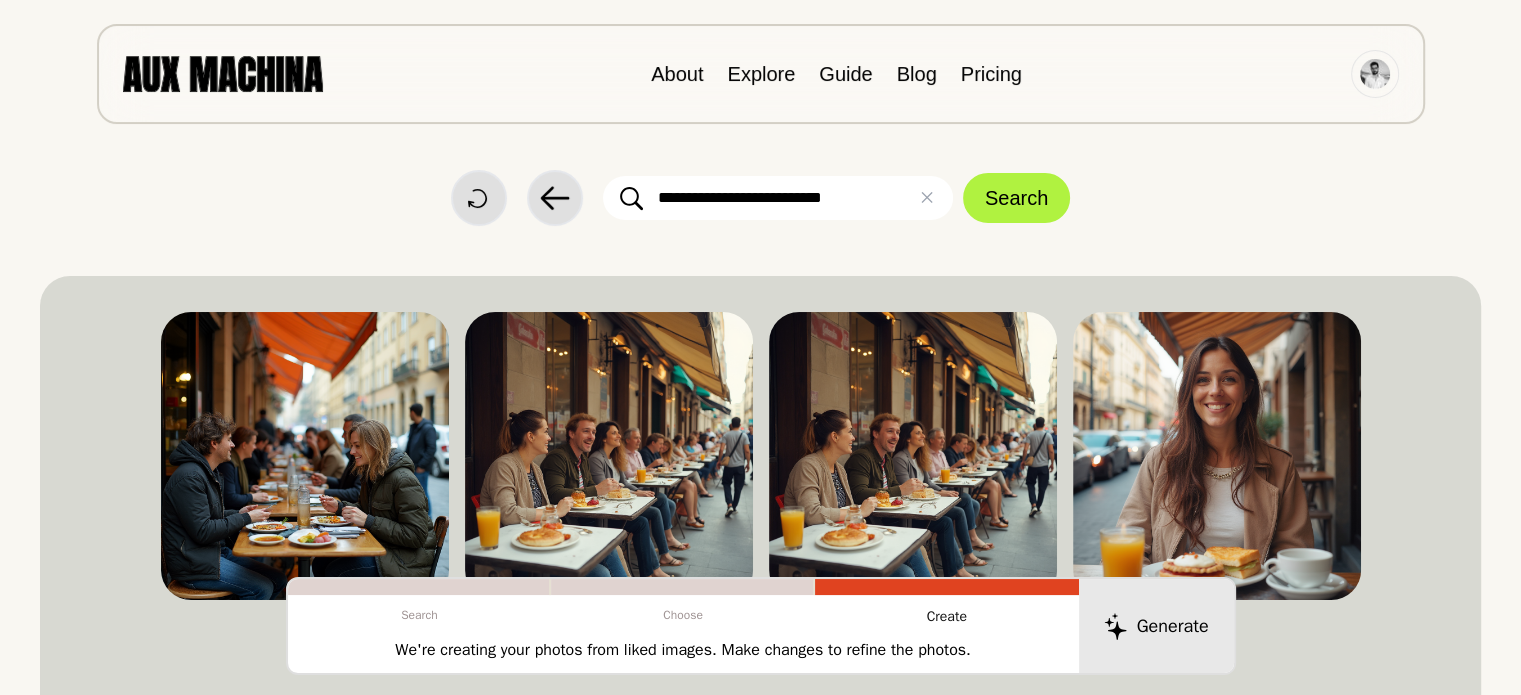click on "We're creating your photos from liked images.  Make changes to refine the photos." at bounding box center [683, 655] 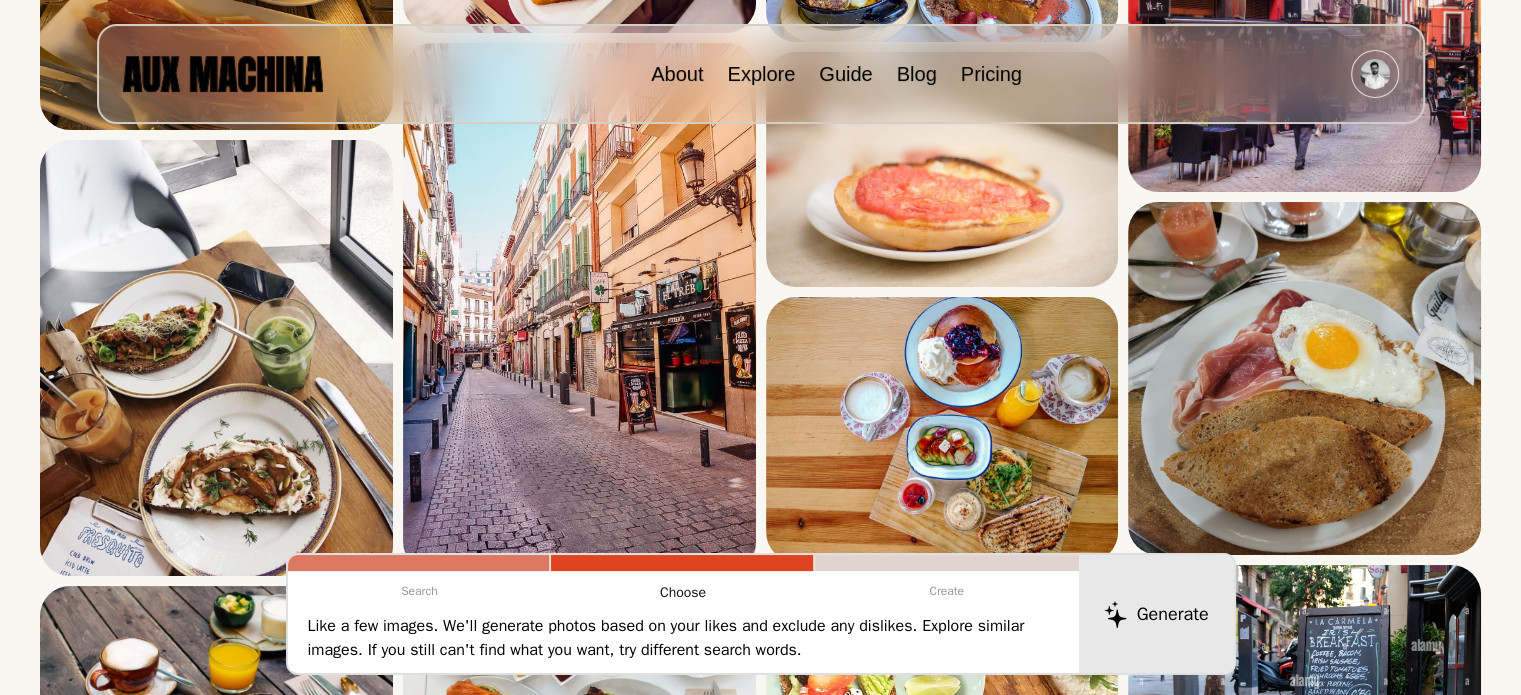 scroll, scrollTop: 1396, scrollLeft: 0, axis: vertical 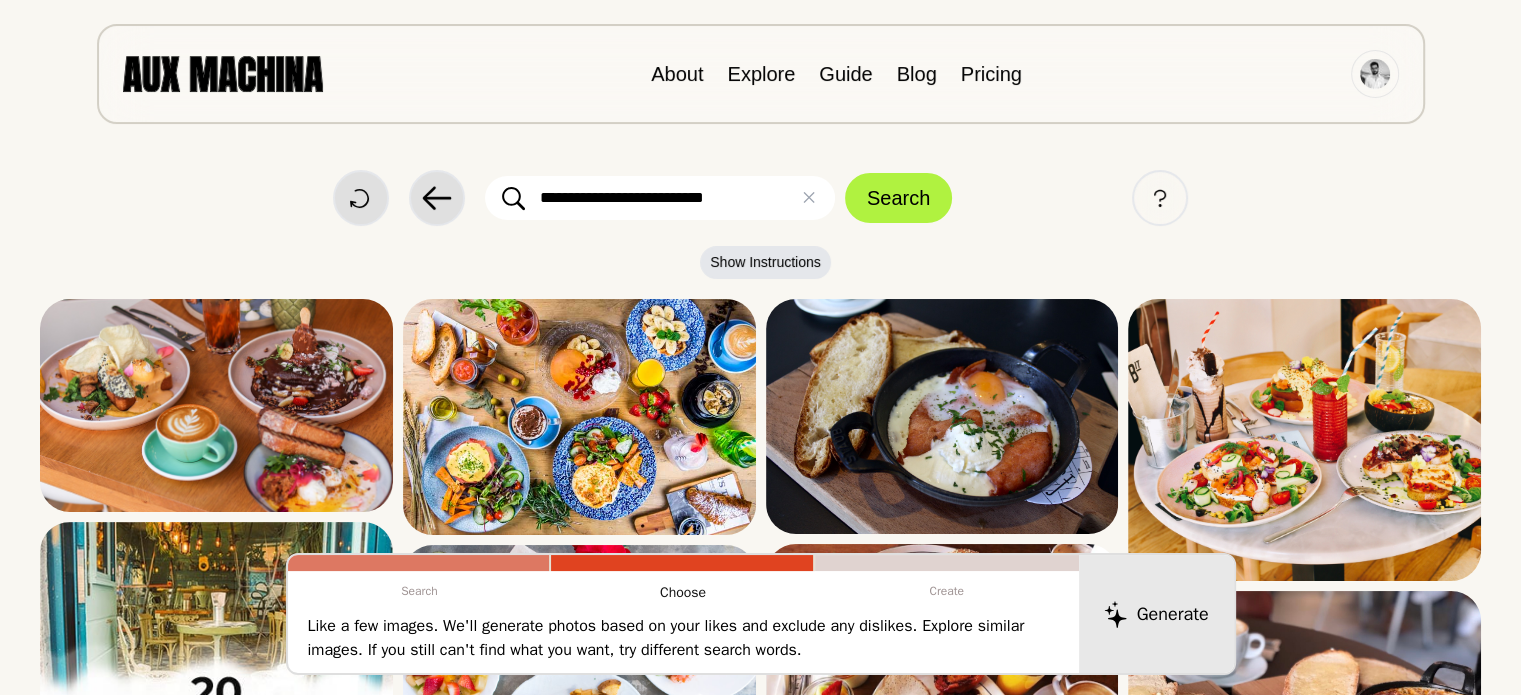 click on "**********" at bounding box center [660, 198] 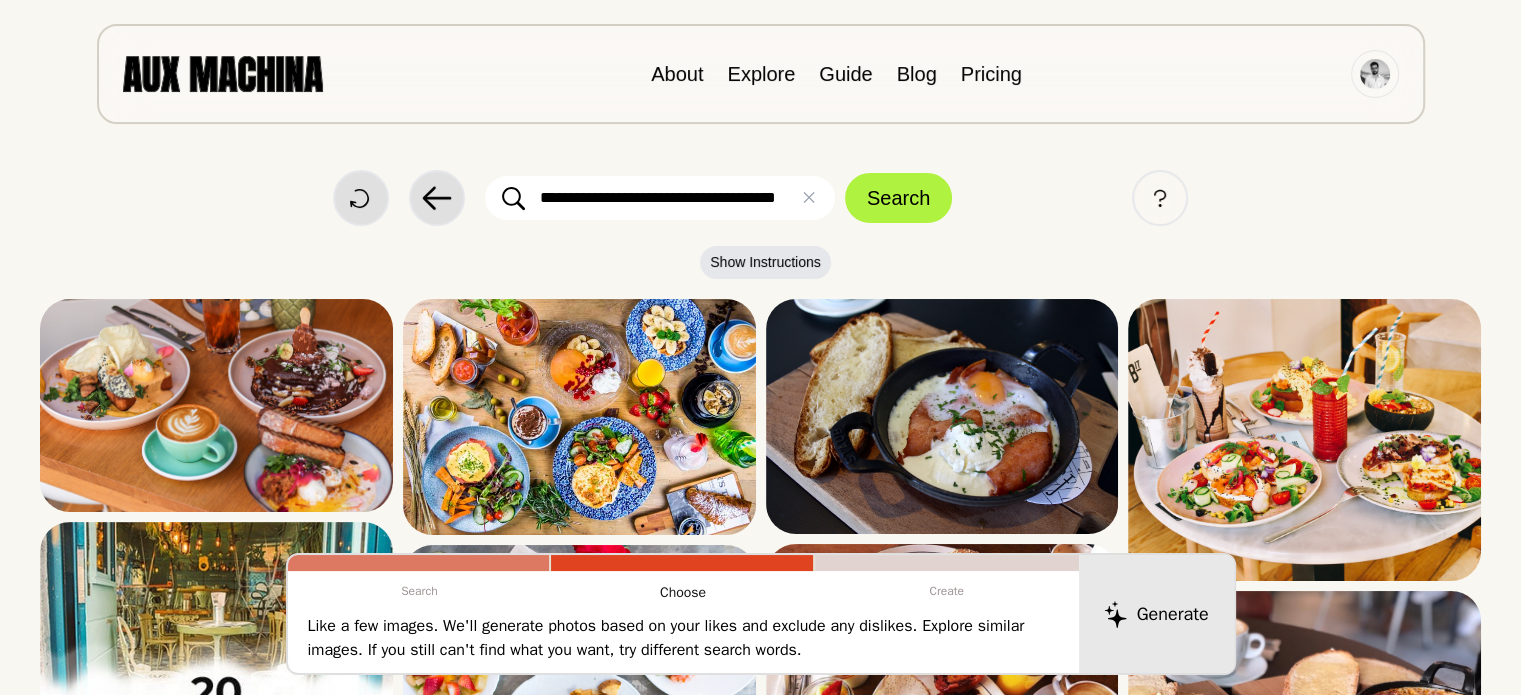 scroll, scrollTop: 0, scrollLeft: 21, axis: horizontal 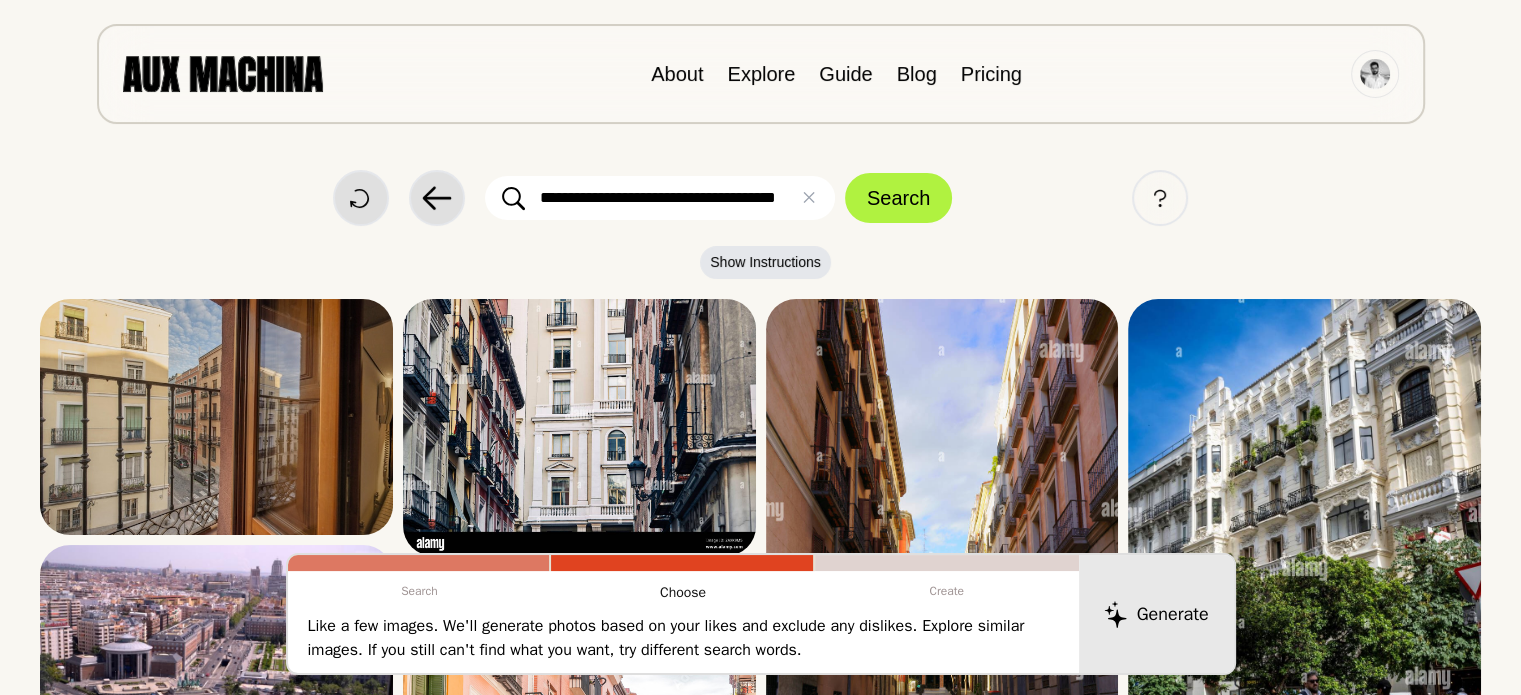 drag, startPoint x: 716, startPoint y: 195, endPoint x: 828, endPoint y: 221, distance: 114.97826 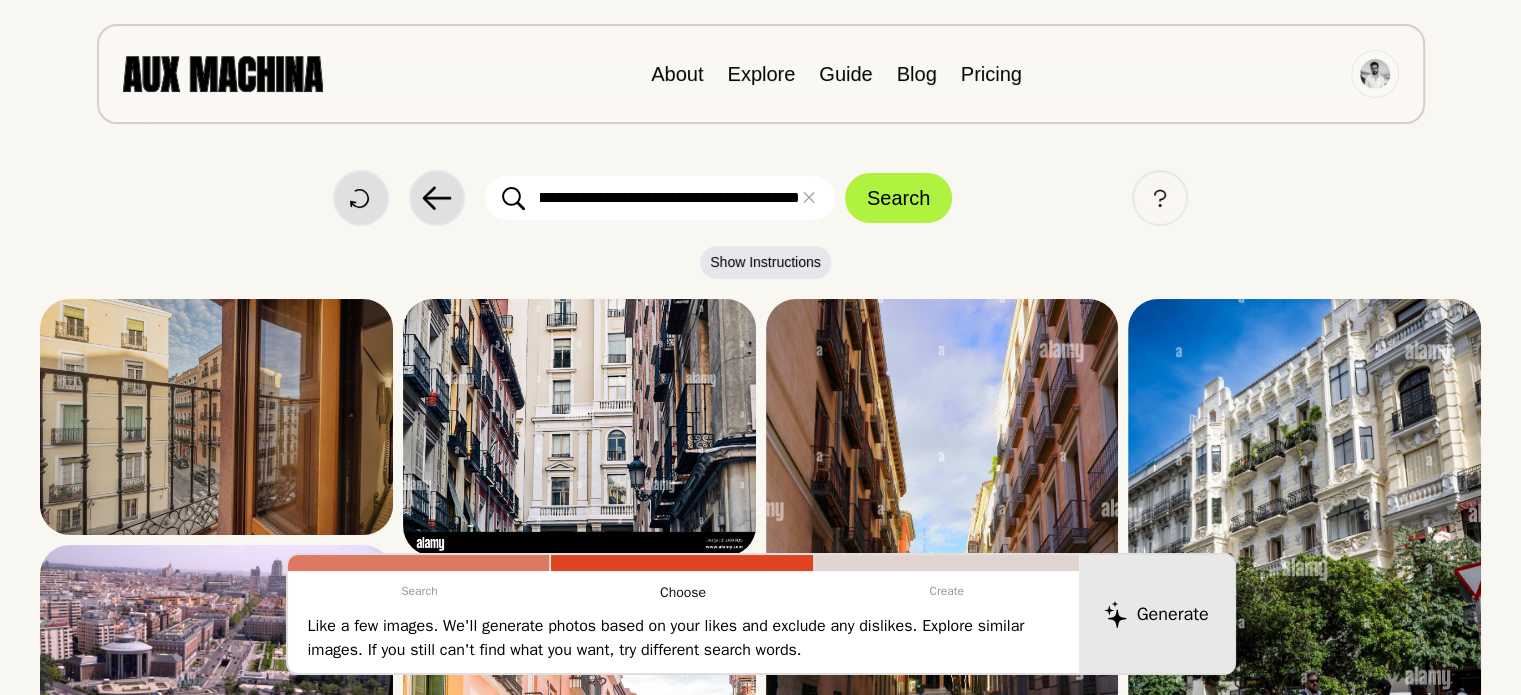 scroll, scrollTop: 0, scrollLeft: 163, axis: horizontal 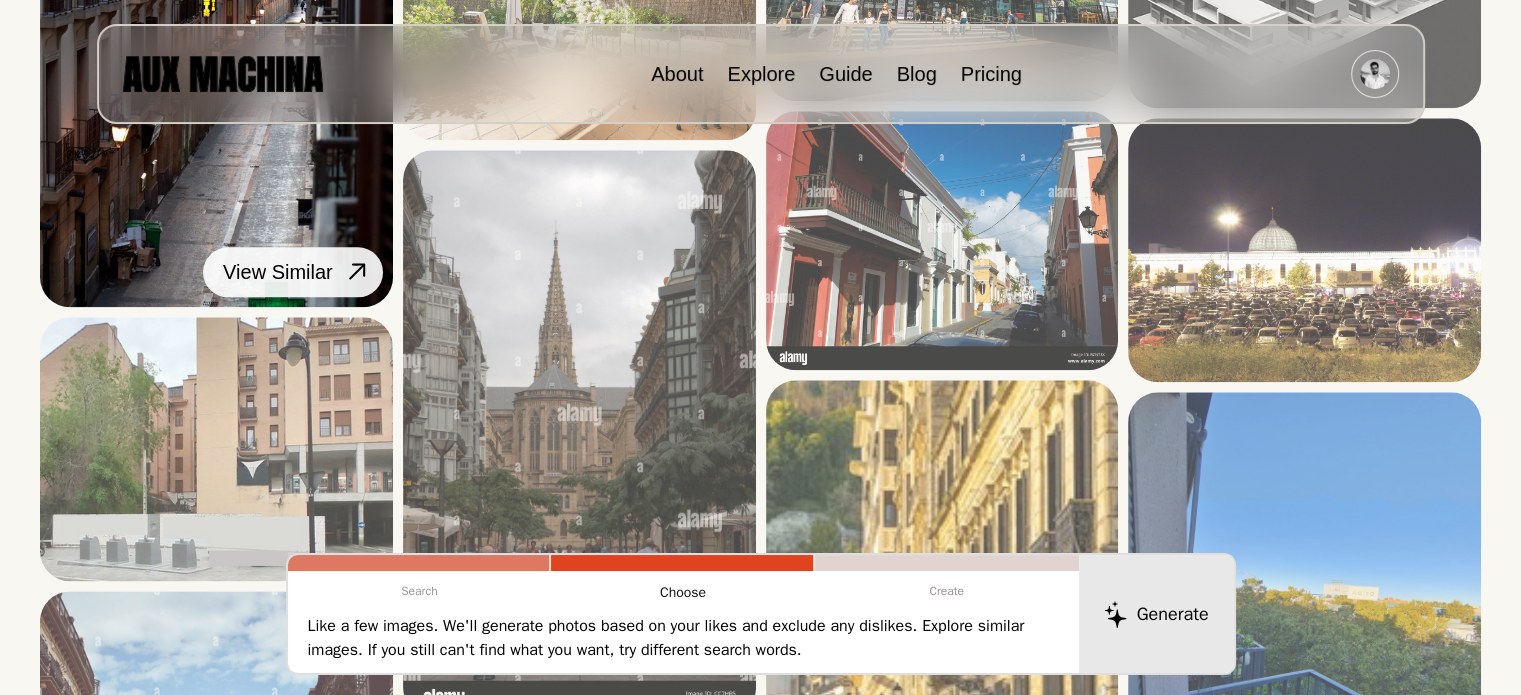 click 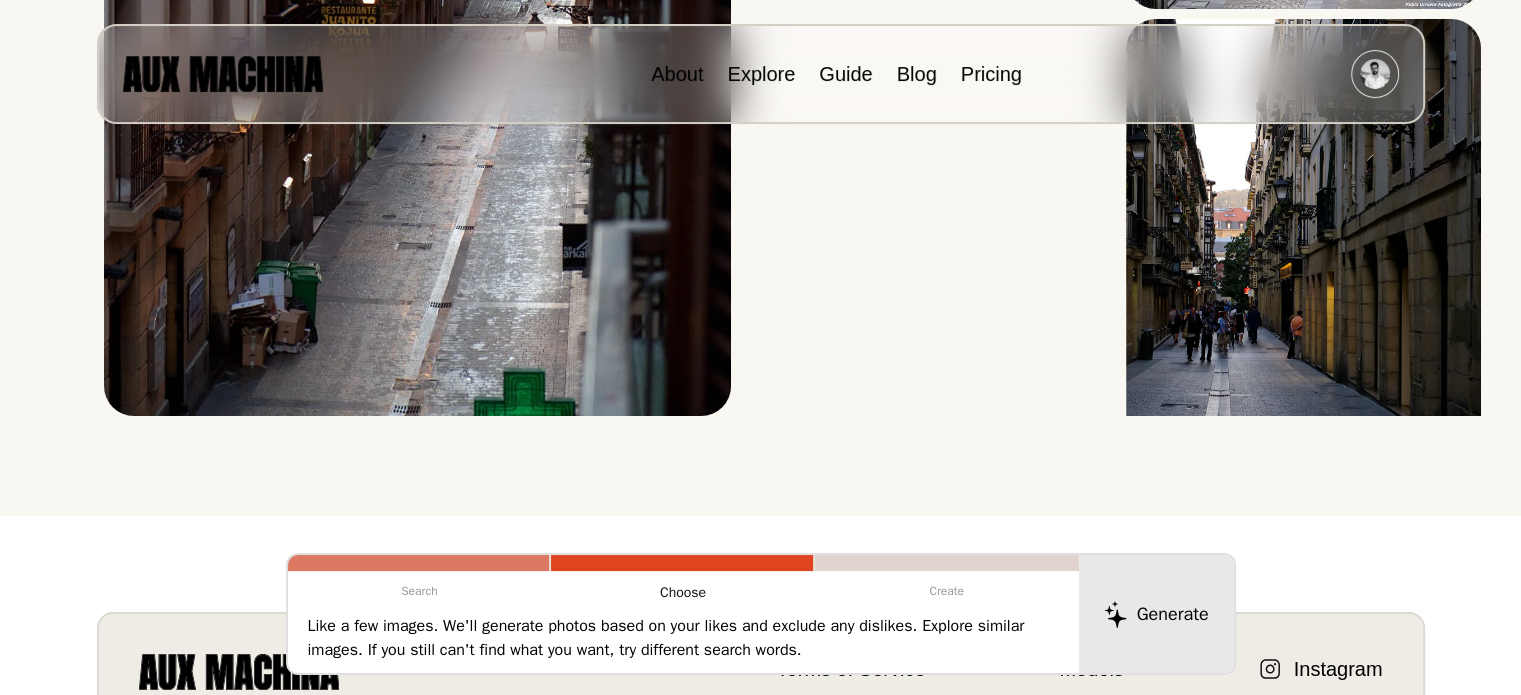 scroll, scrollTop: 0, scrollLeft: 0, axis: both 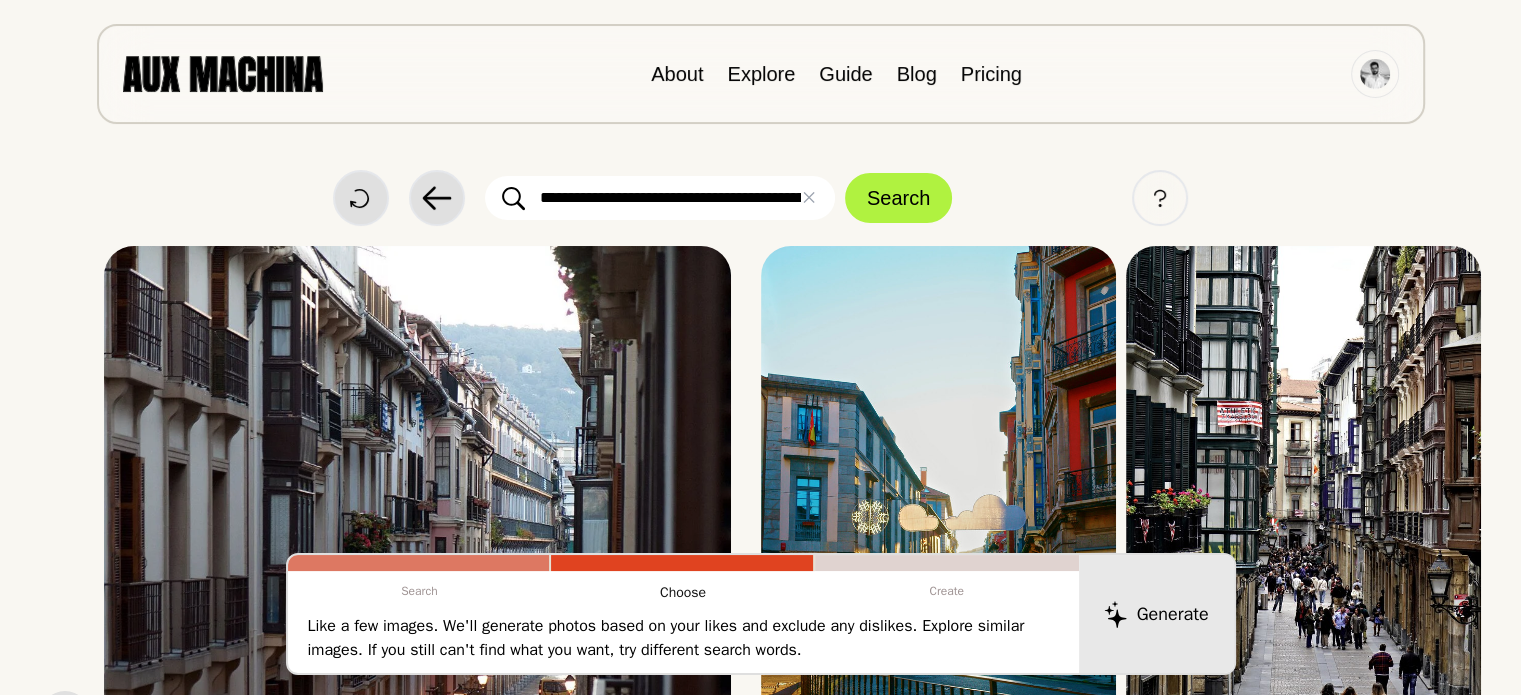click on "**********" at bounding box center (660, 198) 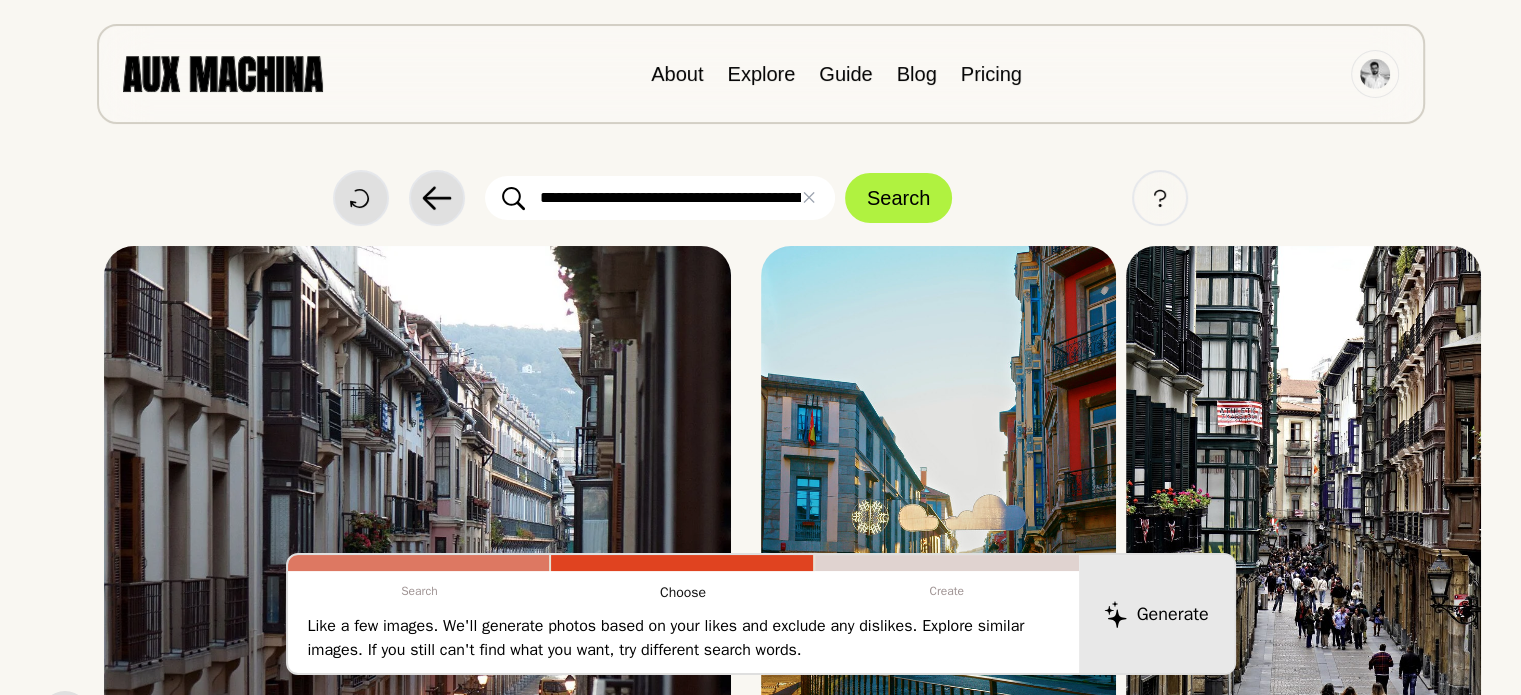 click on "**********" at bounding box center [660, 198] 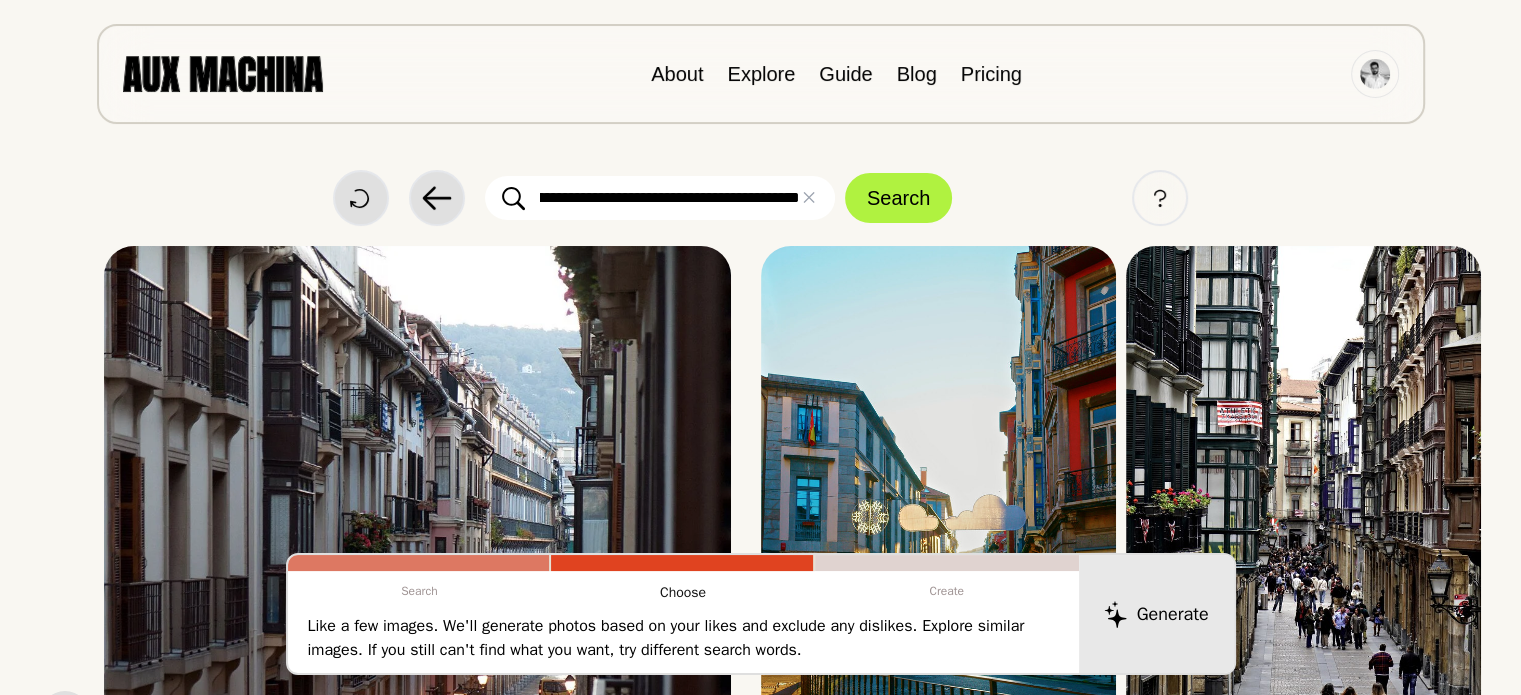 scroll, scrollTop: 0, scrollLeft: 163, axis: horizontal 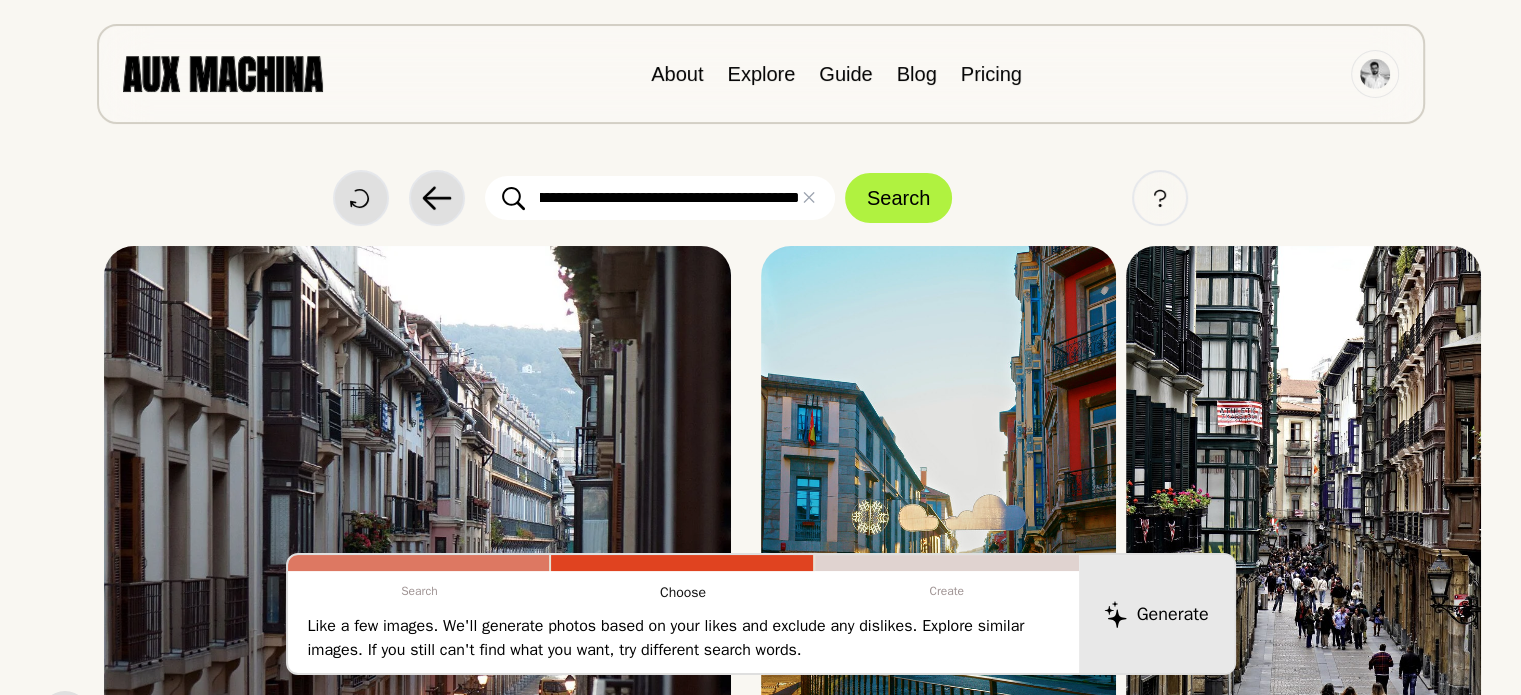 click on "Search" at bounding box center [898, 198] 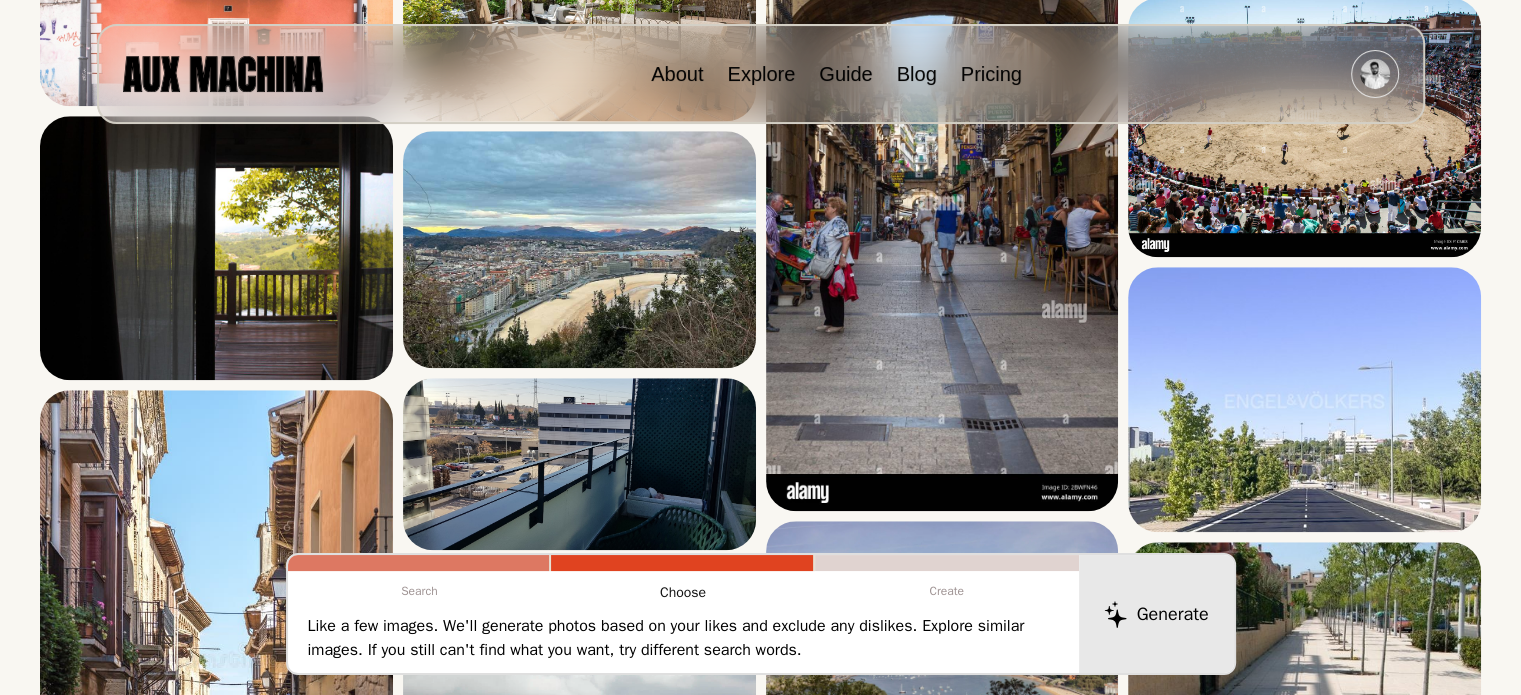 scroll, scrollTop: 1700, scrollLeft: 0, axis: vertical 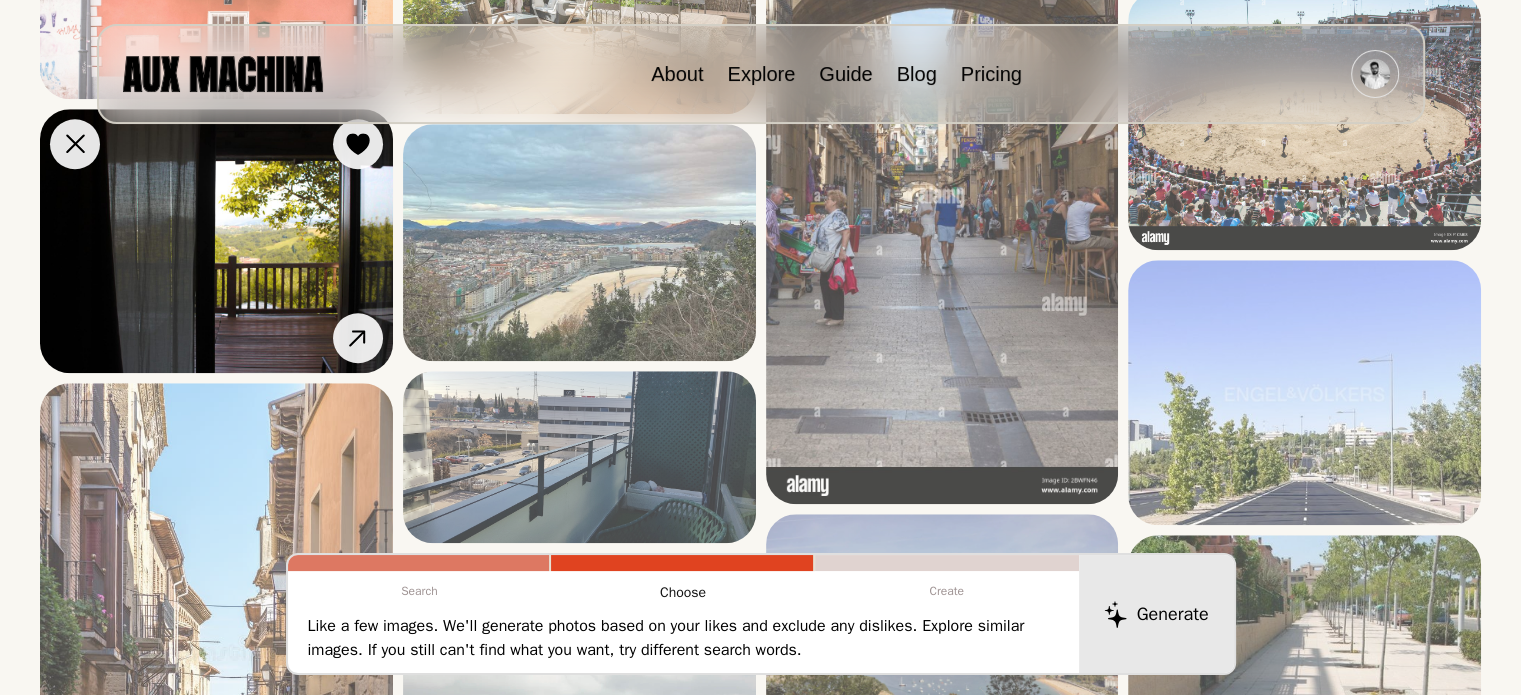 click at bounding box center [216, 241] 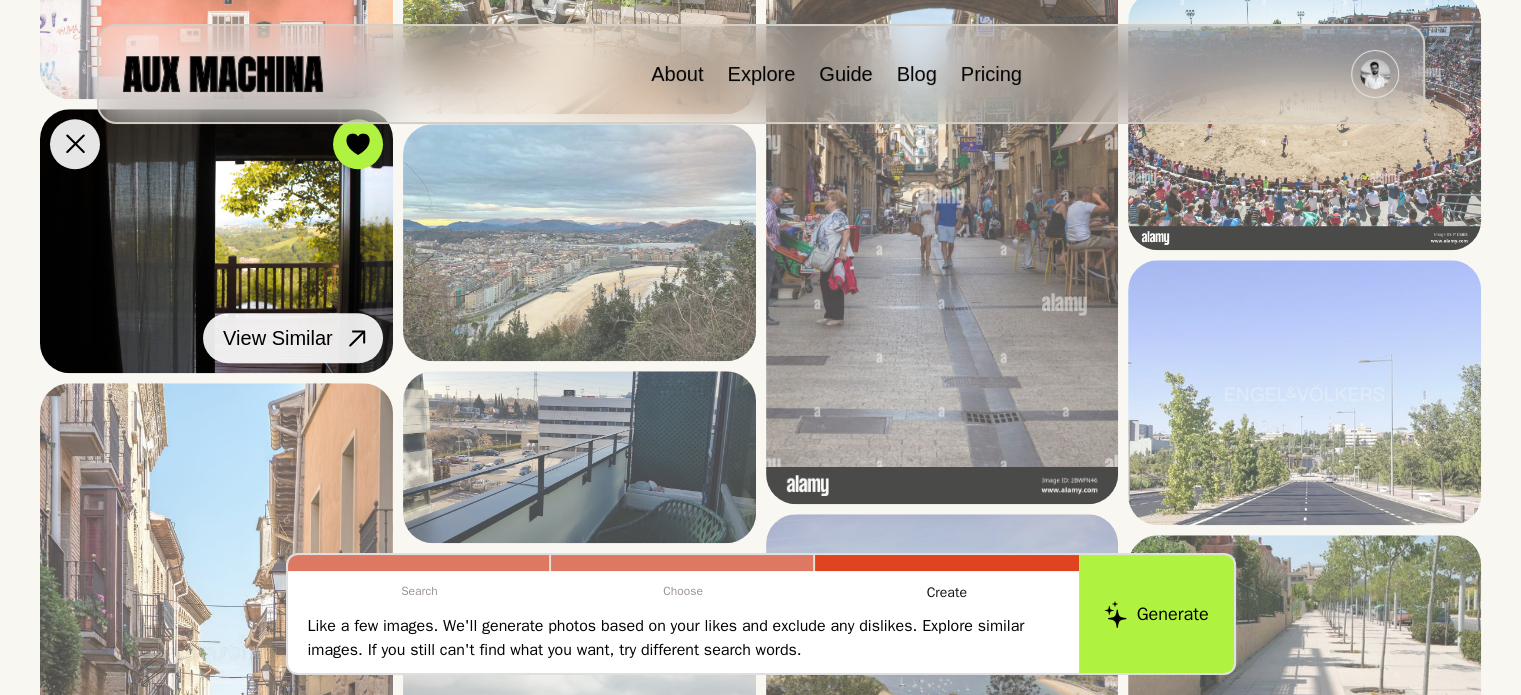 click on "View Similar" at bounding box center [293, 338] 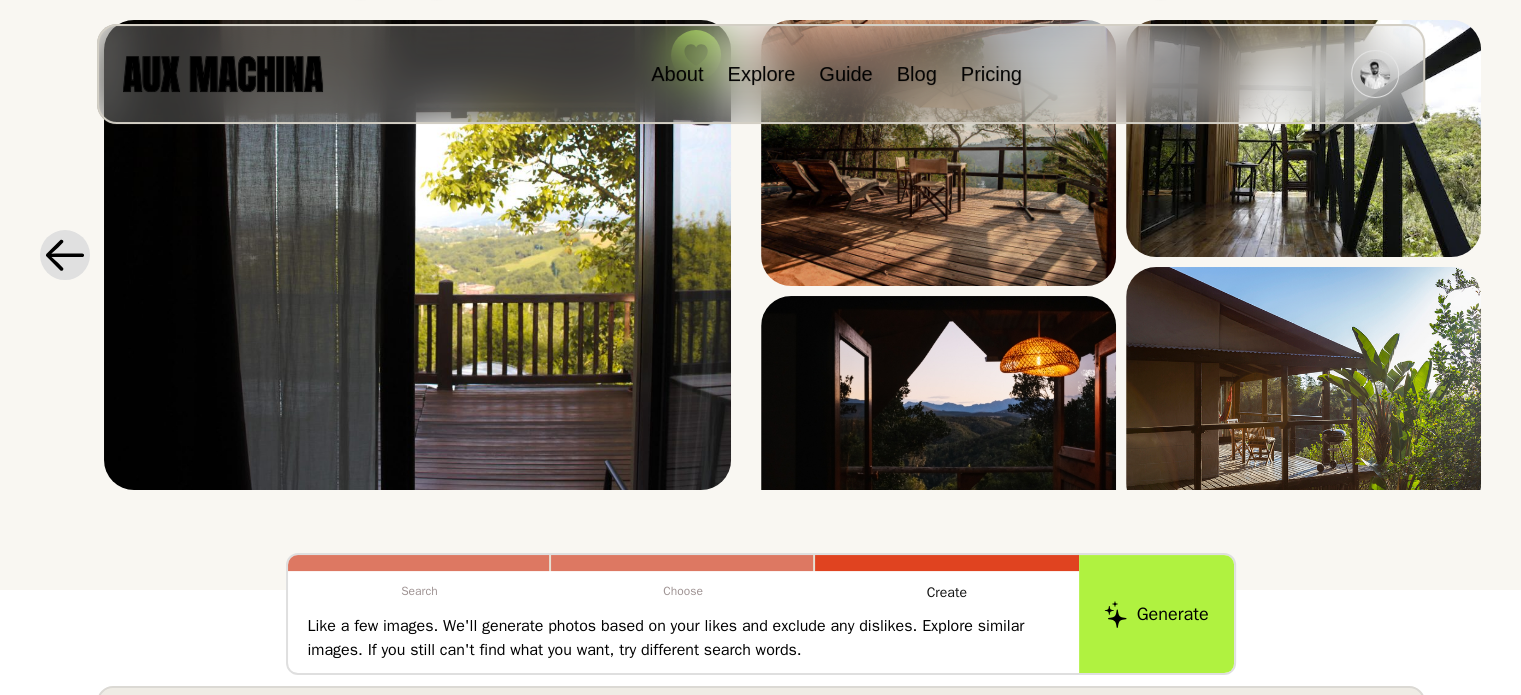 scroll, scrollTop: 190, scrollLeft: 0, axis: vertical 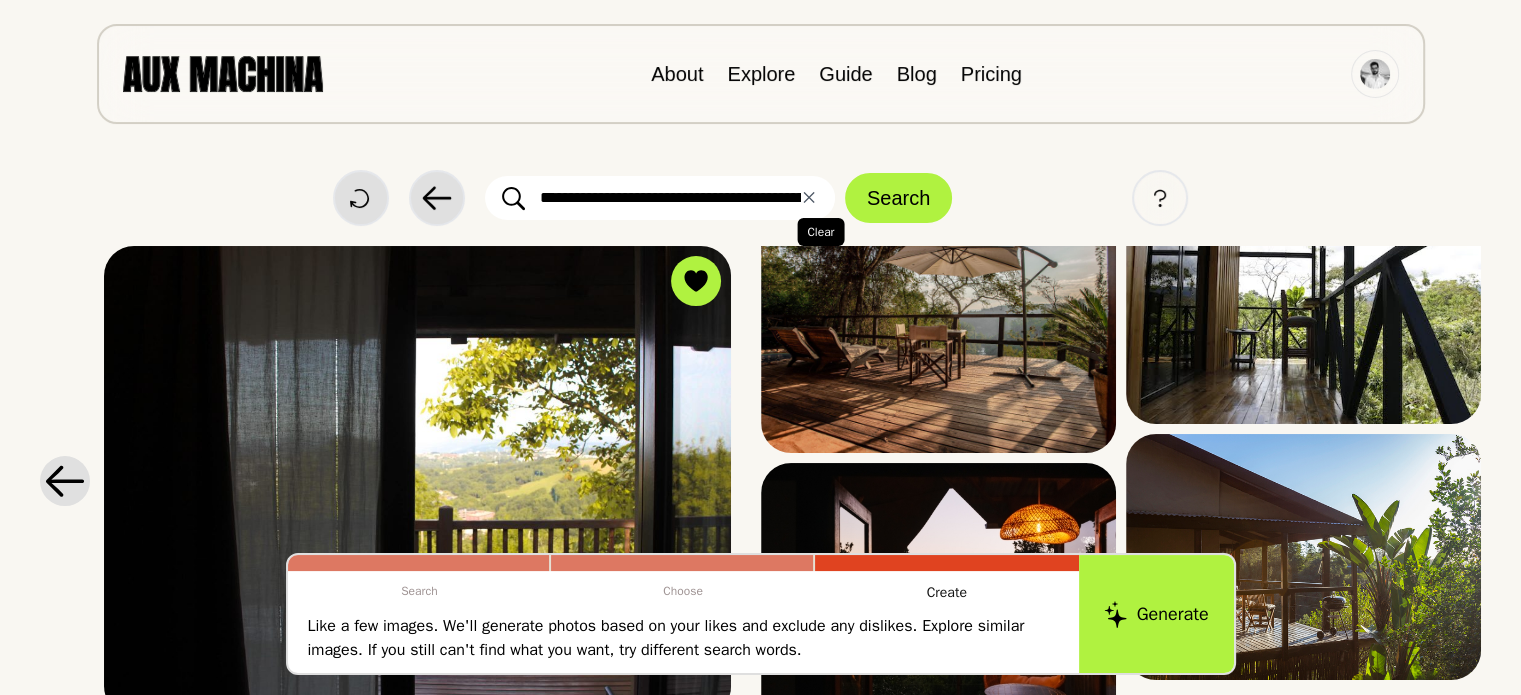 click on "✕ Clear" at bounding box center (809, 198) 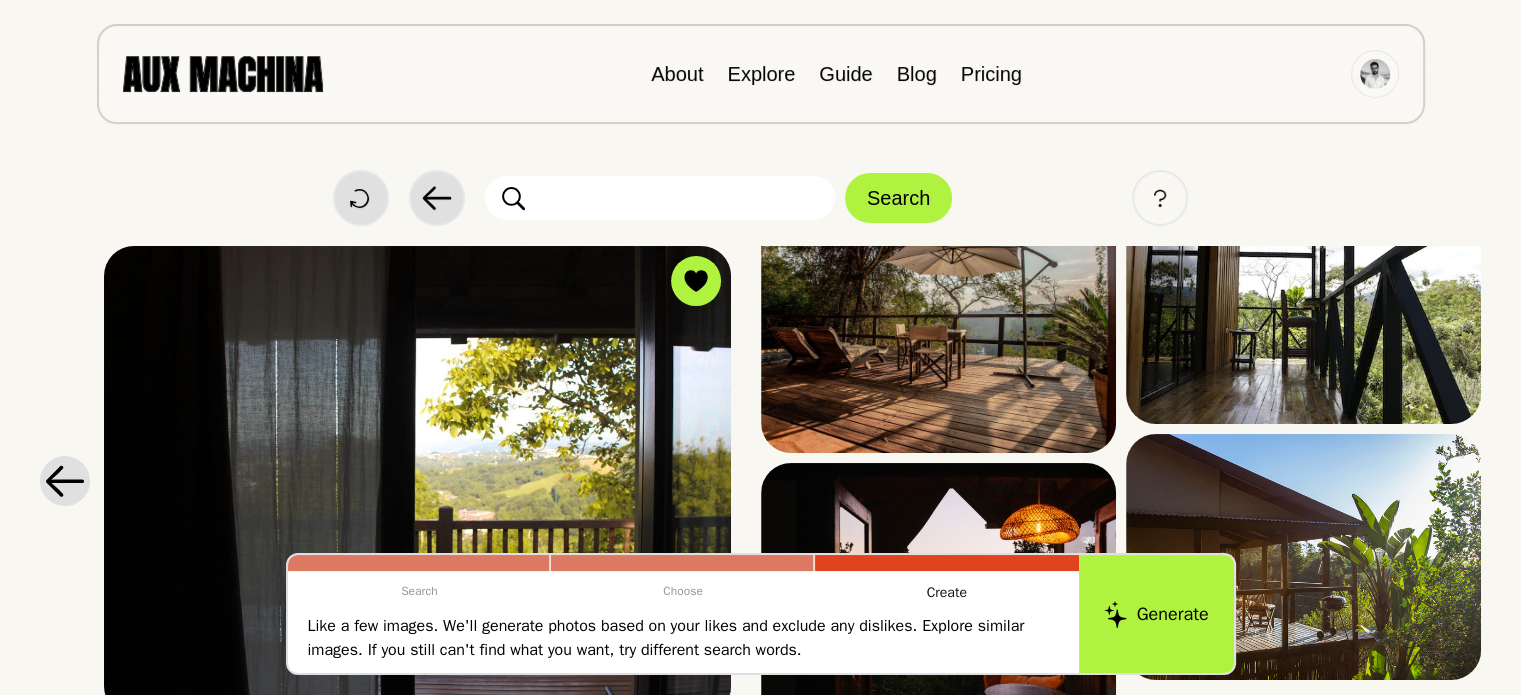 click at bounding box center (660, 198) 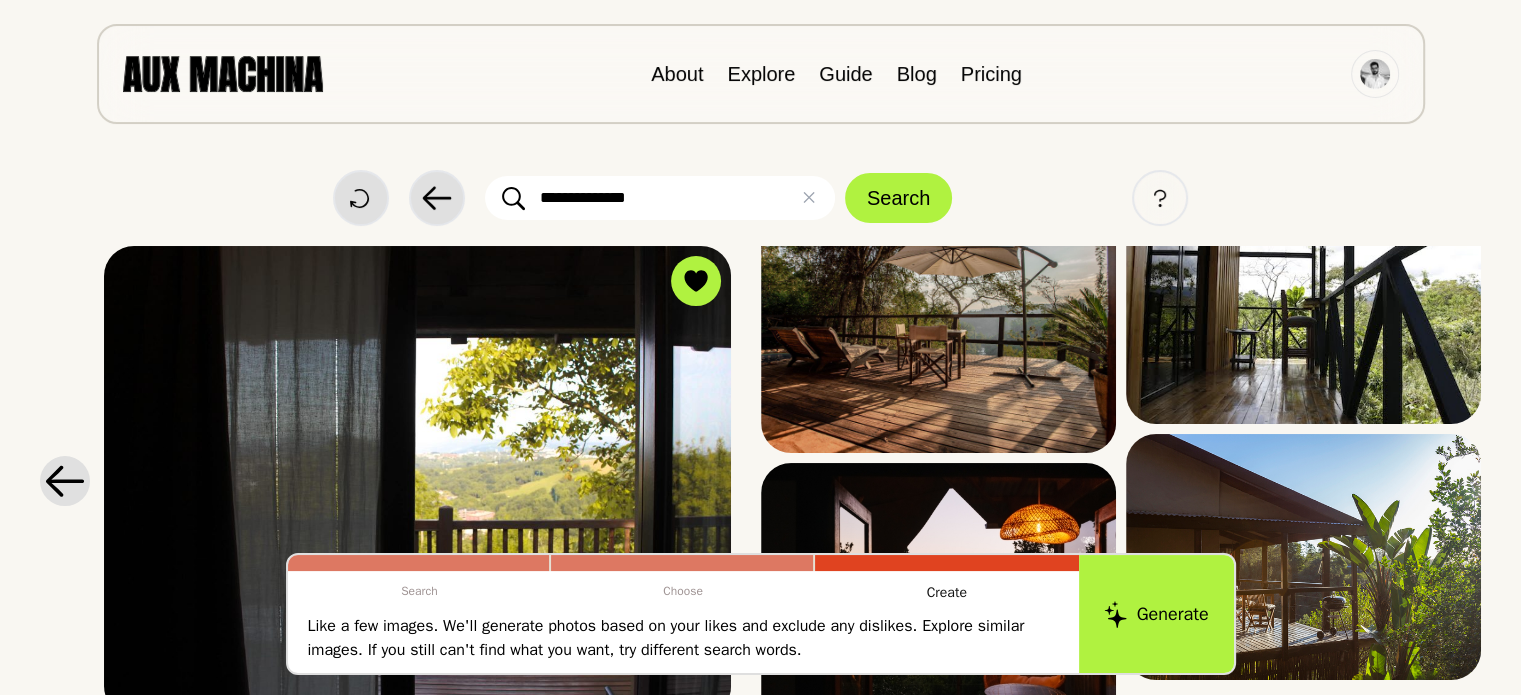 click on "Search" at bounding box center (898, 198) 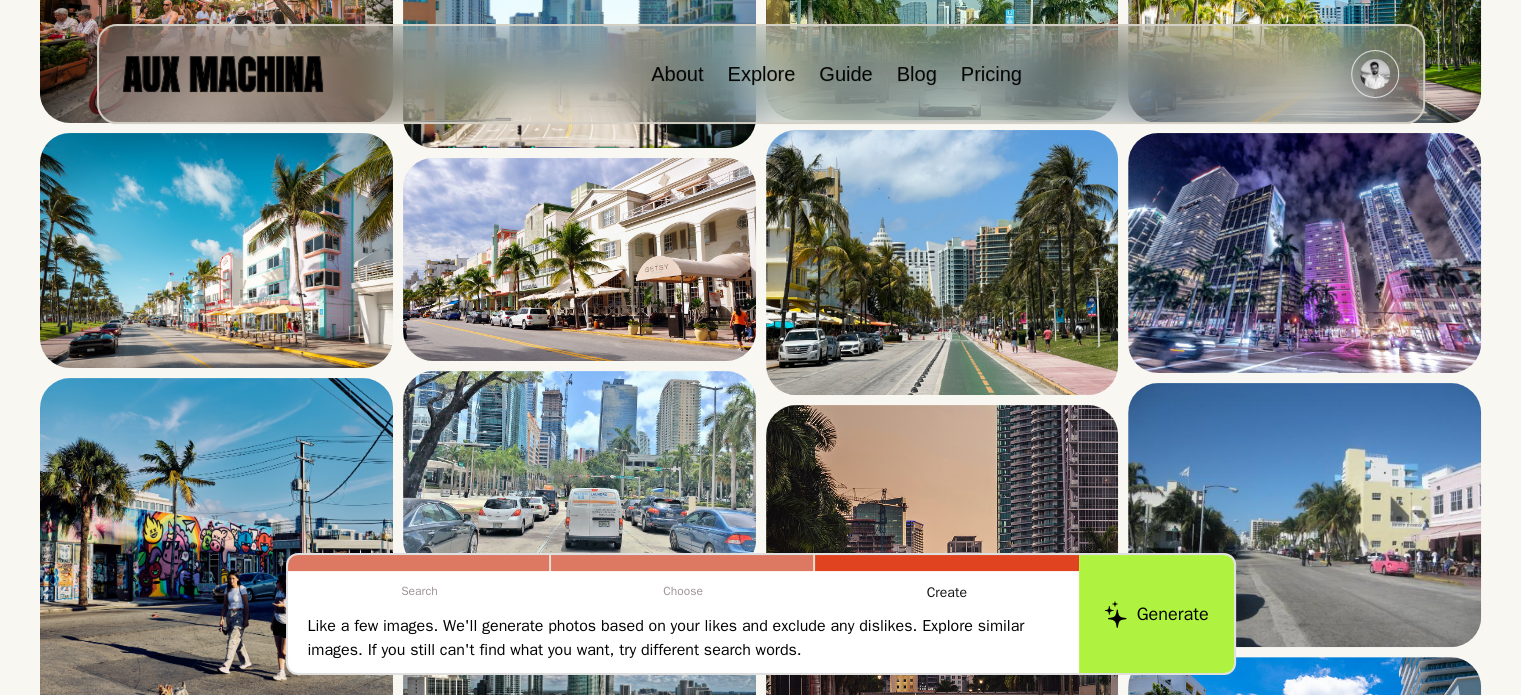 scroll, scrollTop: 421, scrollLeft: 0, axis: vertical 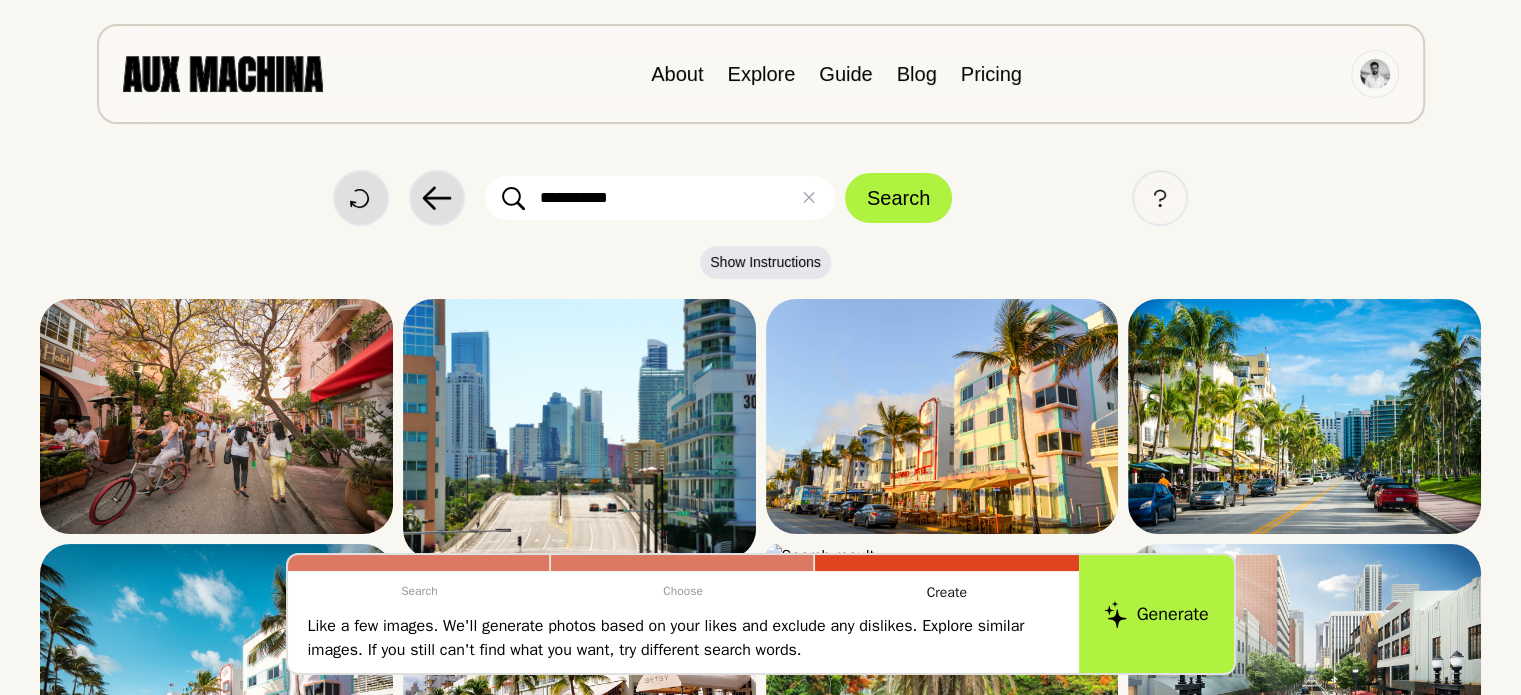 type on "**********" 